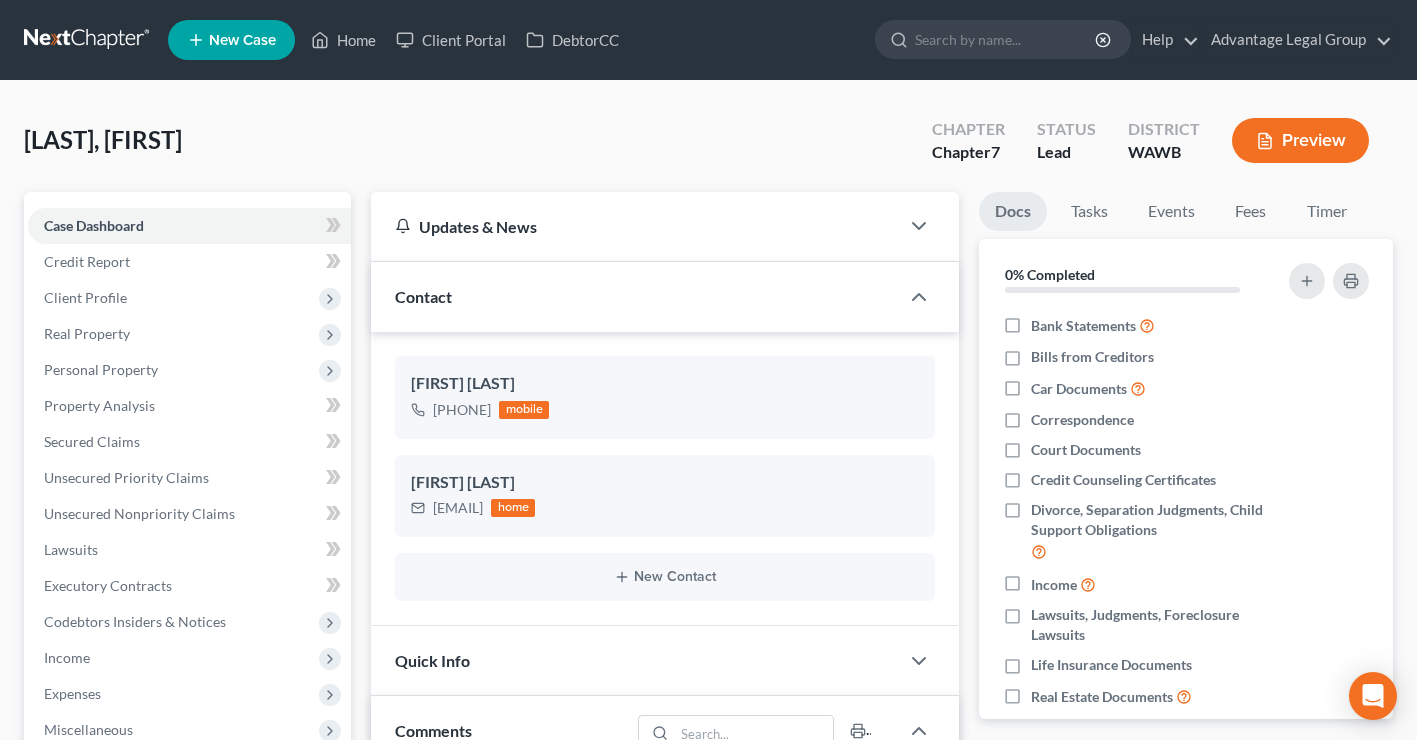 select on "0" 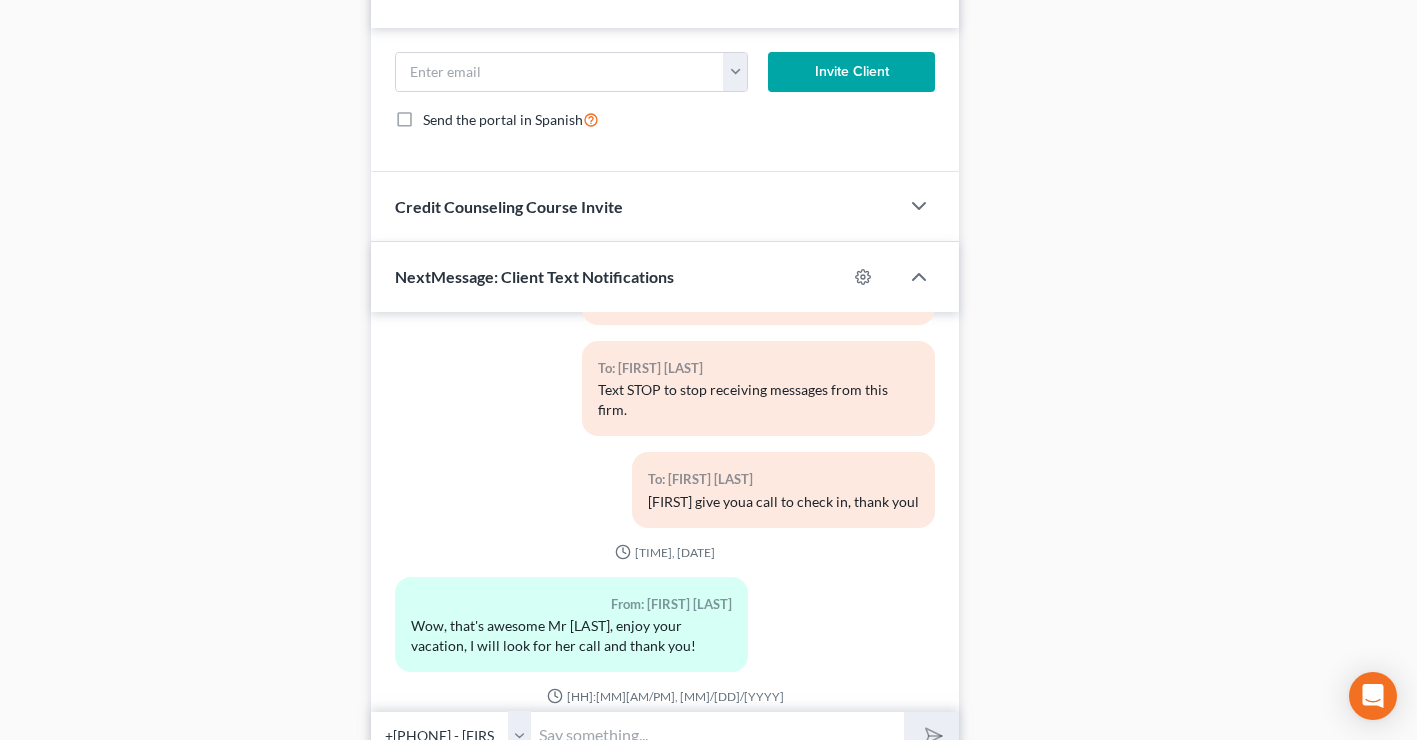 scroll, scrollTop: 416, scrollLeft: 0, axis: vertical 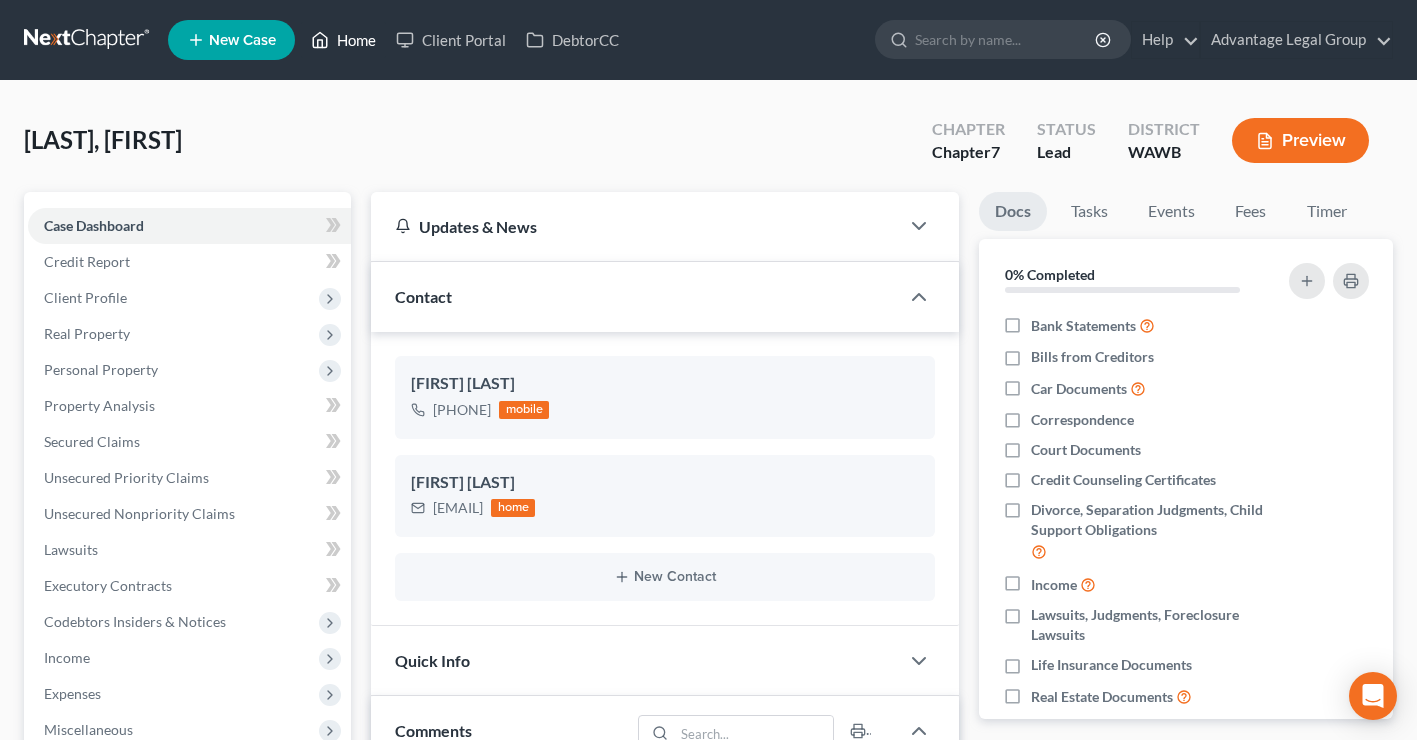 click on "Home" at bounding box center [343, 40] 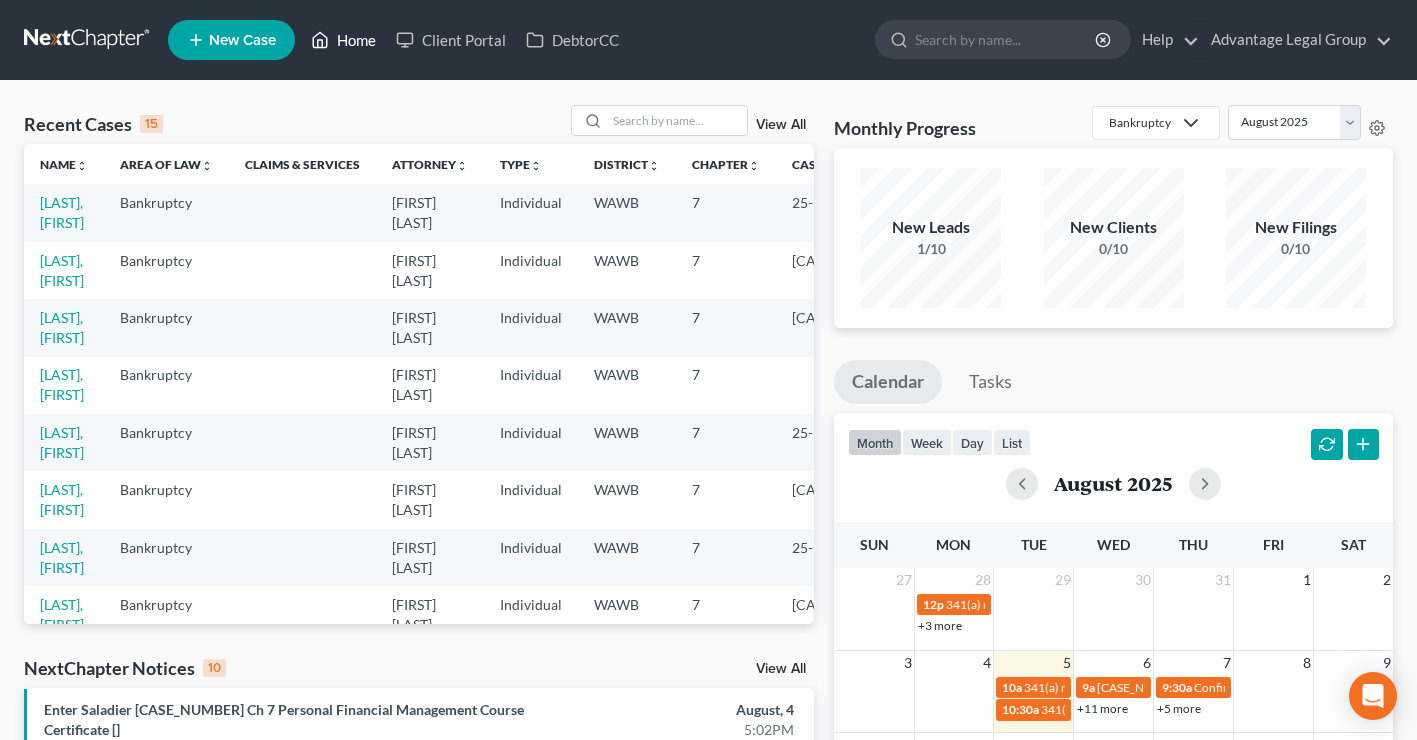 click on "Home" at bounding box center [343, 40] 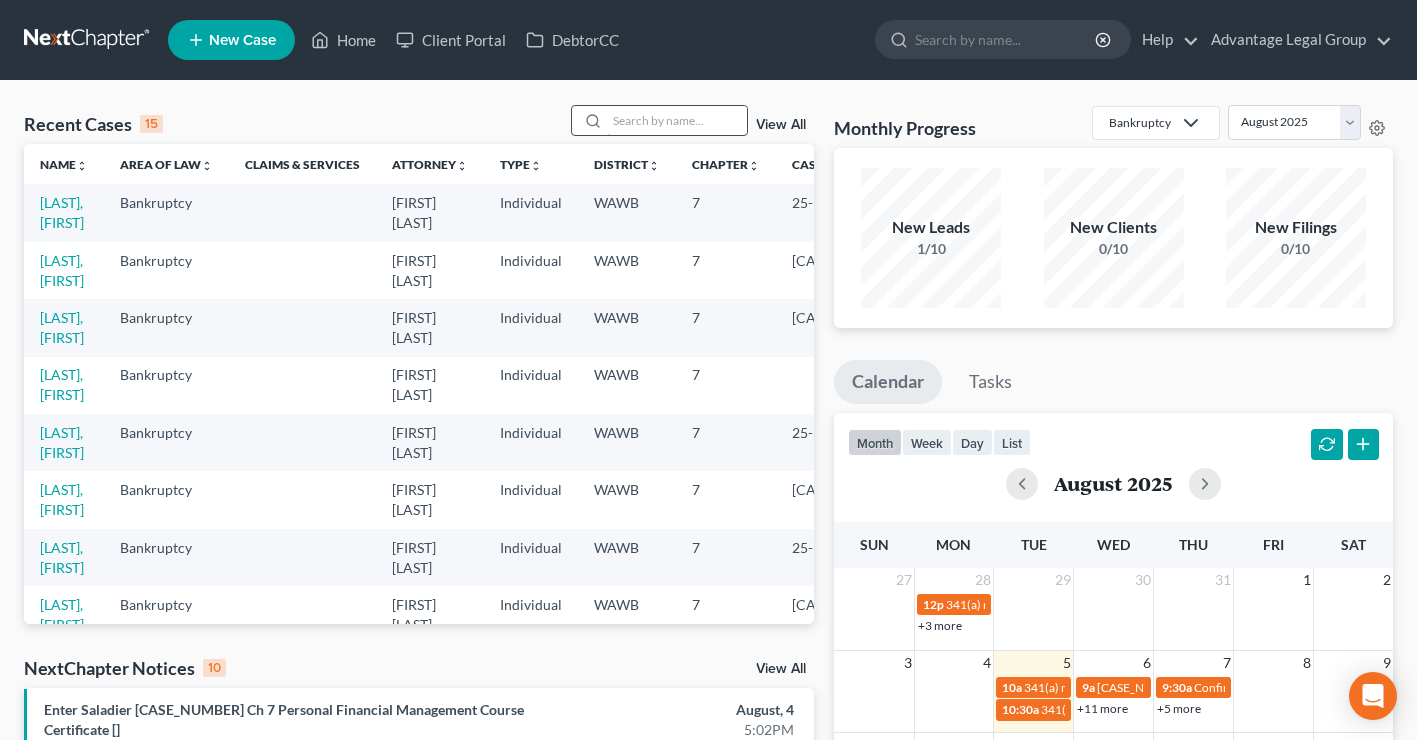 click at bounding box center (677, 120) 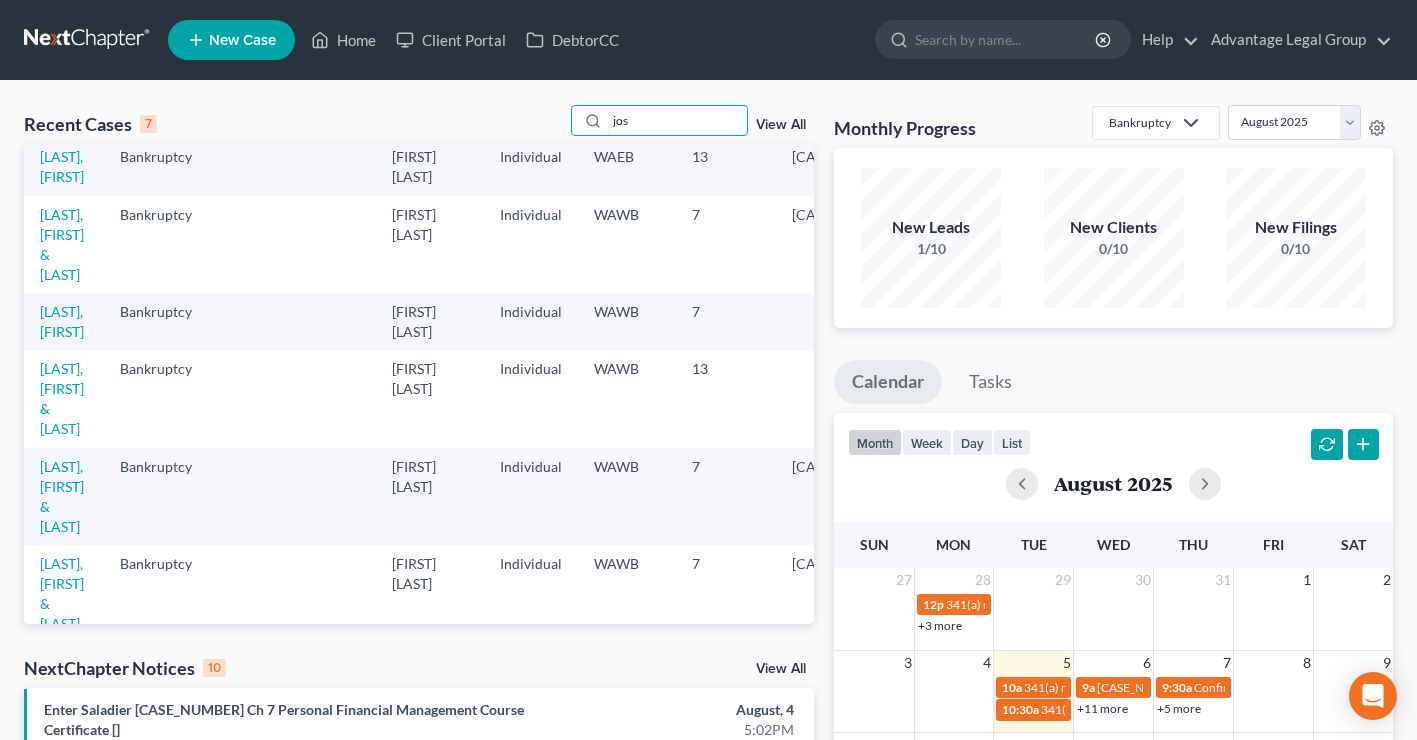 scroll, scrollTop: 0, scrollLeft: 0, axis: both 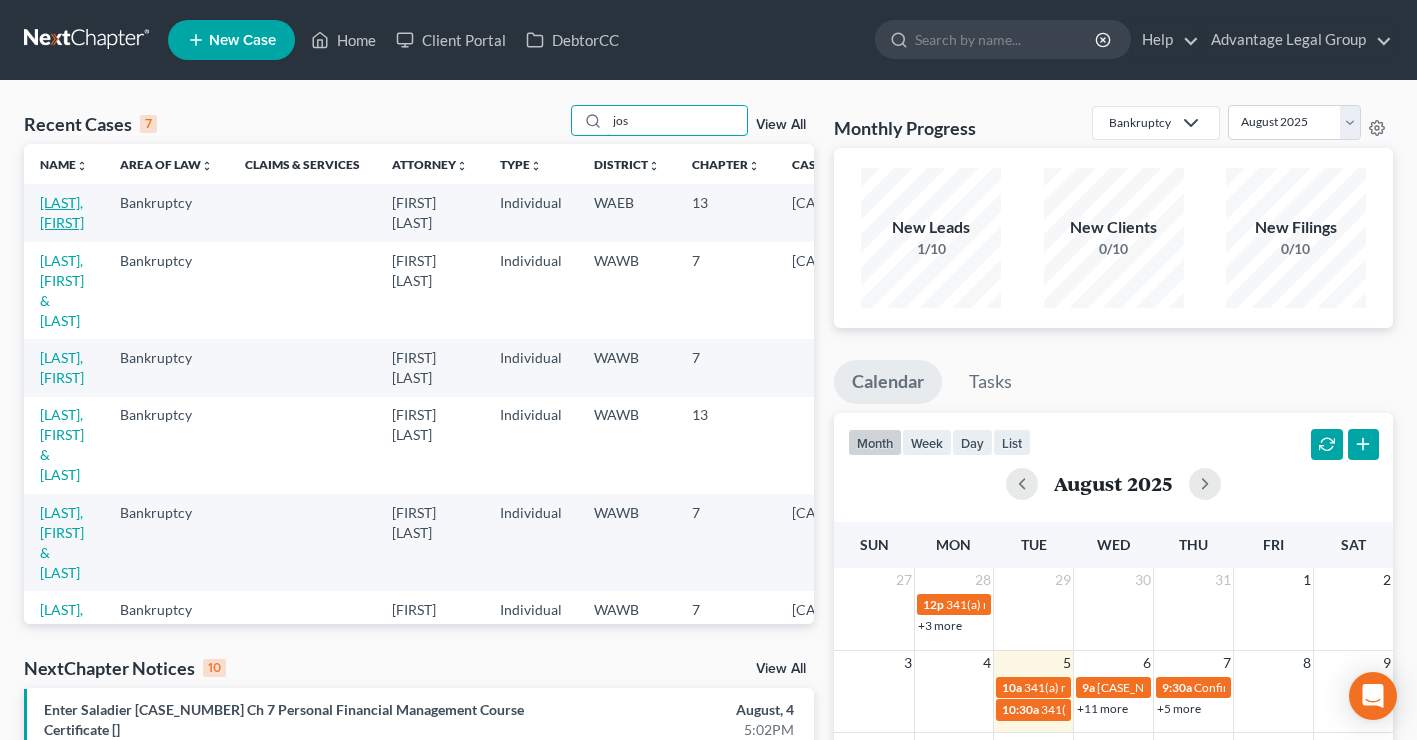 type on "jos" 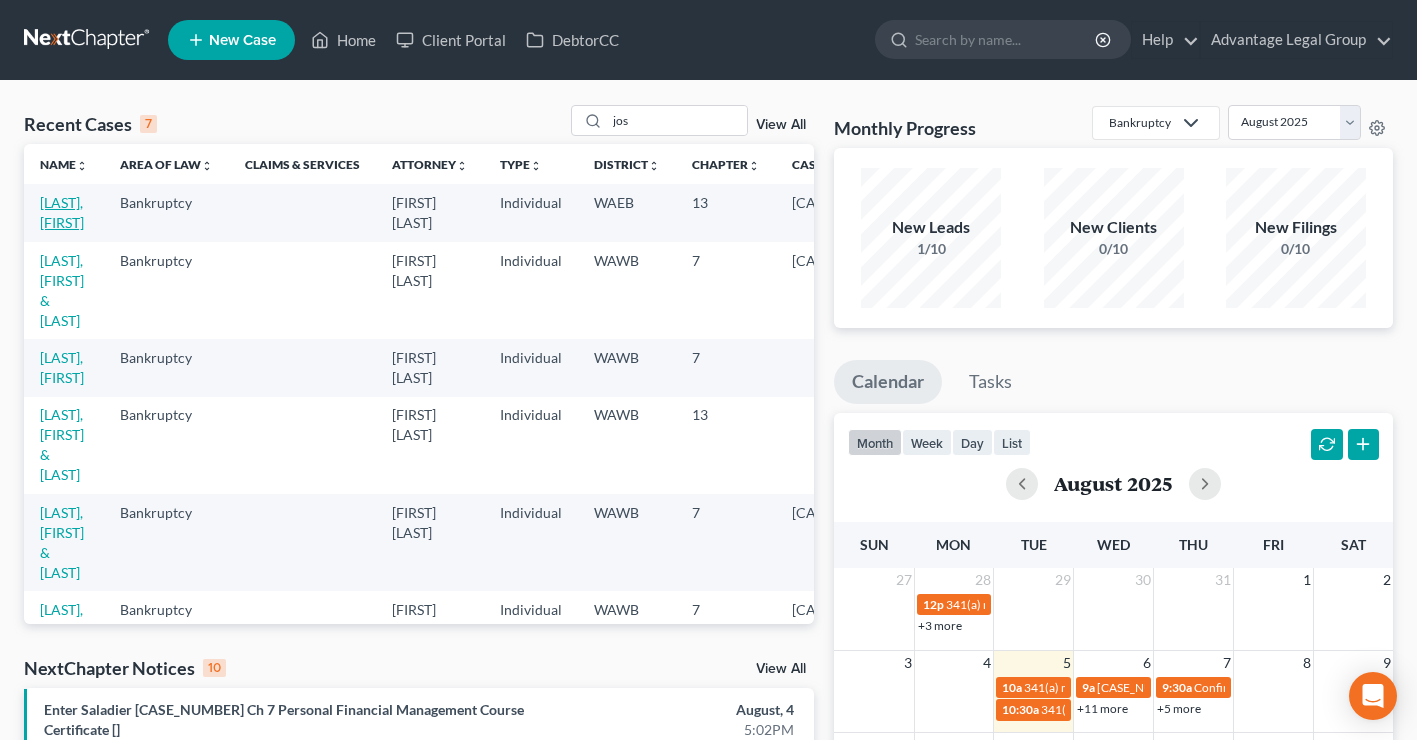 click on "[LAST], [FIRST]" at bounding box center (62, 212) 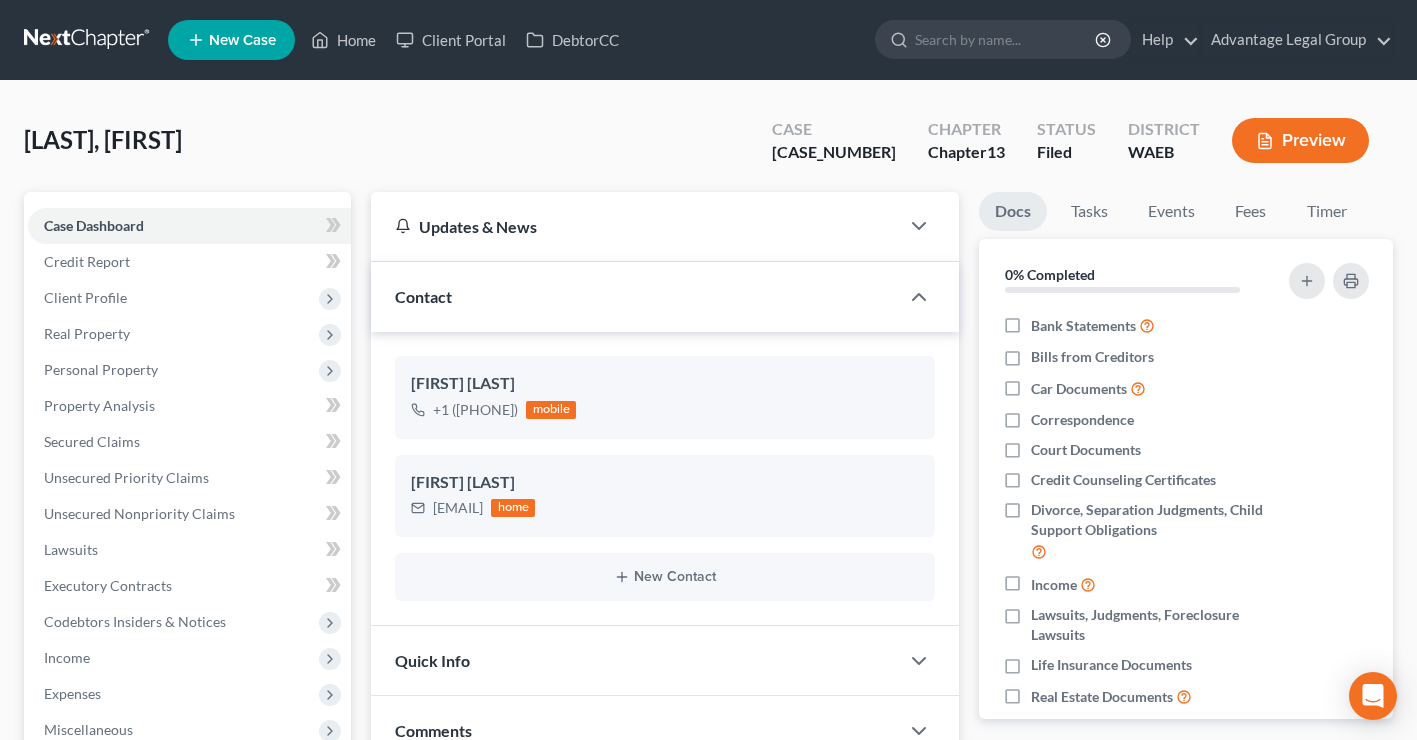 scroll, scrollTop: 2752, scrollLeft: 0, axis: vertical 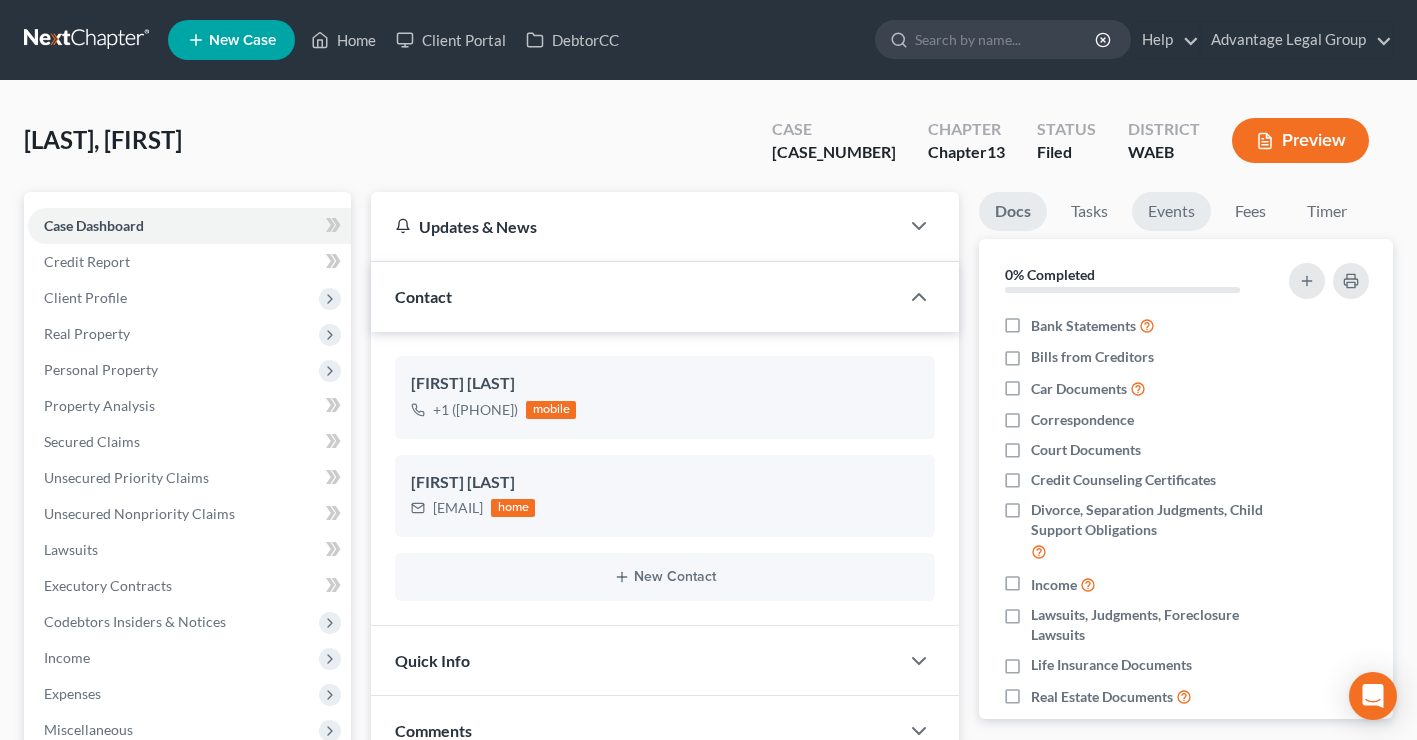 click on "Events" at bounding box center (1171, 211) 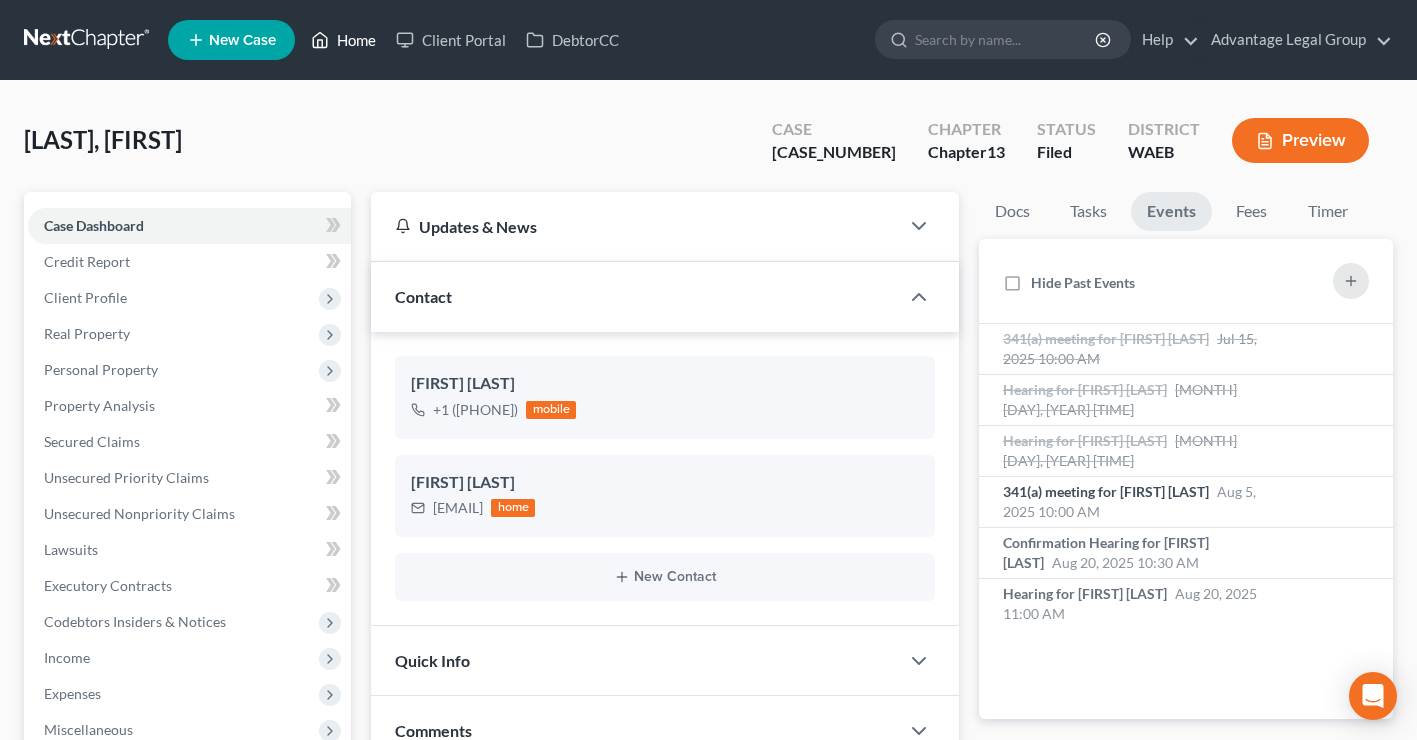 click on "Home" at bounding box center (343, 40) 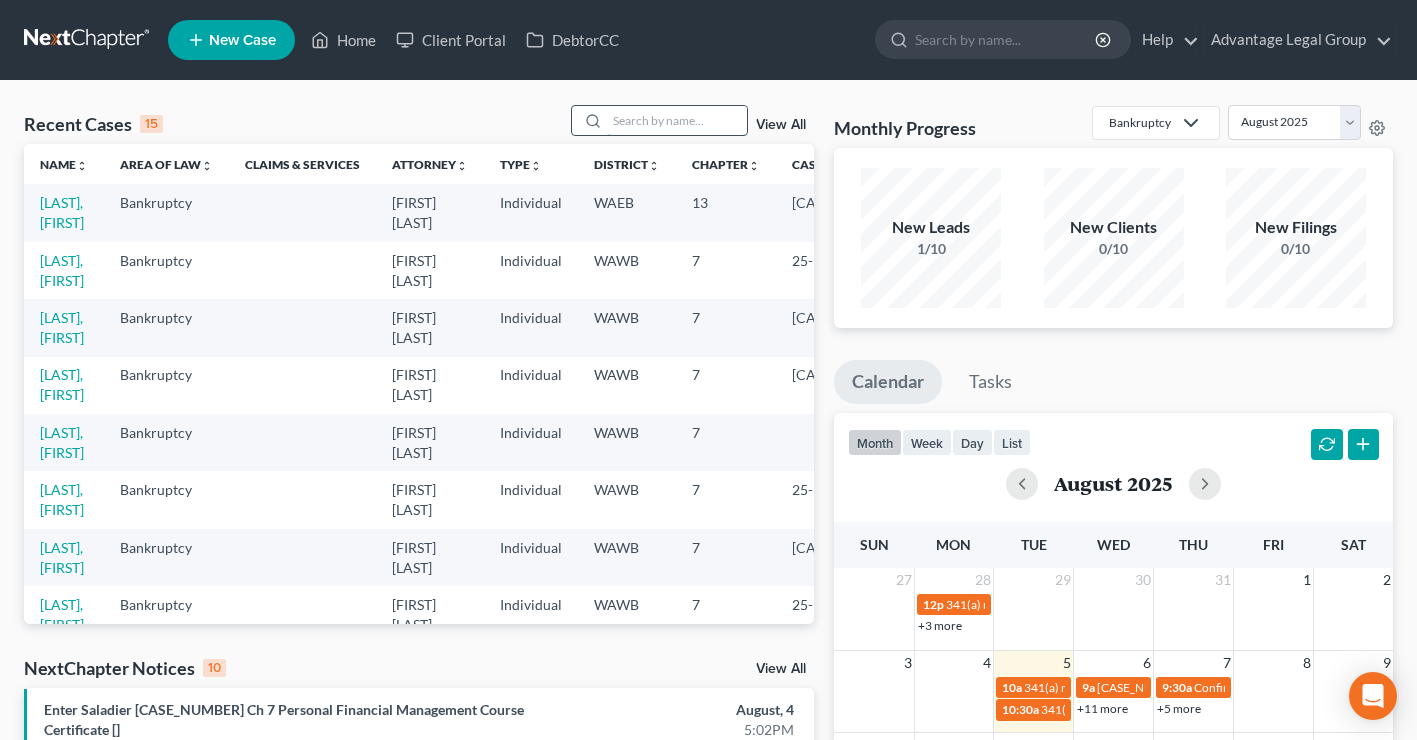 click at bounding box center (677, 120) 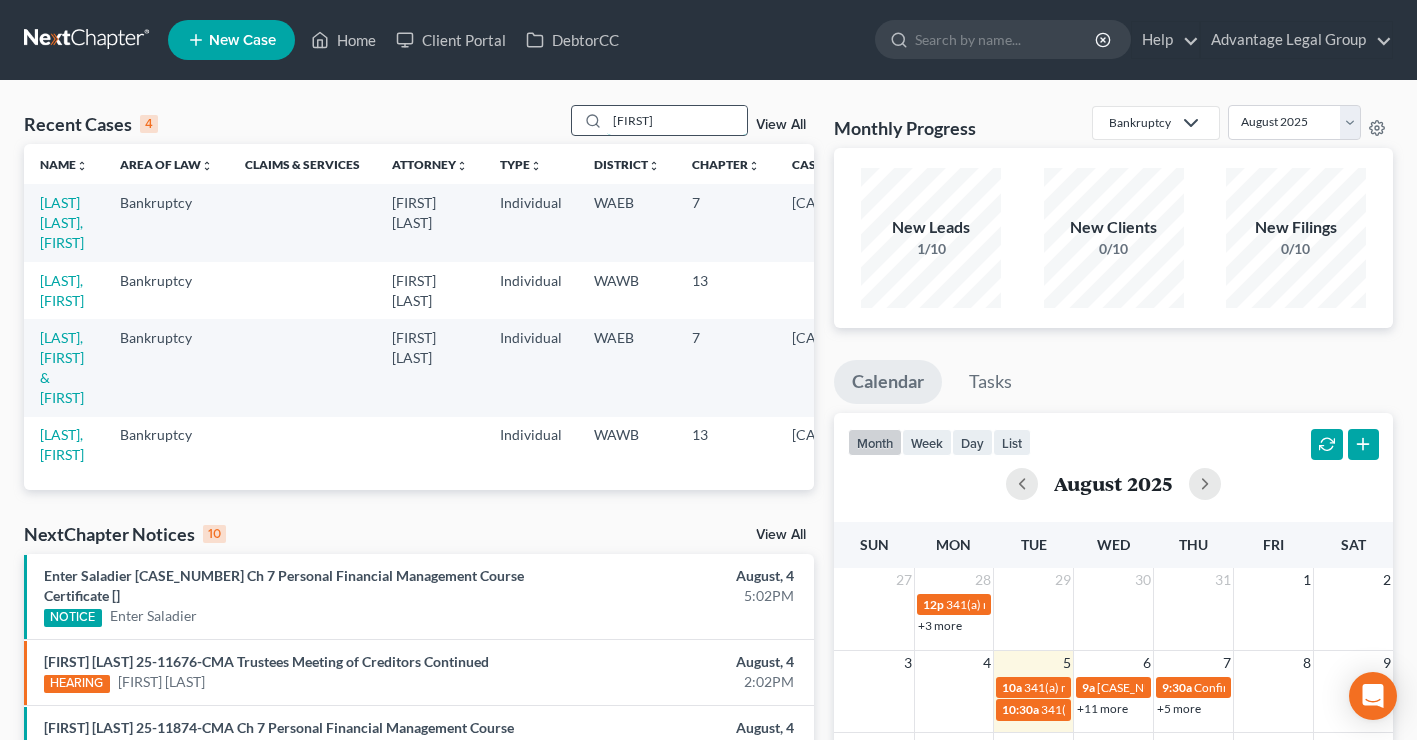 type on "[FIRST]" 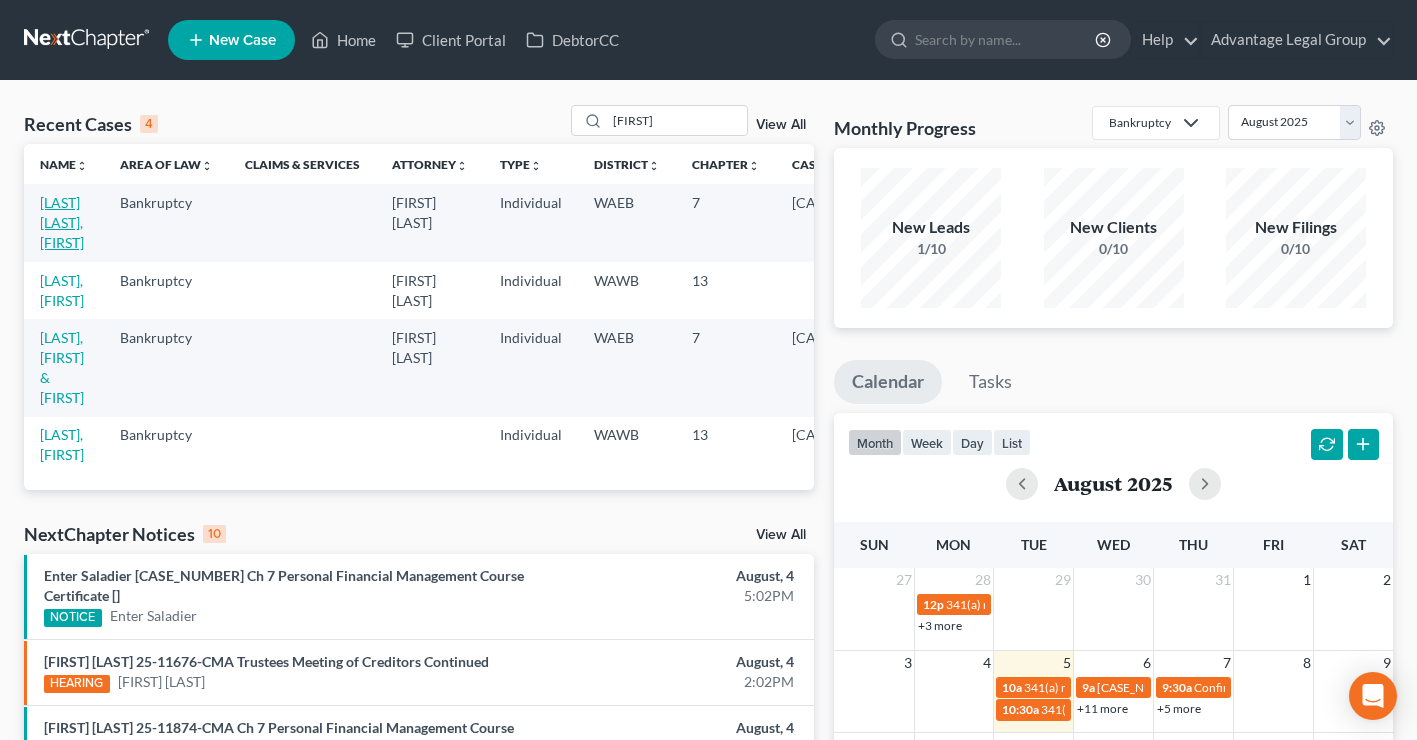 click on "[LAST] [LAST], [FIRST]" at bounding box center (62, 222) 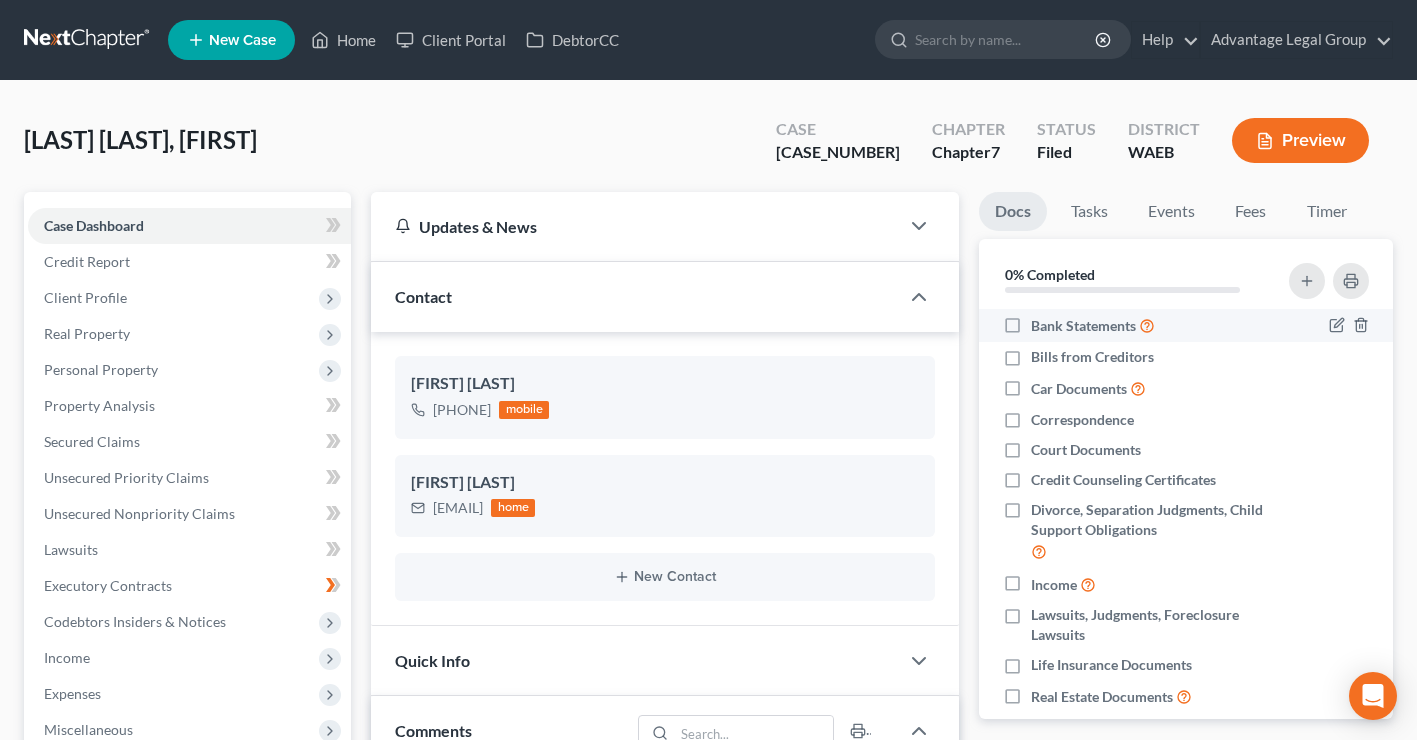 scroll, scrollTop: 2761, scrollLeft: 0, axis: vertical 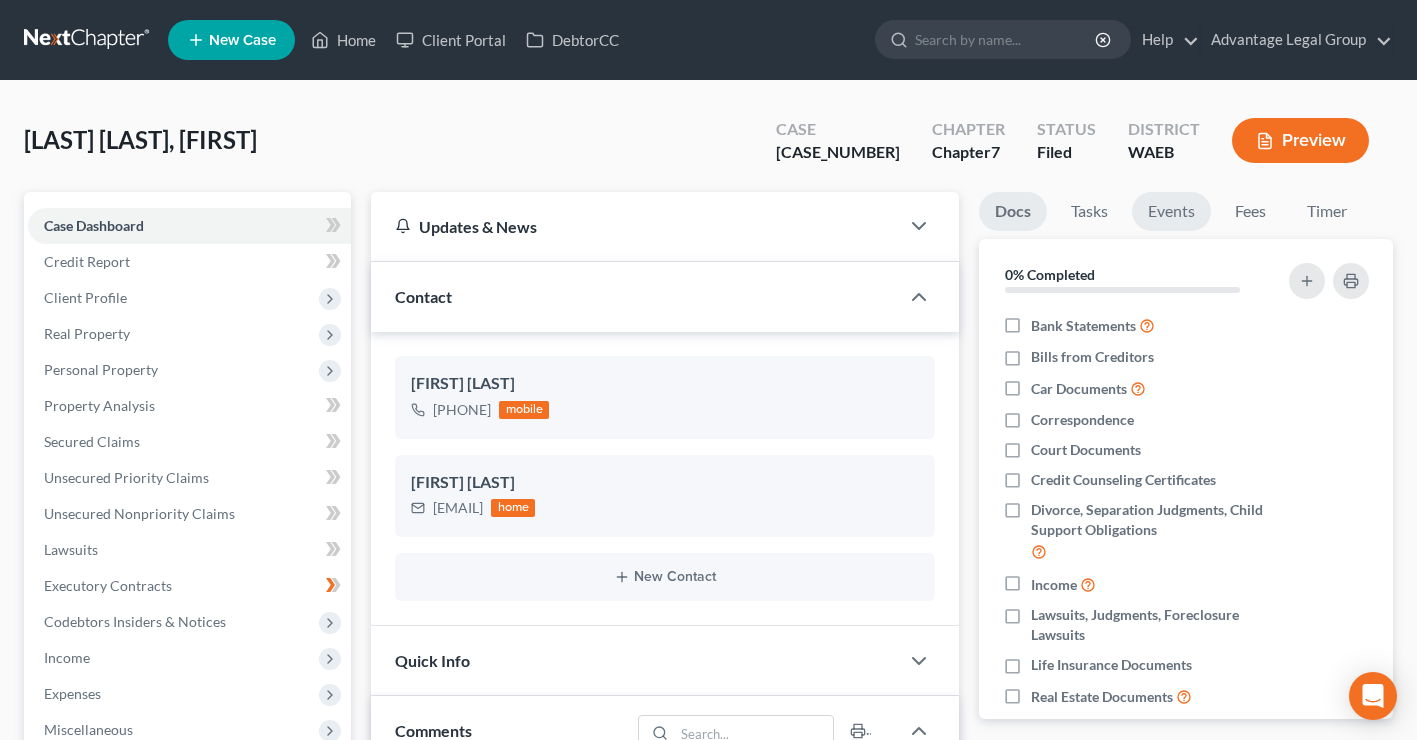 click on "Events" at bounding box center [1171, 211] 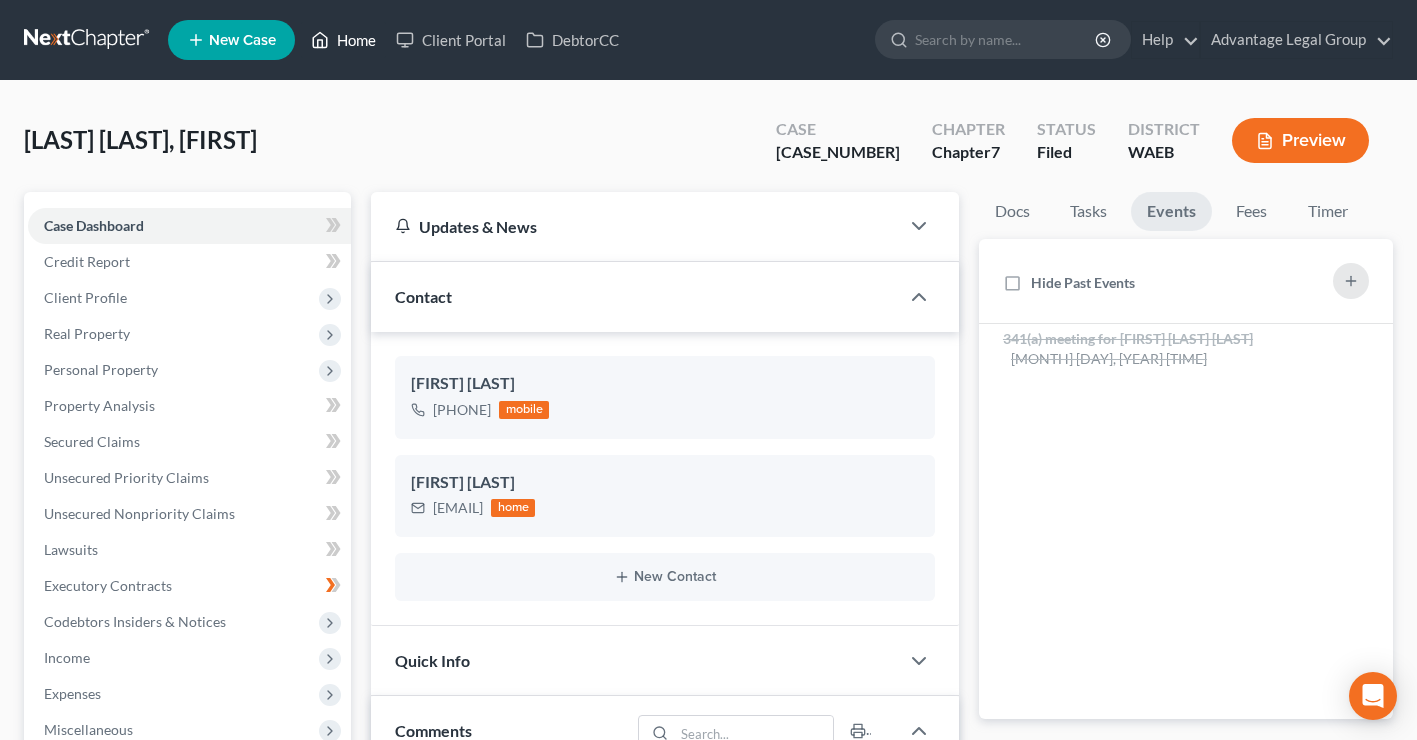click on "Home" at bounding box center (343, 40) 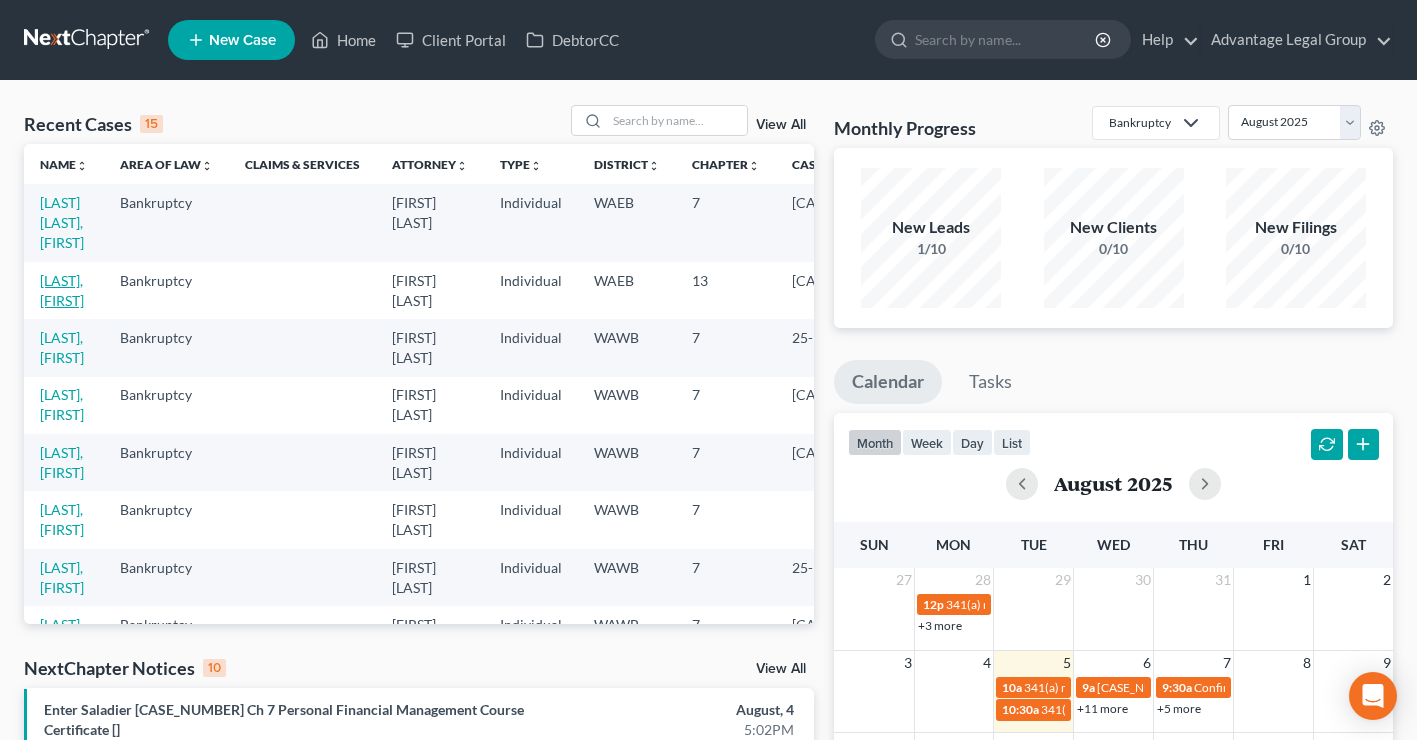 click on "[LAST], [FIRST]" at bounding box center [62, 290] 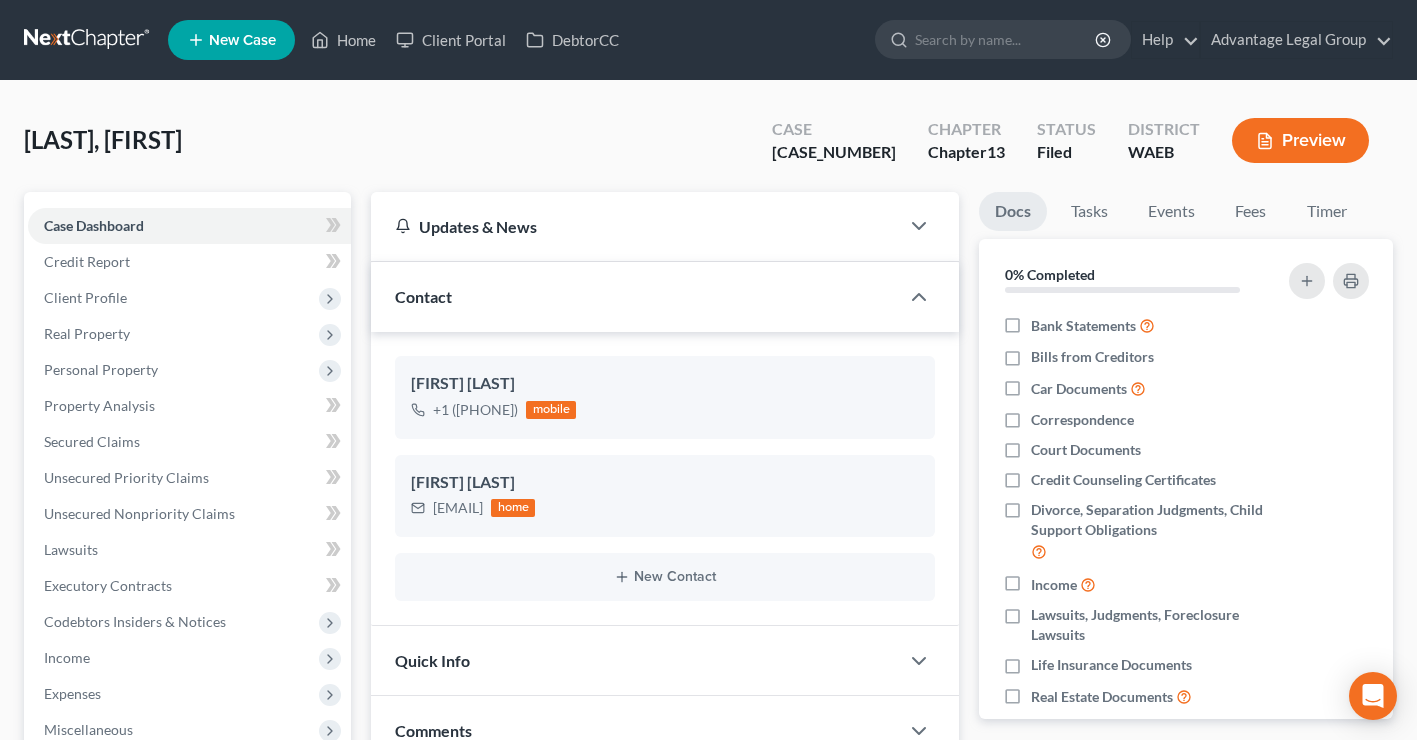 scroll, scrollTop: 2752, scrollLeft: 0, axis: vertical 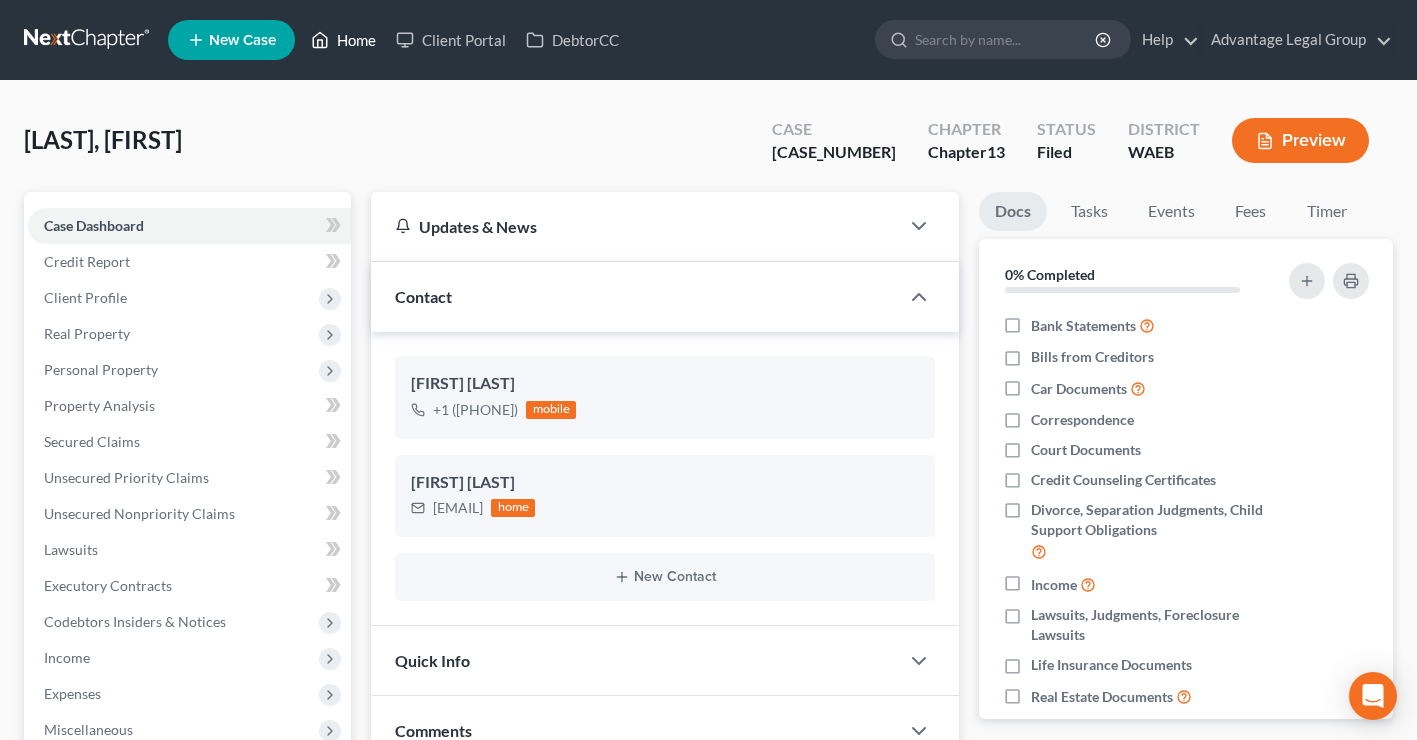 click on "Home" at bounding box center [343, 40] 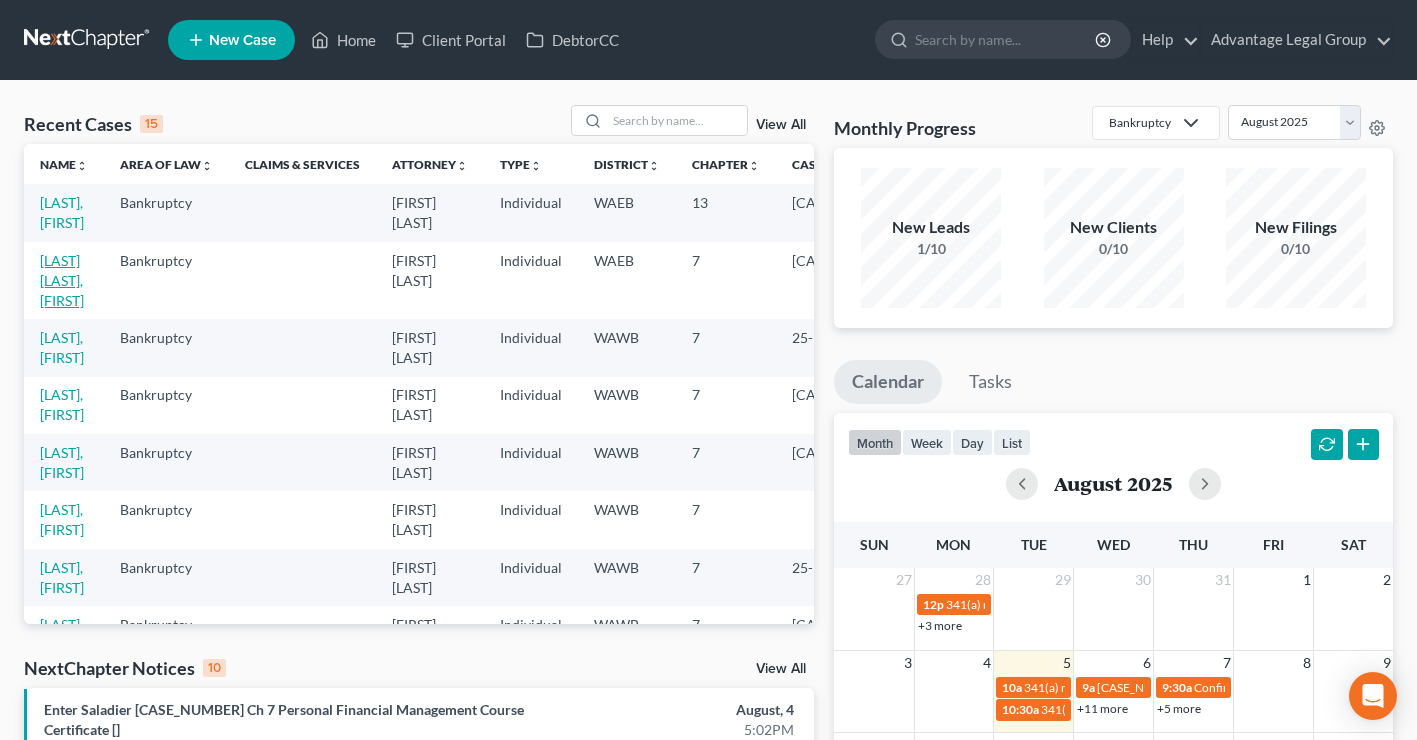 click on "[LAST] [LAST], [FIRST]" at bounding box center [62, 280] 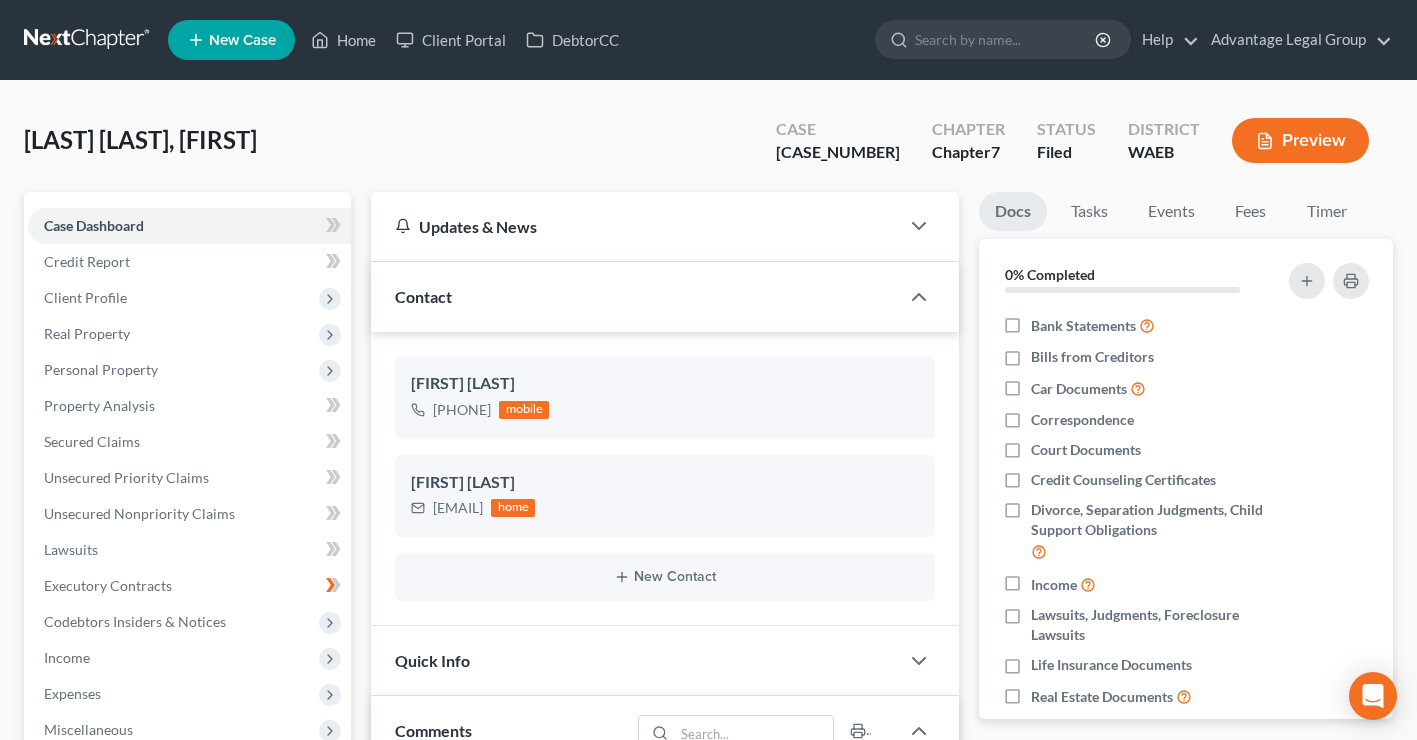 scroll, scrollTop: 2761, scrollLeft: 0, axis: vertical 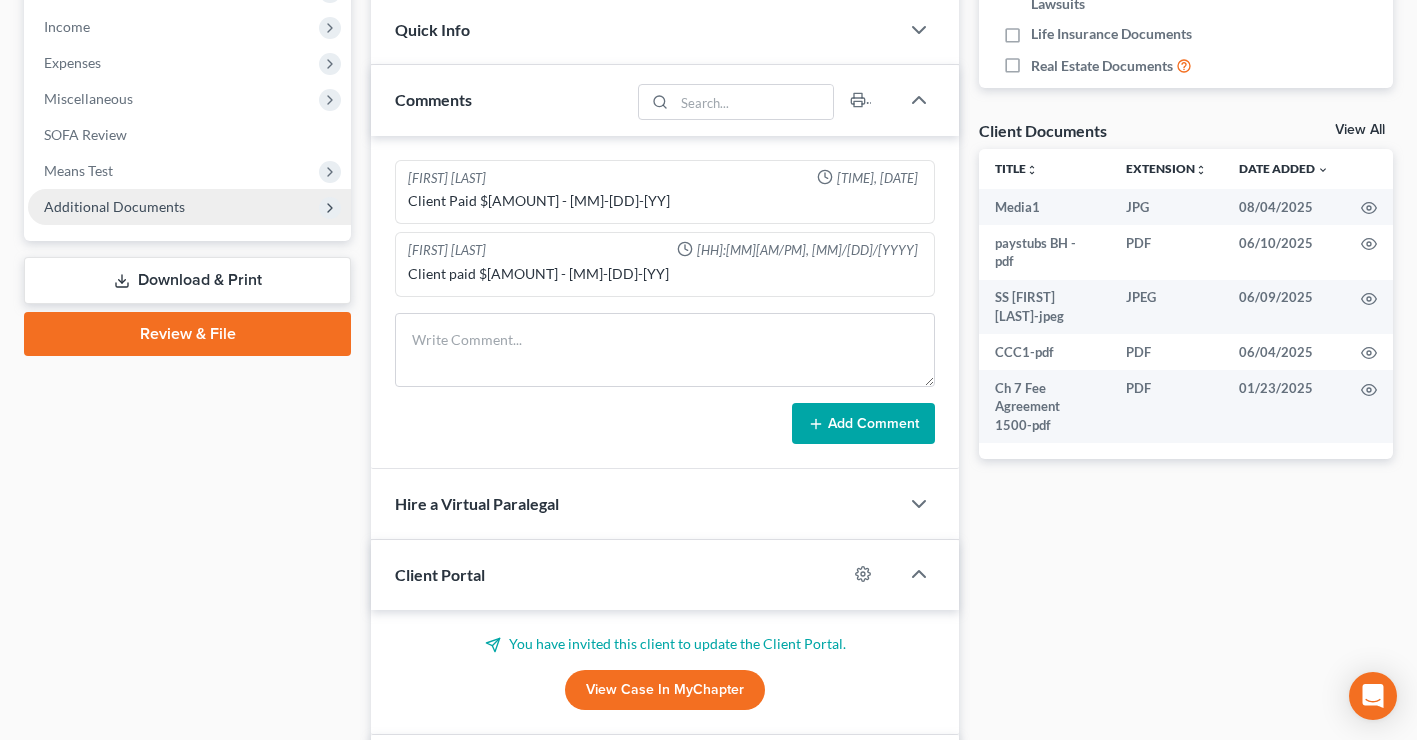 click on "Additional Documents" at bounding box center (114, 206) 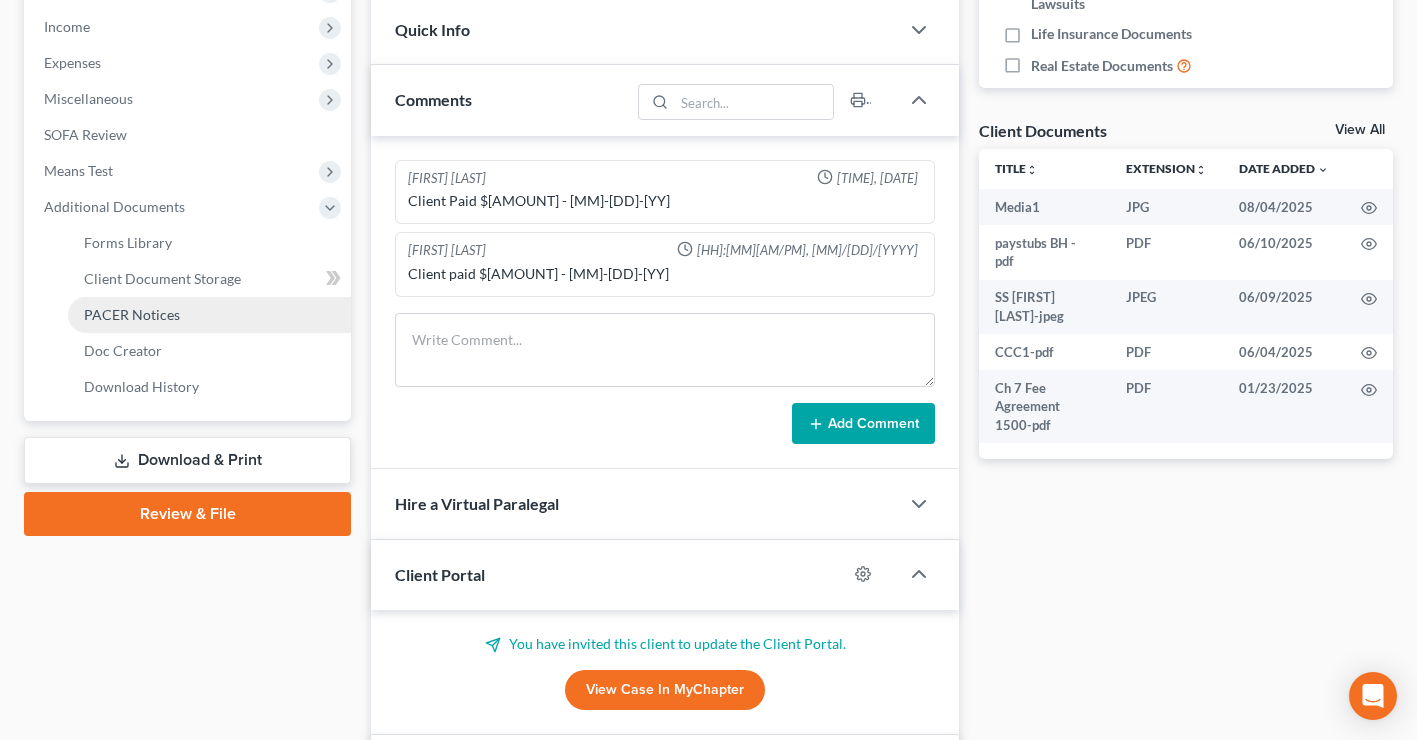click on "PACER Notices" at bounding box center (132, 314) 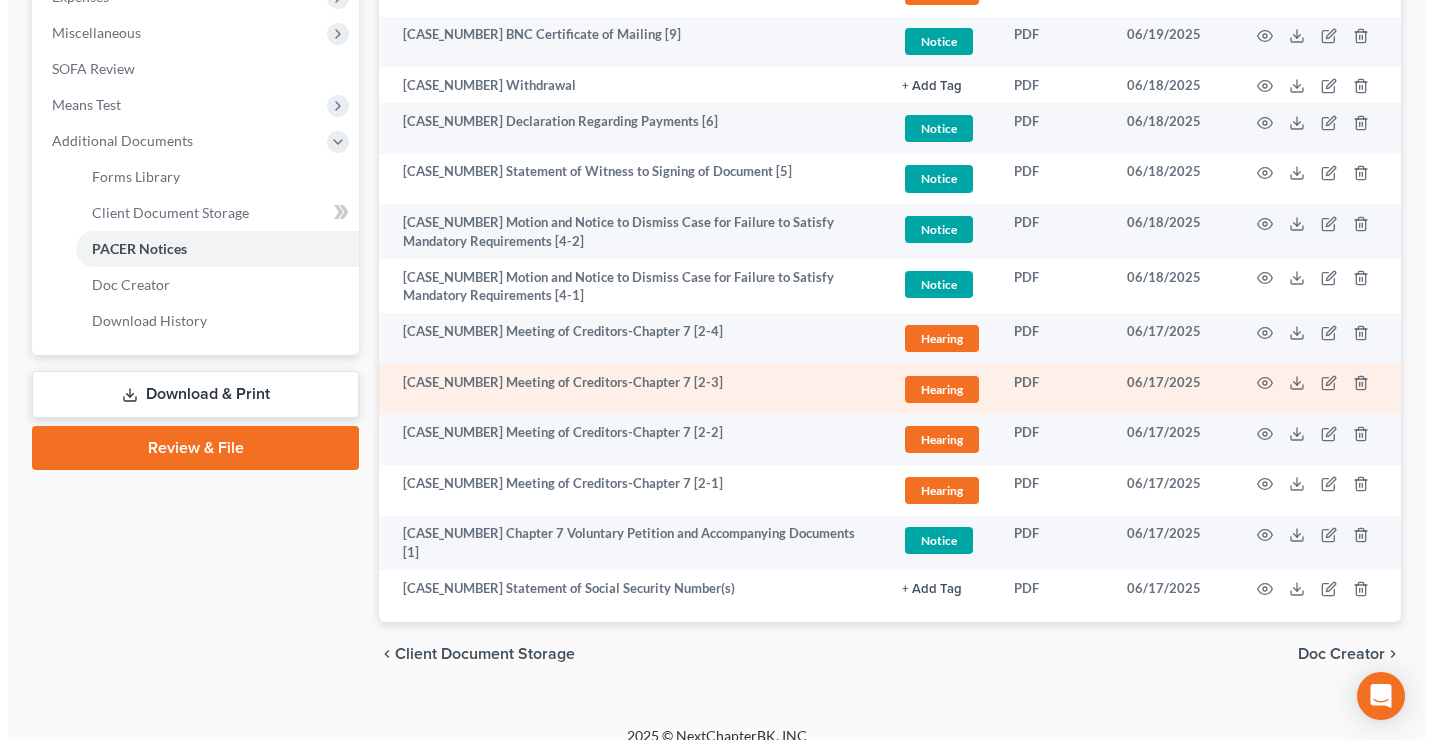 scroll, scrollTop: 715, scrollLeft: 0, axis: vertical 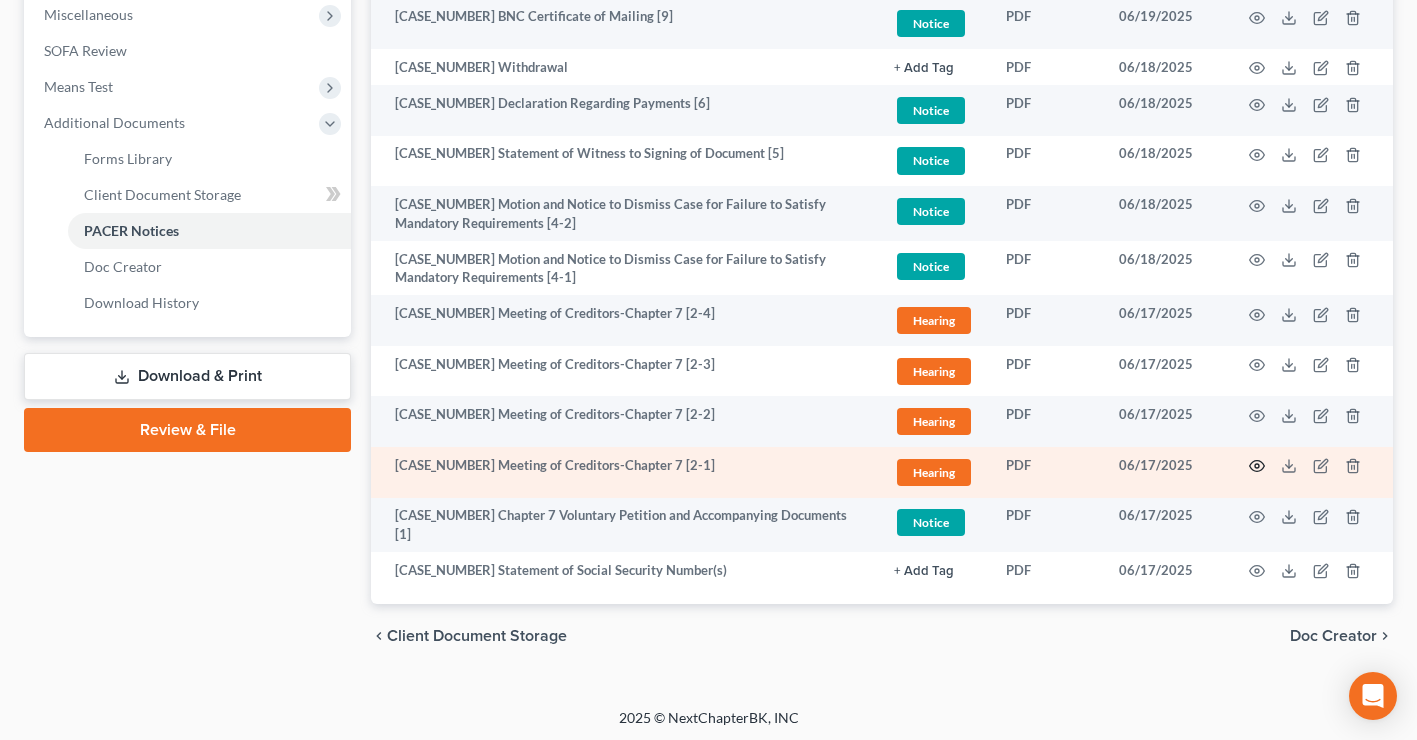 click 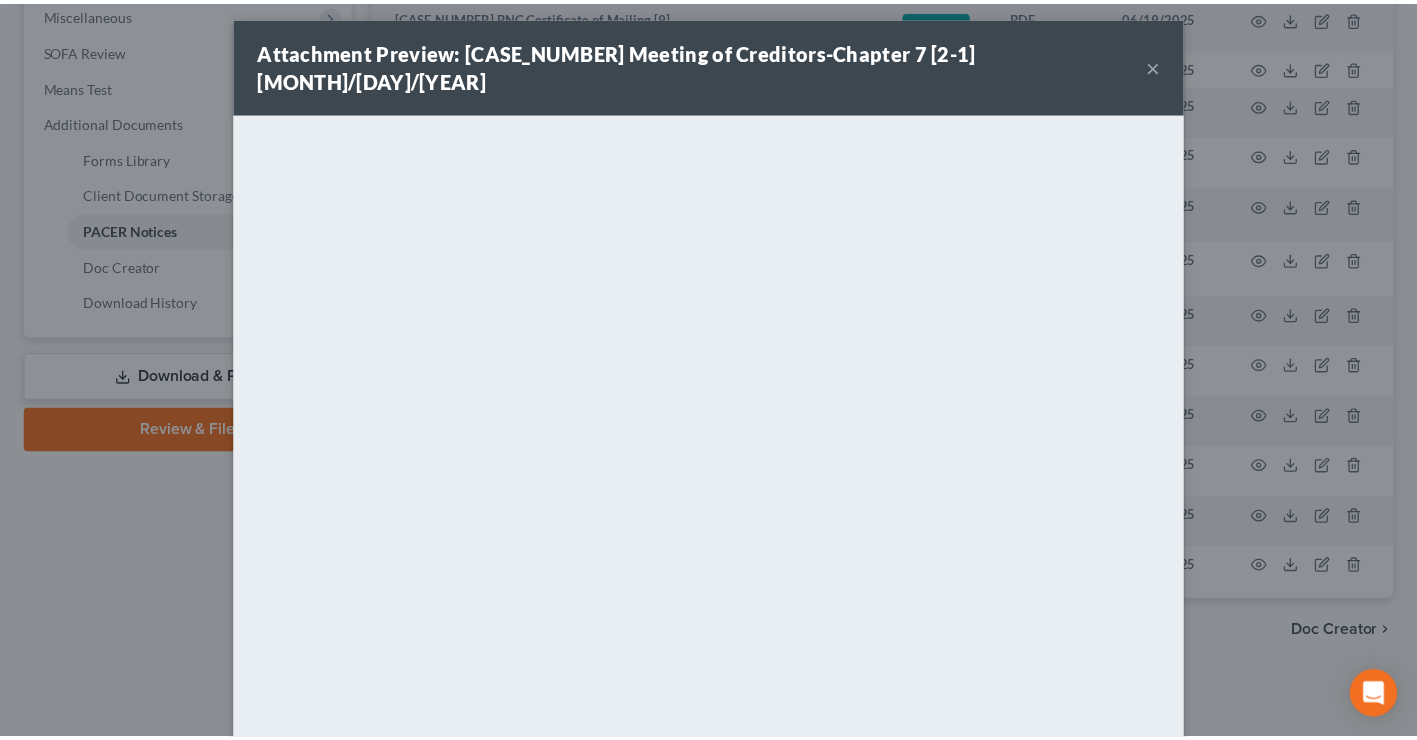 scroll, scrollTop: 0, scrollLeft: 0, axis: both 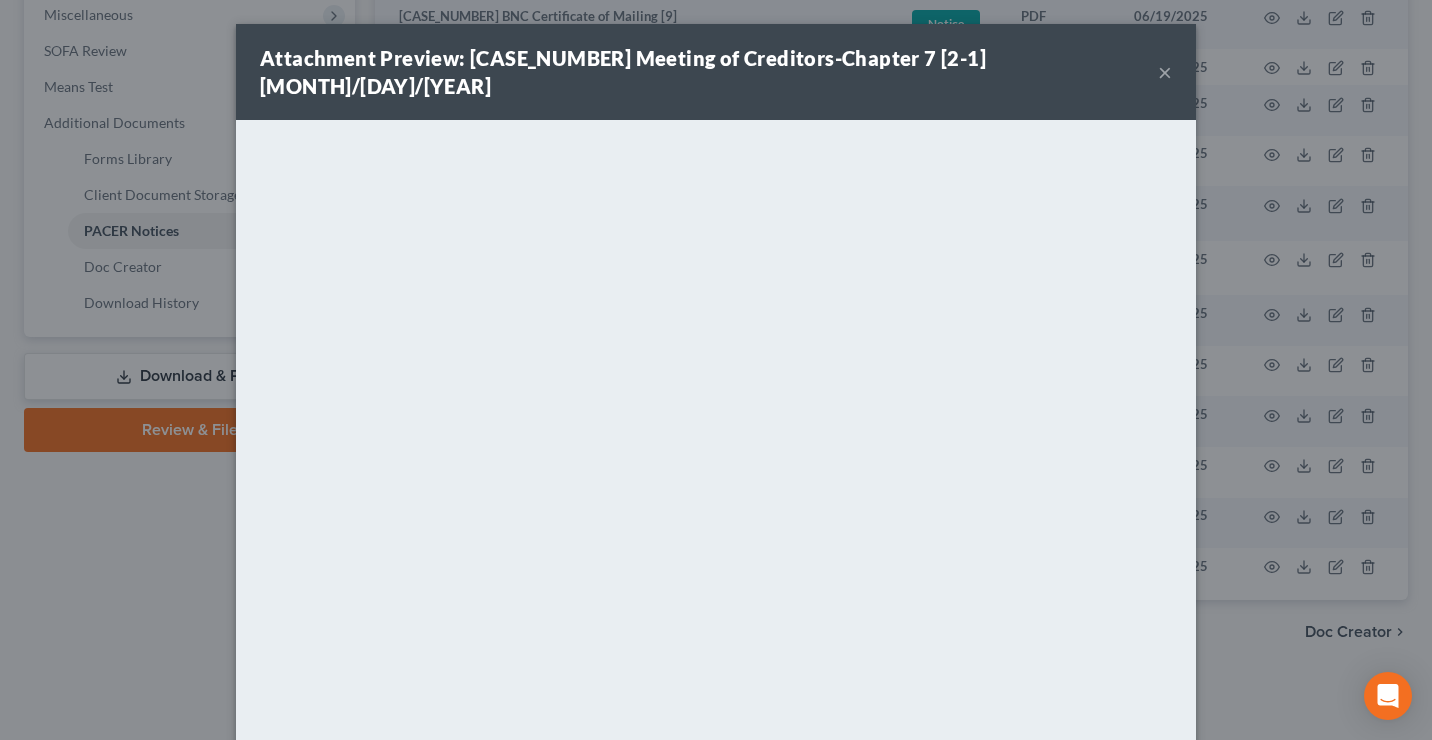 click on "×" at bounding box center [1165, 72] 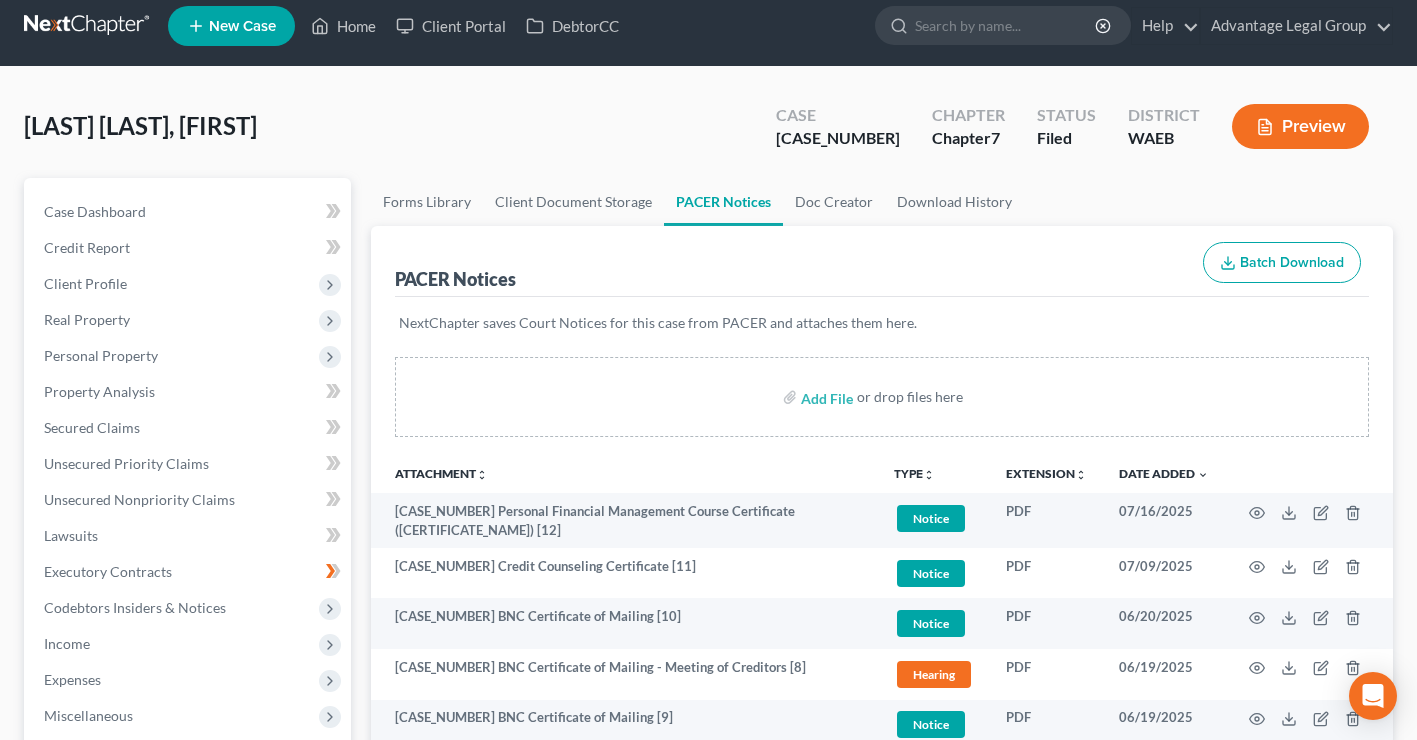scroll, scrollTop: 0, scrollLeft: 0, axis: both 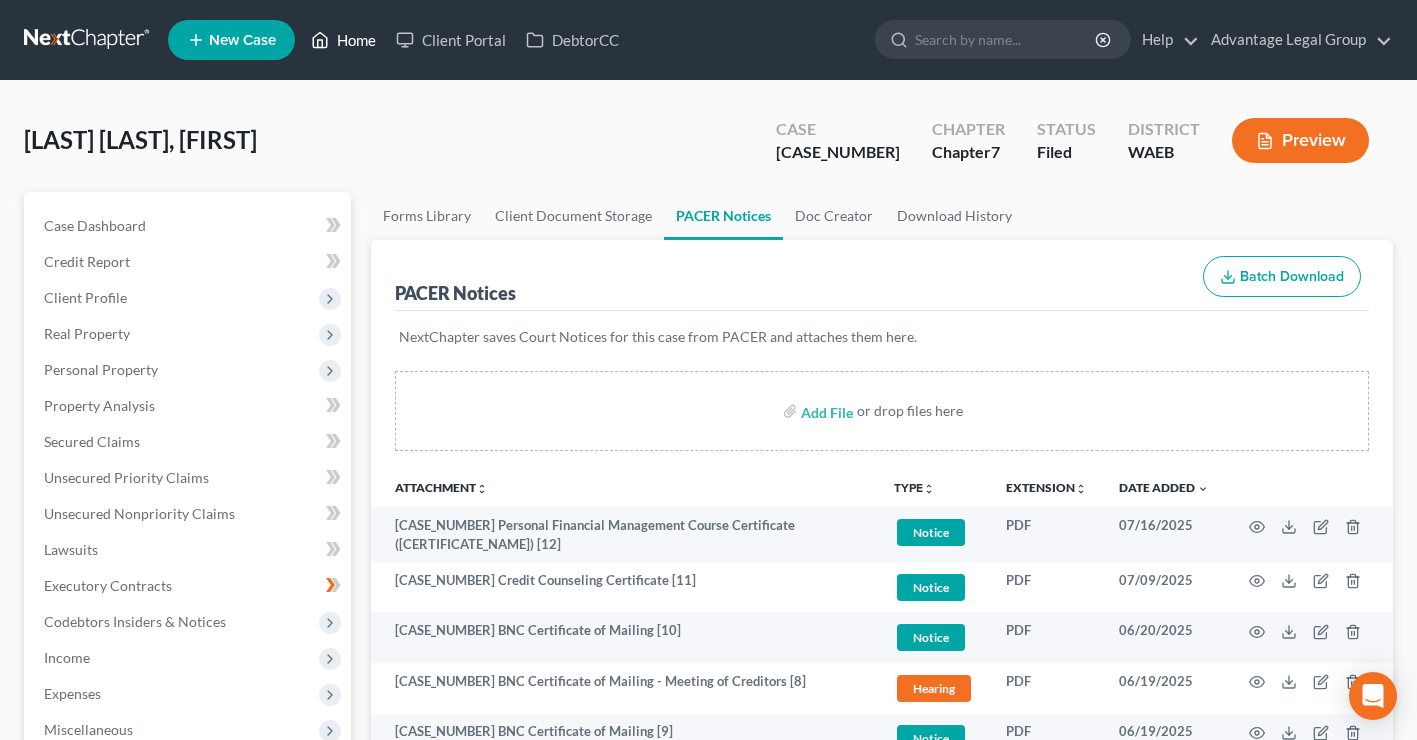 click on "Home" at bounding box center [343, 40] 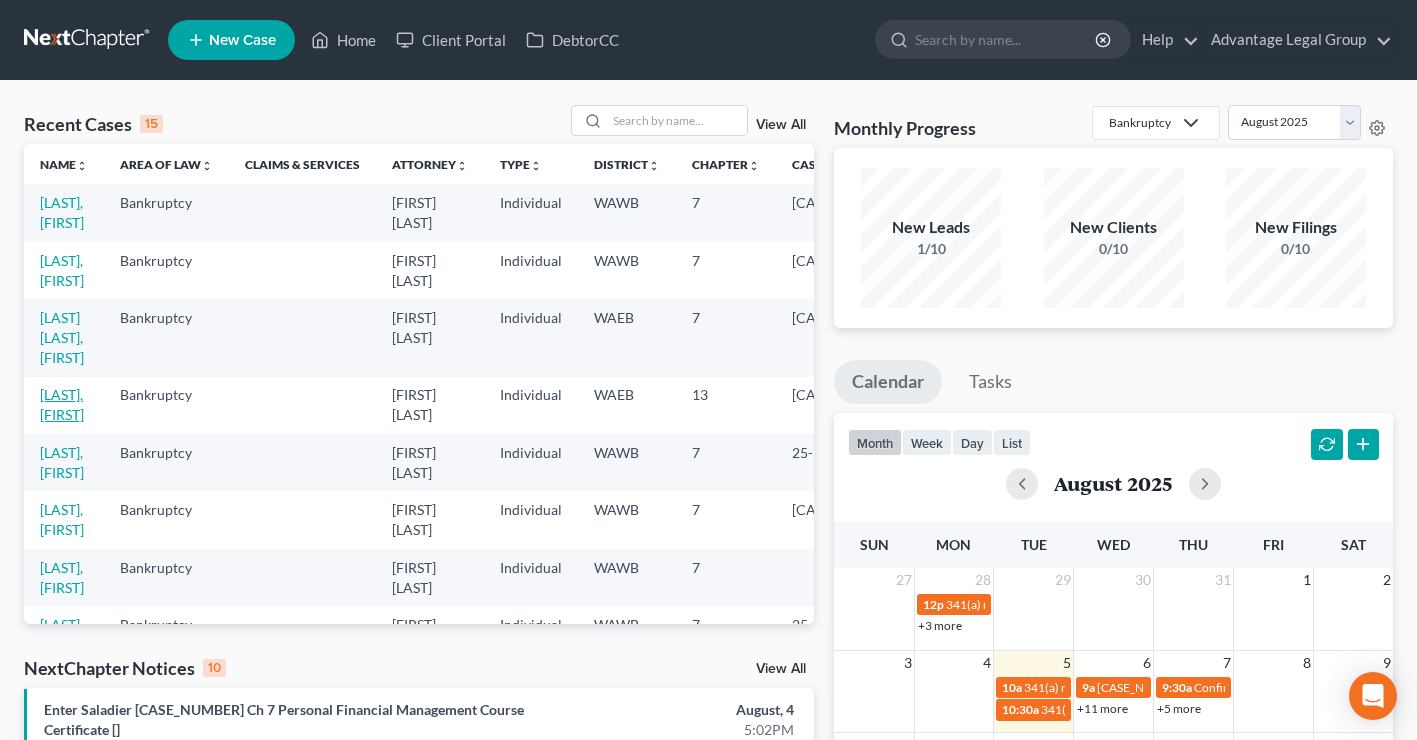 click on "[LAST], [FIRST]" at bounding box center [62, 404] 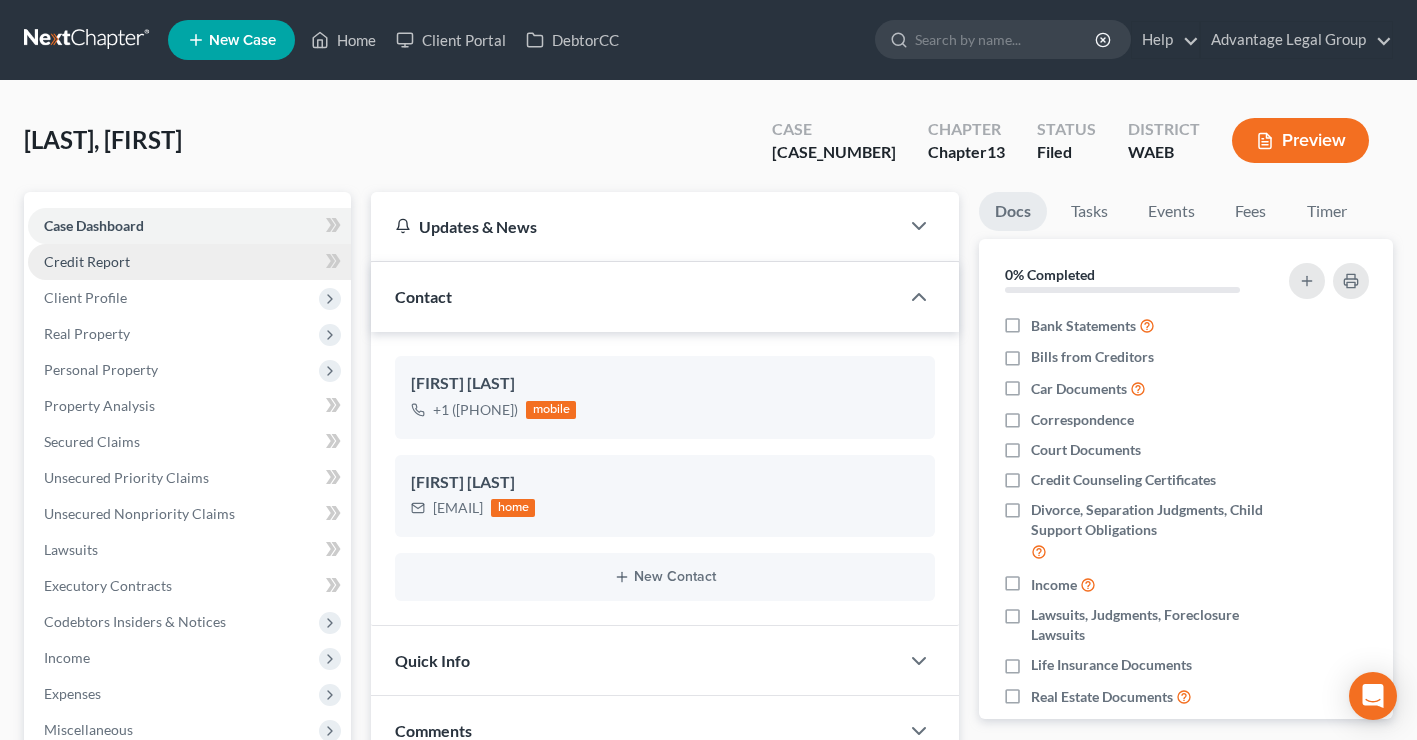scroll, scrollTop: 2752, scrollLeft: 0, axis: vertical 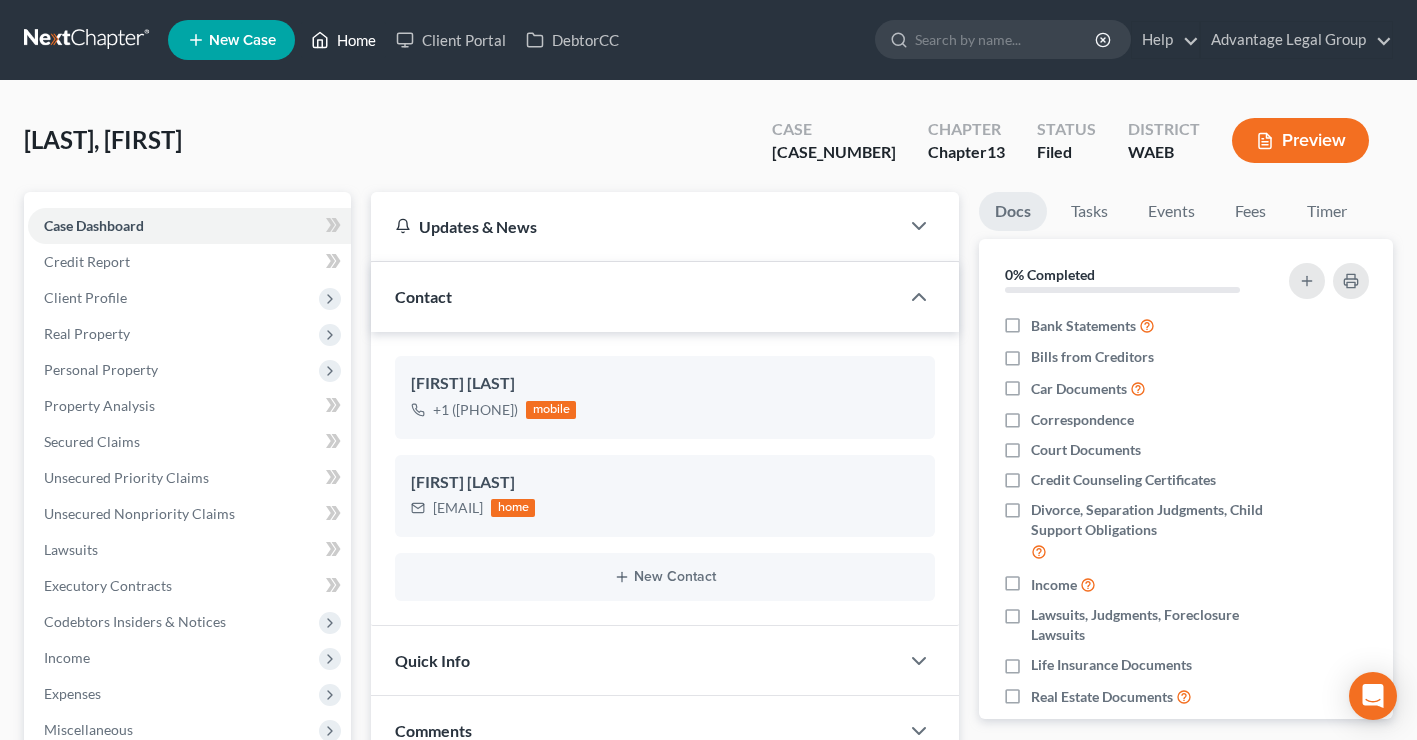 click on "Home" at bounding box center [343, 40] 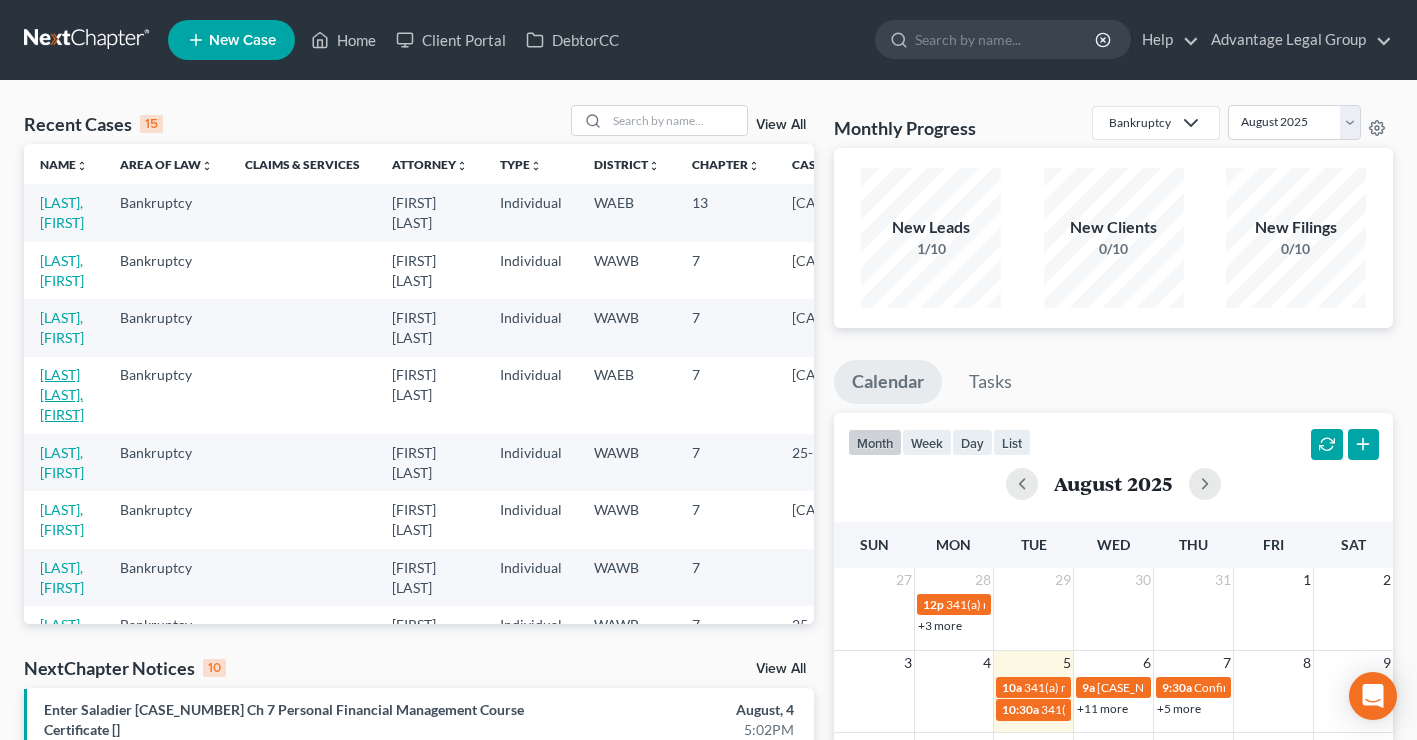 click on "[LAST] [LAST], [FIRST]" at bounding box center [62, 394] 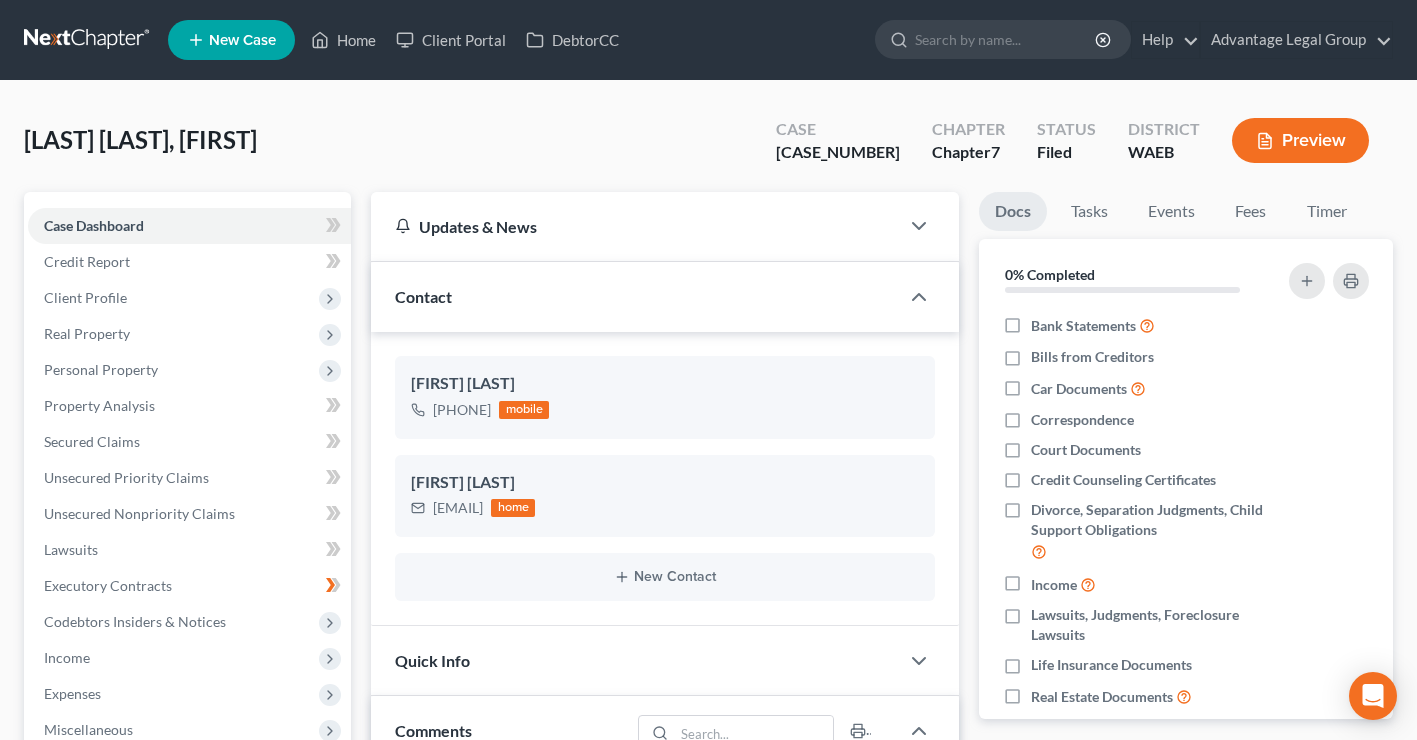 scroll, scrollTop: 2761, scrollLeft: 0, axis: vertical 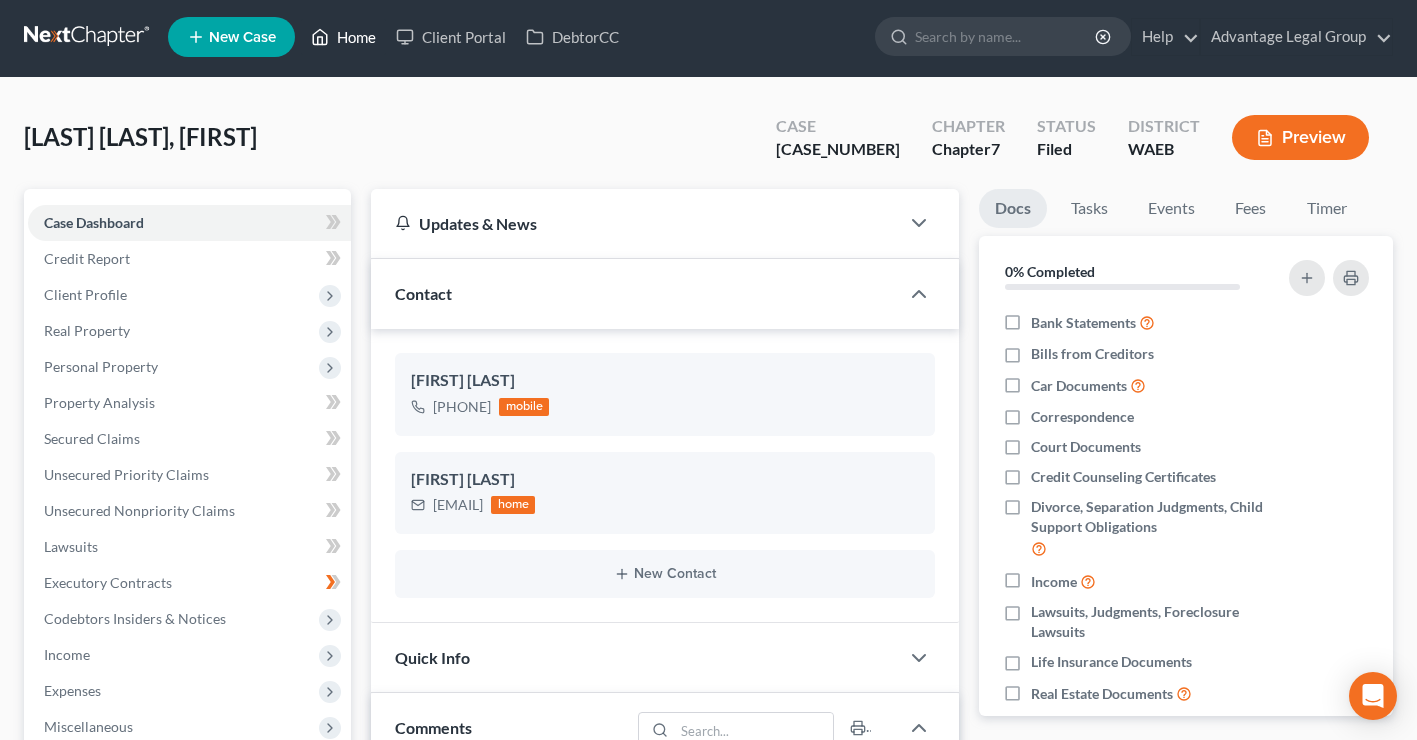 click on "Home" at bounding box center (343, 37) 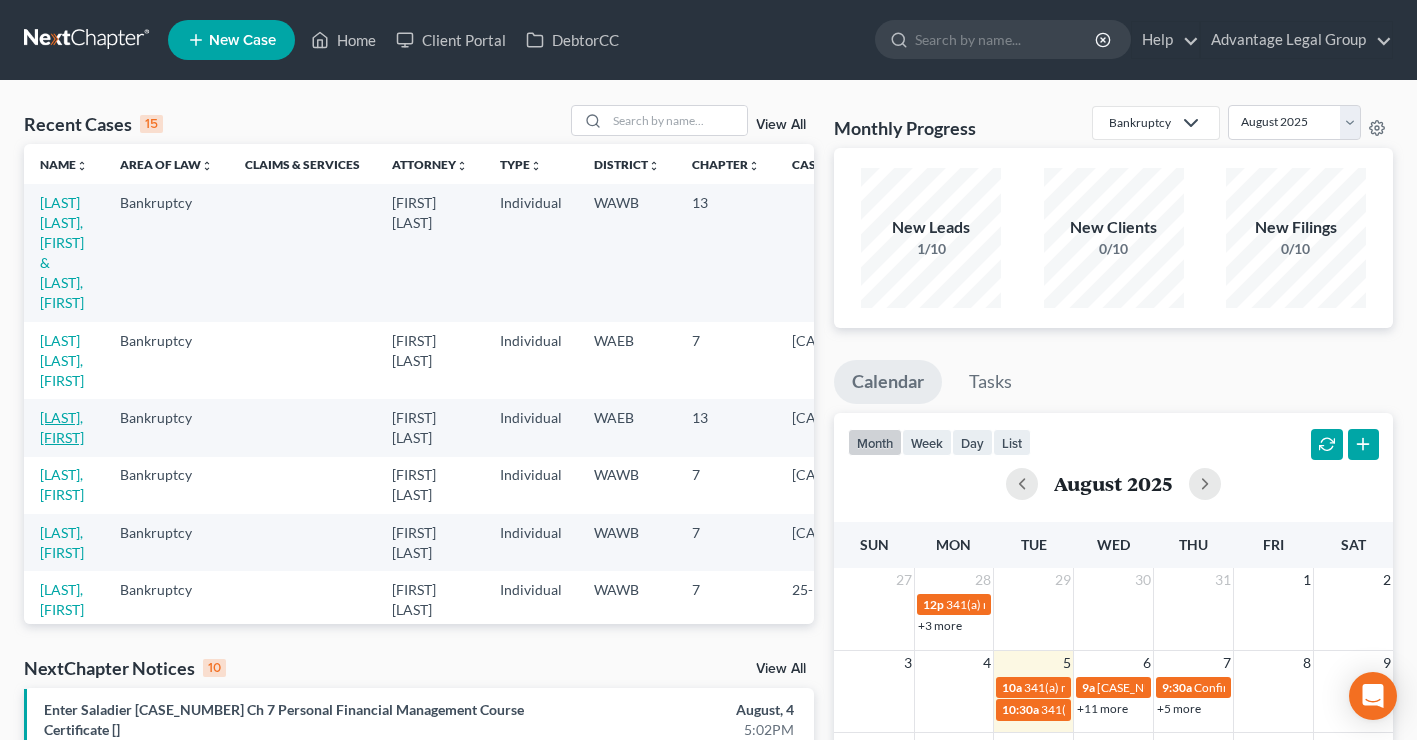click on "[LAST], [FIRST]" at bounding box center [62, 427] 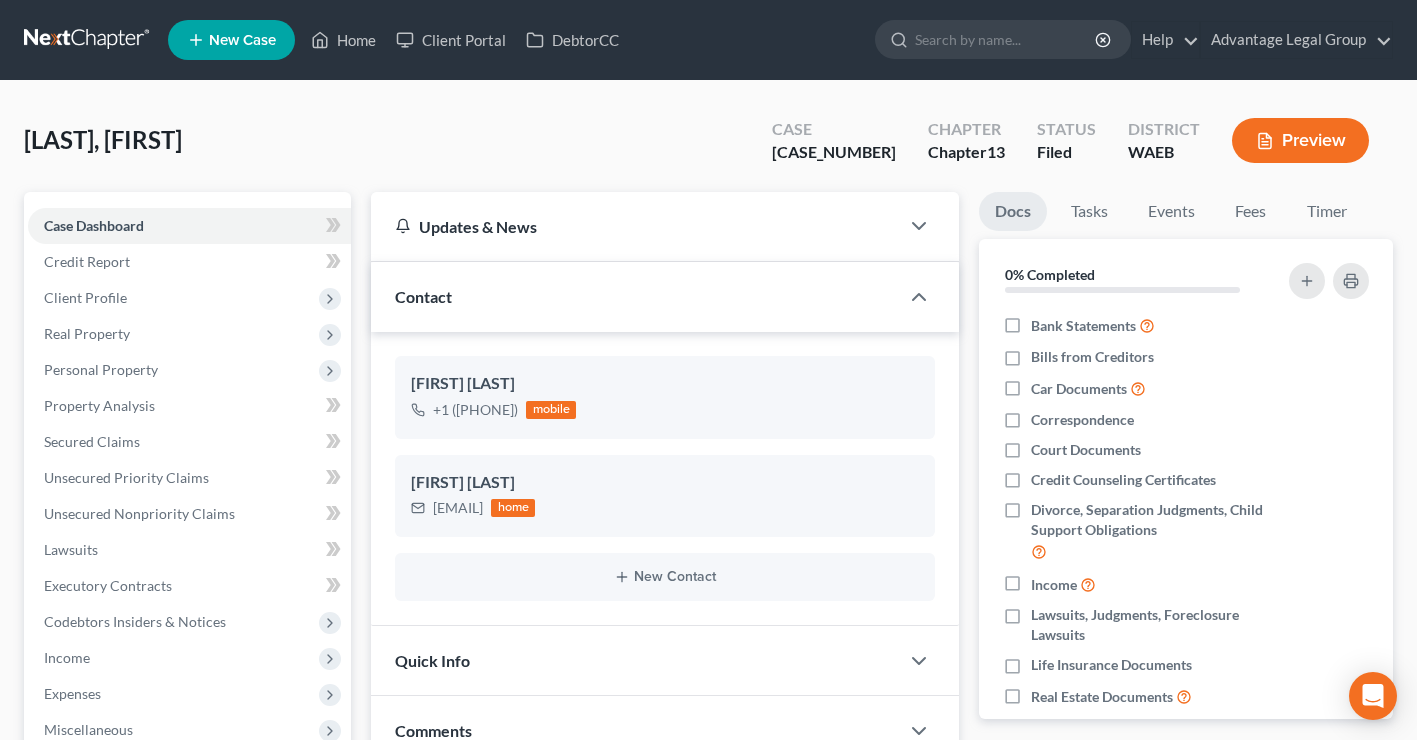scroll, scrollTop: 2752, scrollLeft: 0, axis: vertical 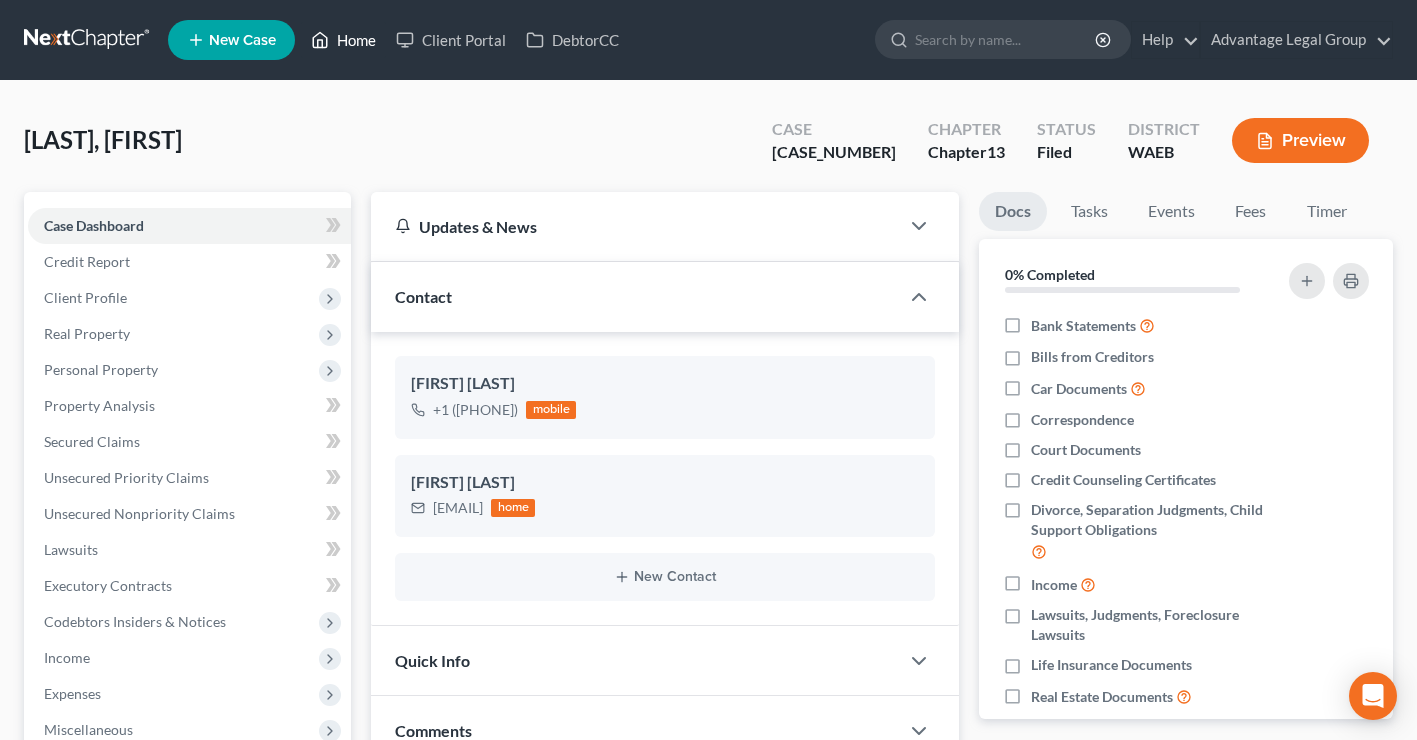 click on "Home" at bounding box center (343, 40) 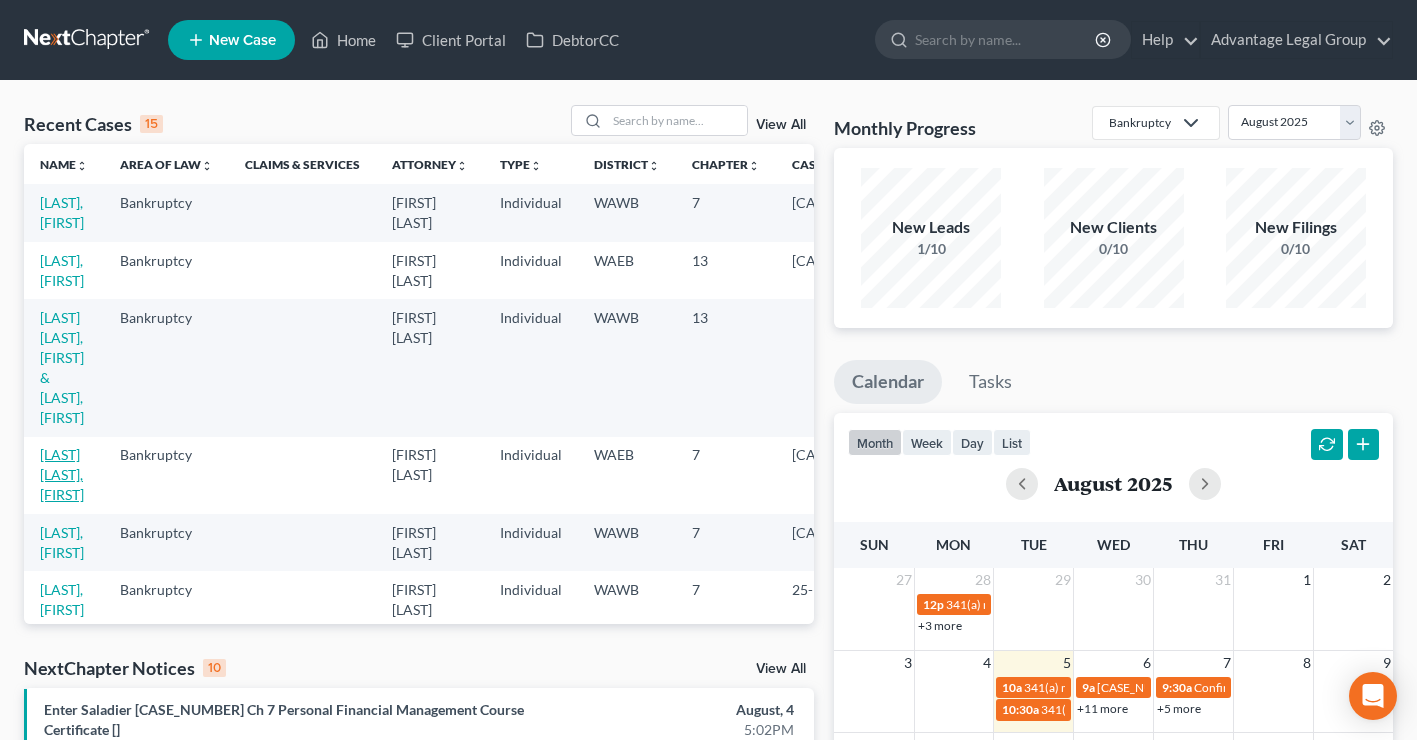 click on "[LAST] [LAST], [FIRST]" at bounding box center (62, 474) 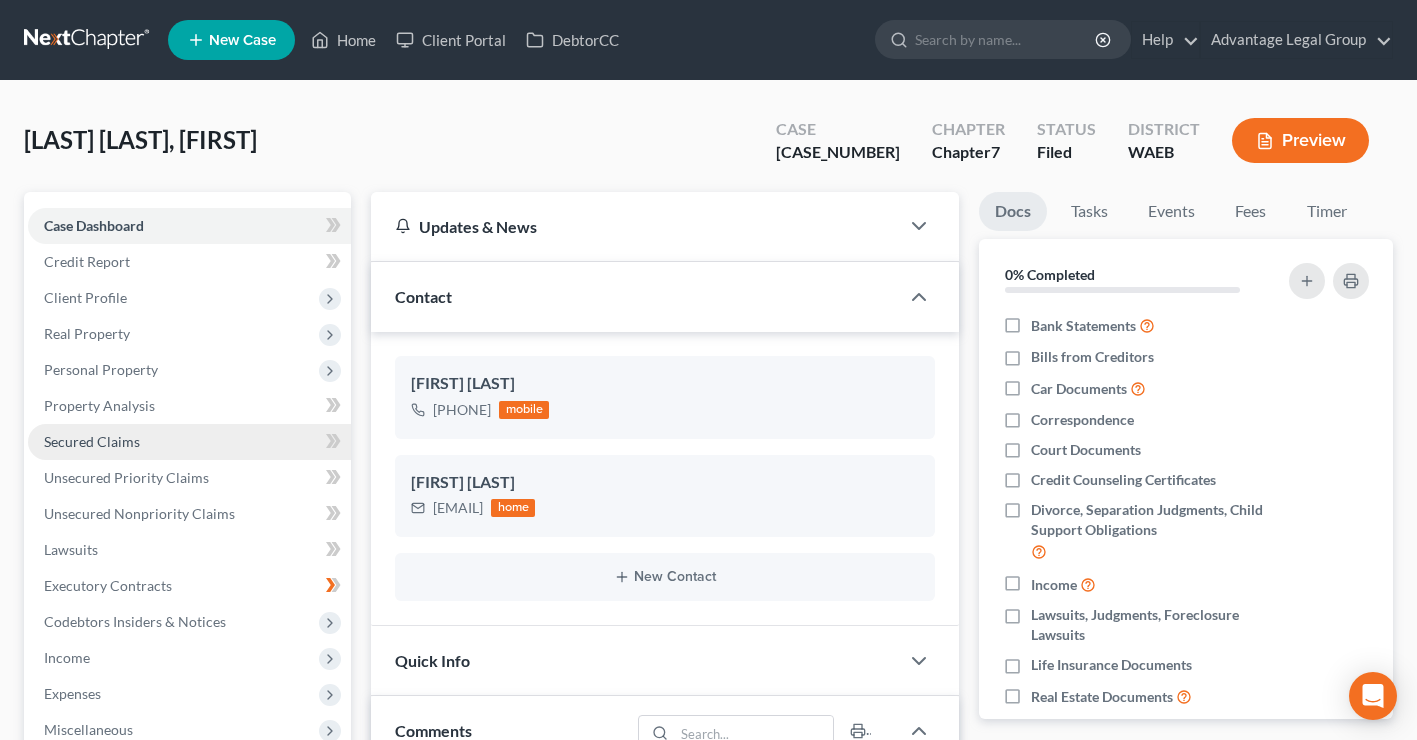 scroll, scrollTop: 2761, scrollLeft: 0, axis: vertical 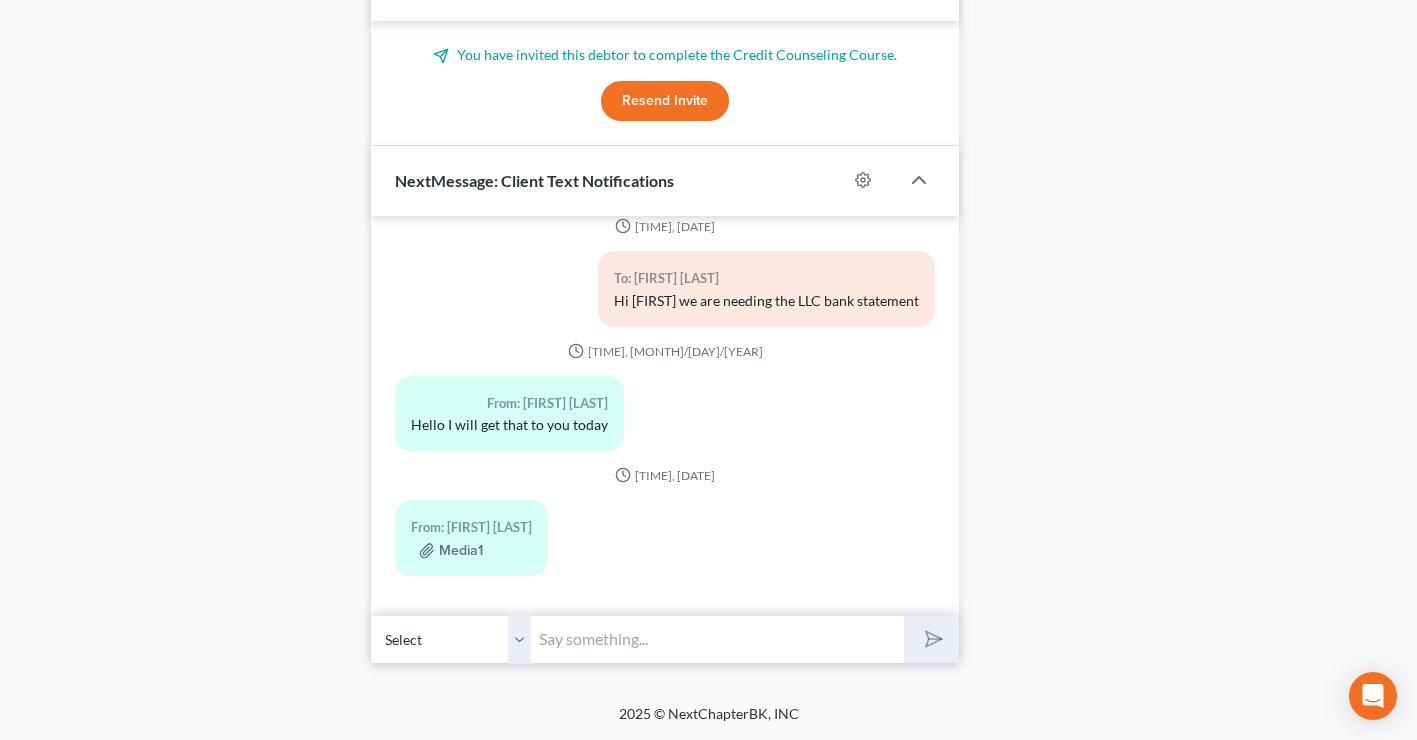 click at bounding box center (717, 639) 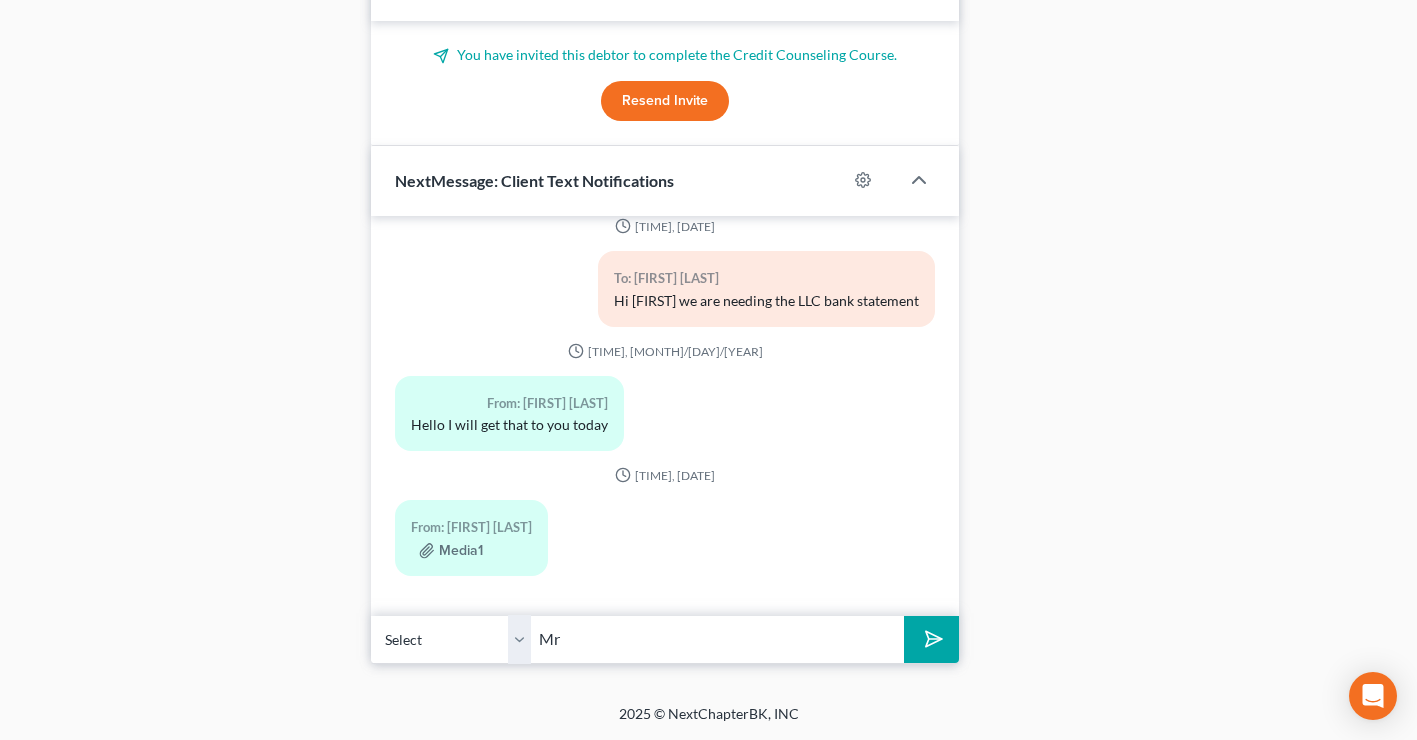 type on "M" 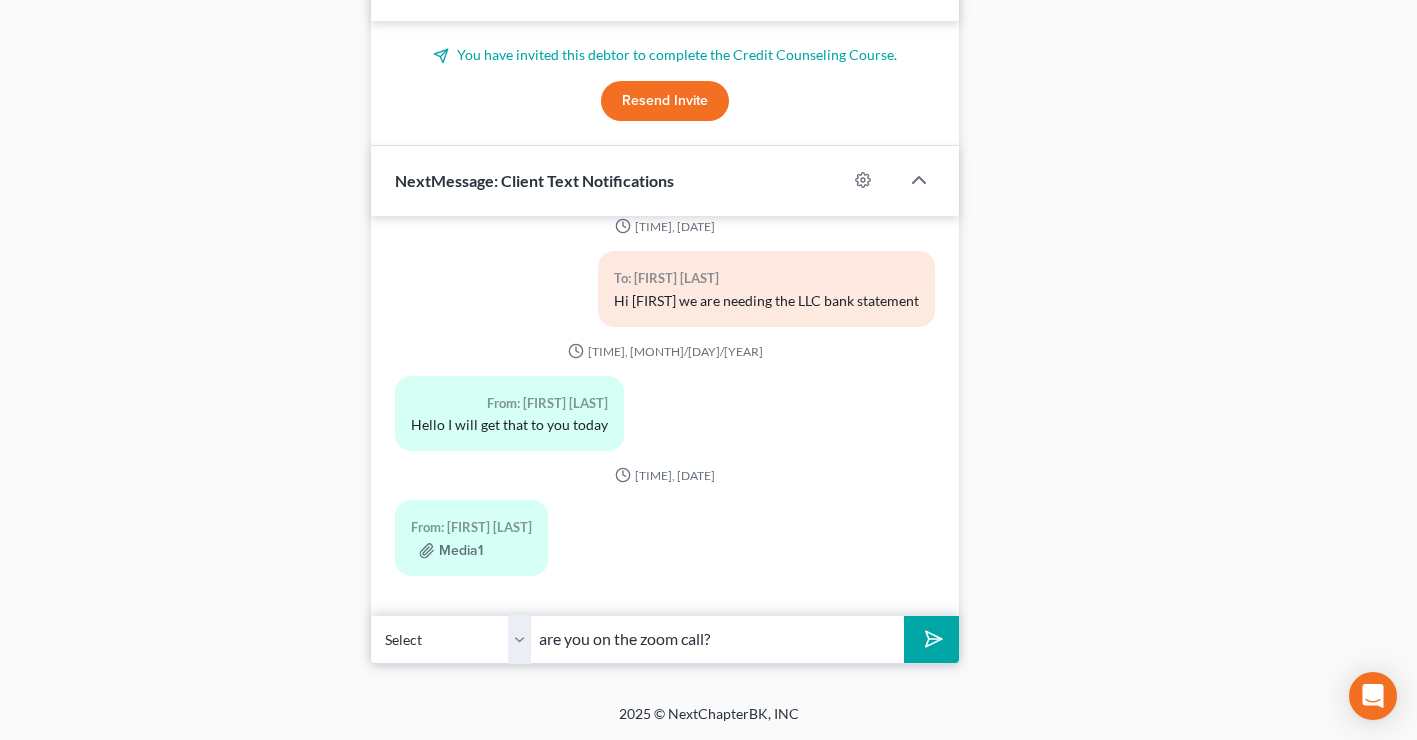 type on "are you on the zoom call?" 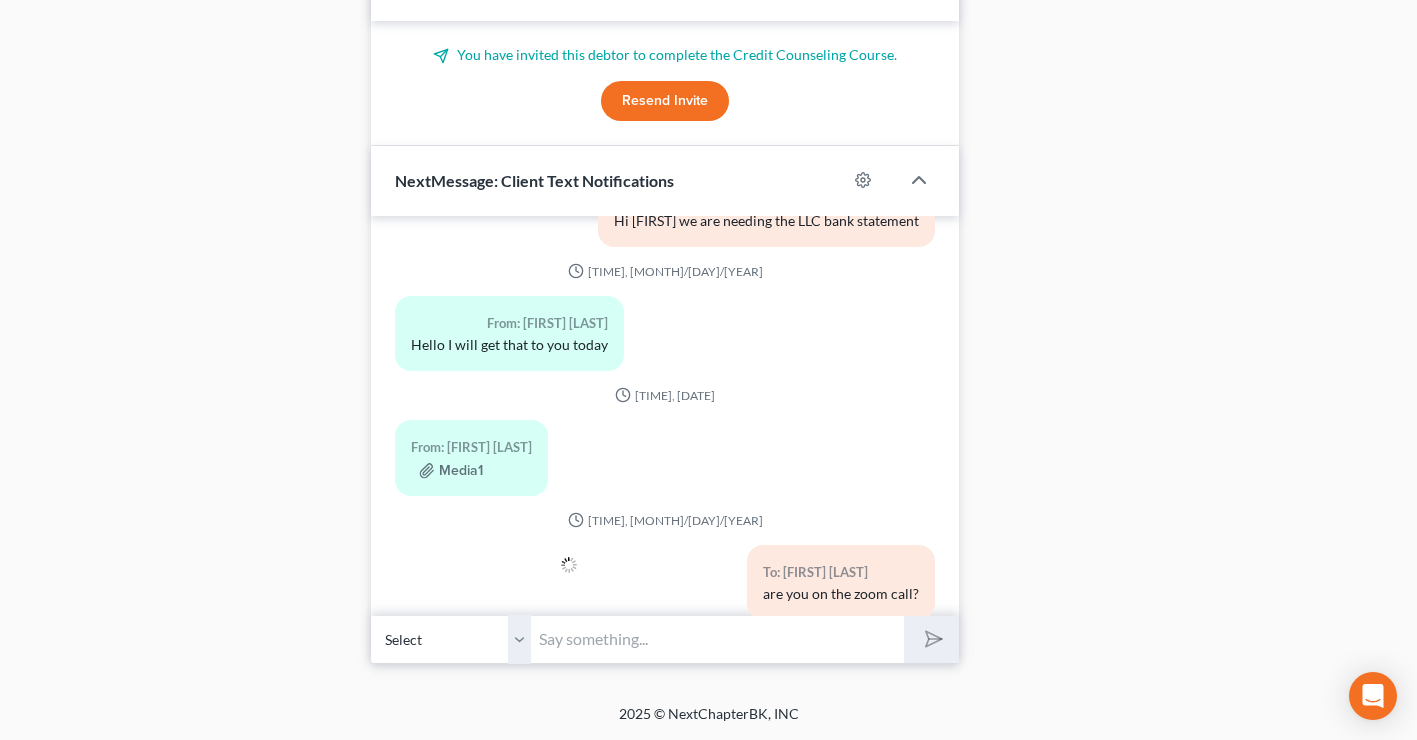 scroll, scrollTop: 2885, scrollLeft: 0, axis: vertical 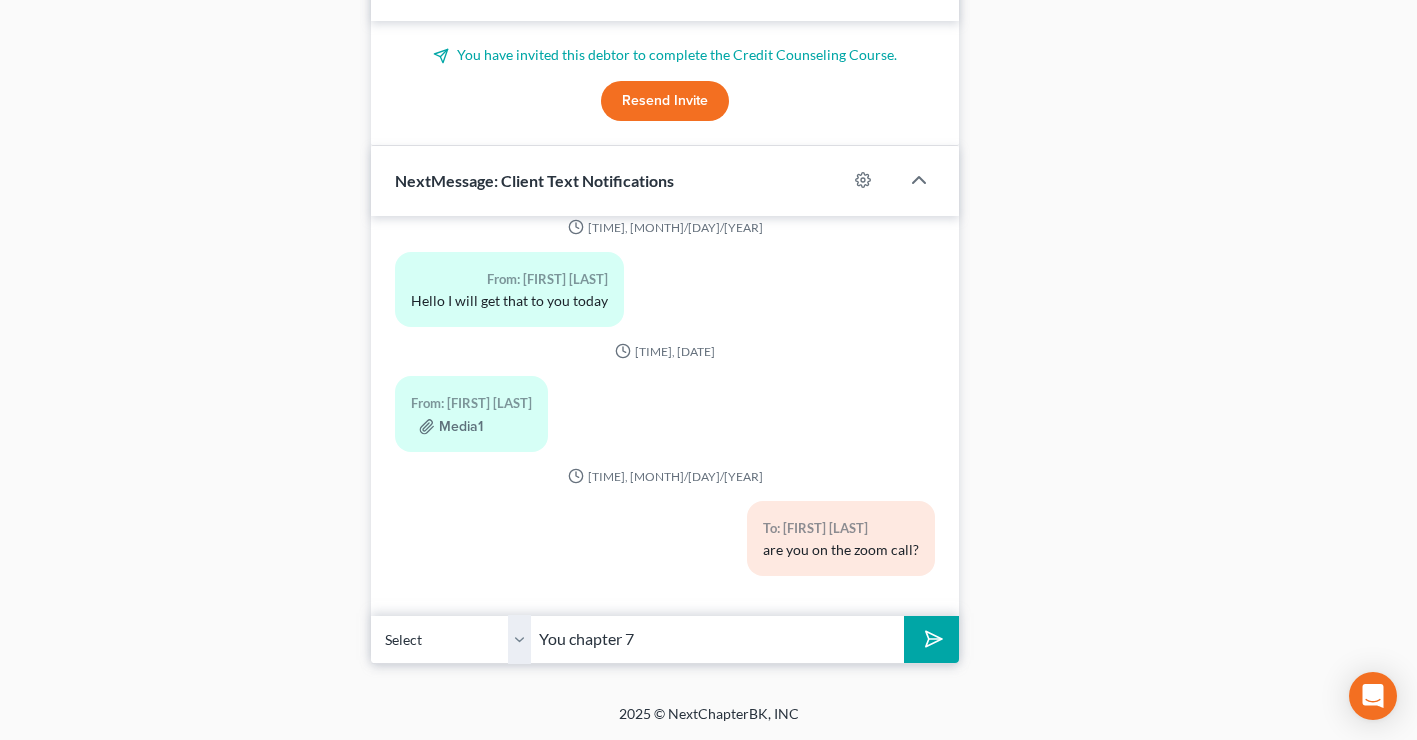 type on "You chapter 7" 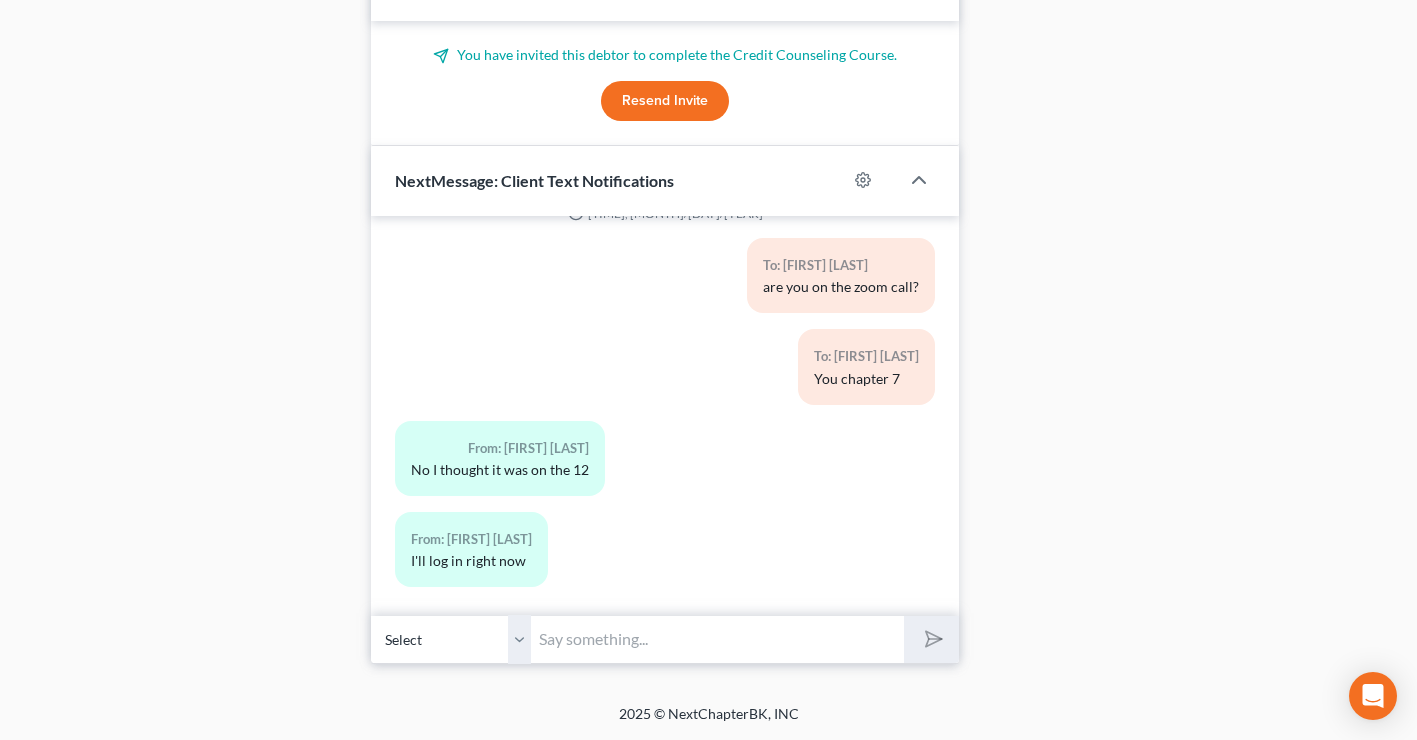 scroll, scrollTop: 3160, scrollLeft: 0, axis: vertical 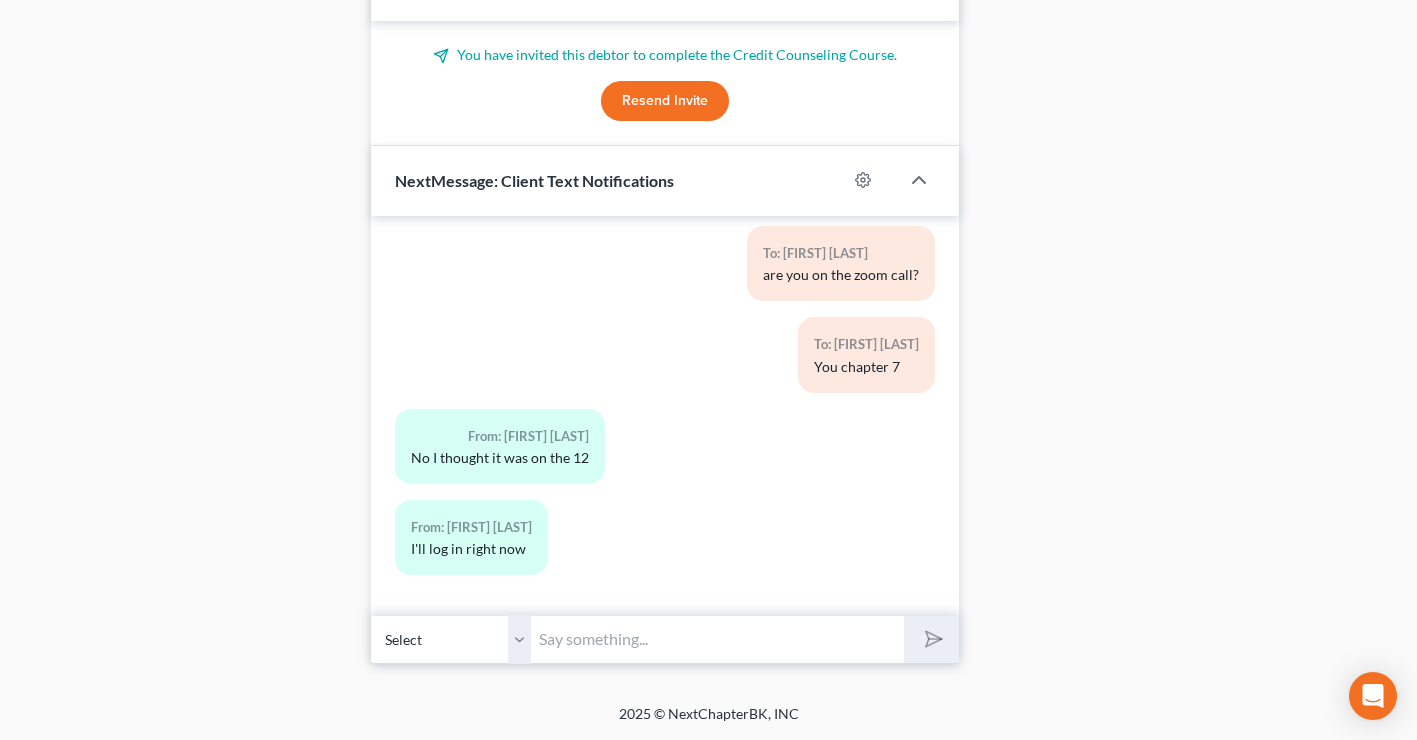 click at bounding box center (717, 639) 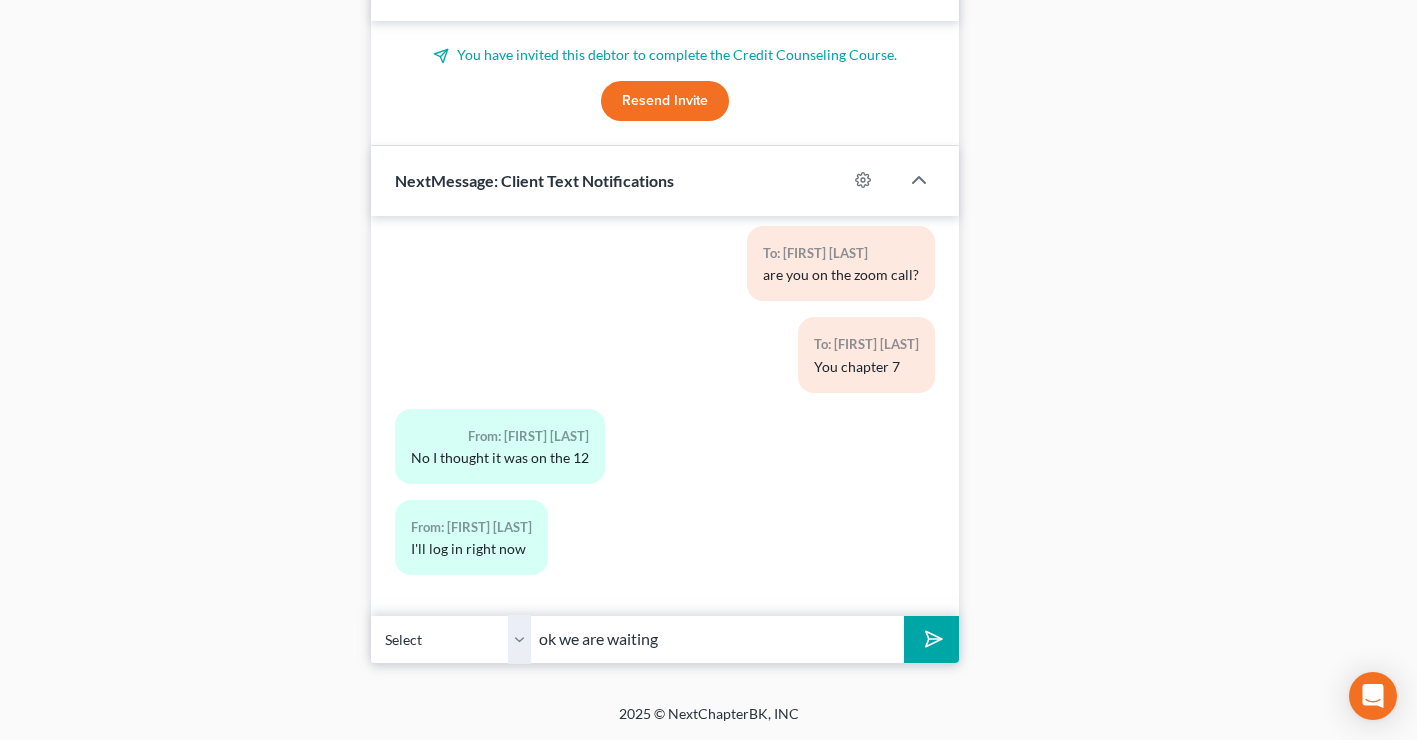 type on "ok we are waiting" 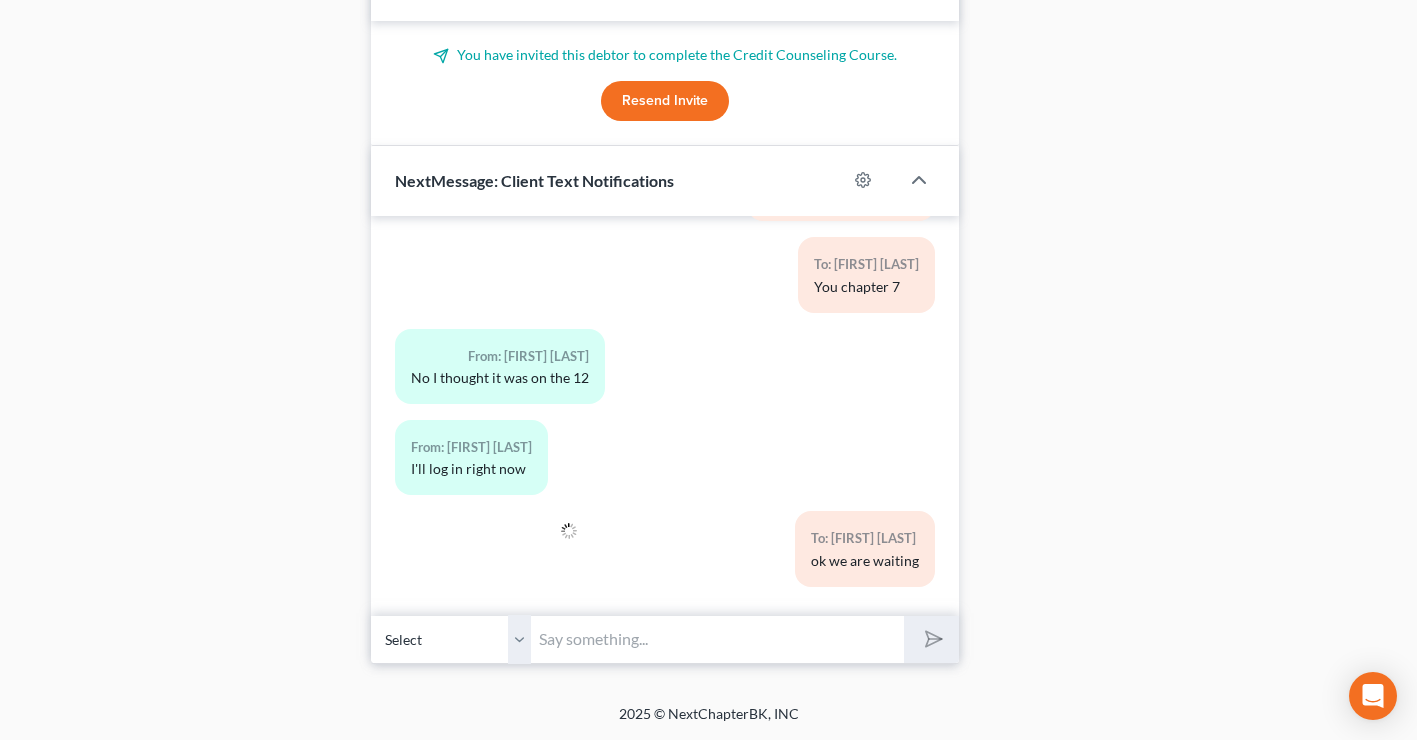 scroll, scrollTop: 3251, scrollLeft: 0, axis: vertical 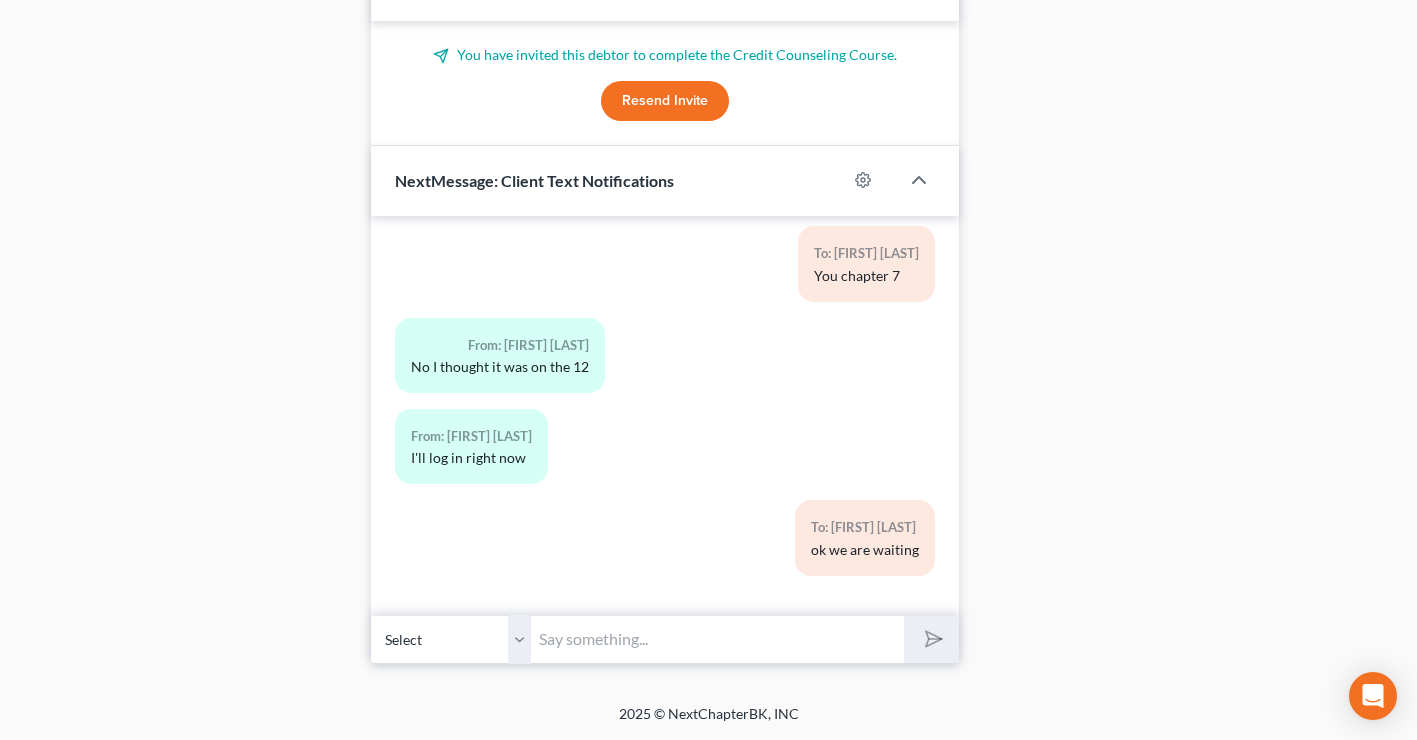 click at bounding box center (717, 639) 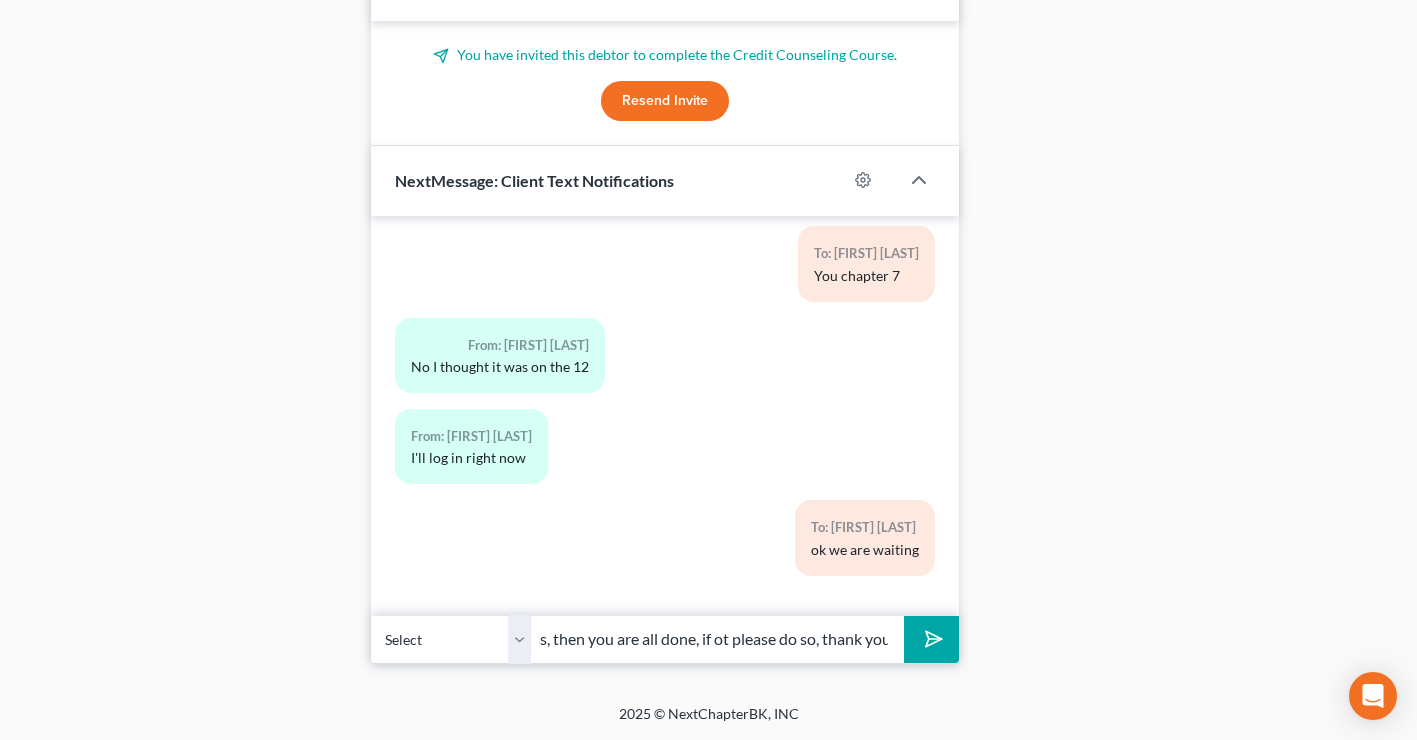 scroll, scrollTop: 0, scrollLeft: 189, axis: horizontal 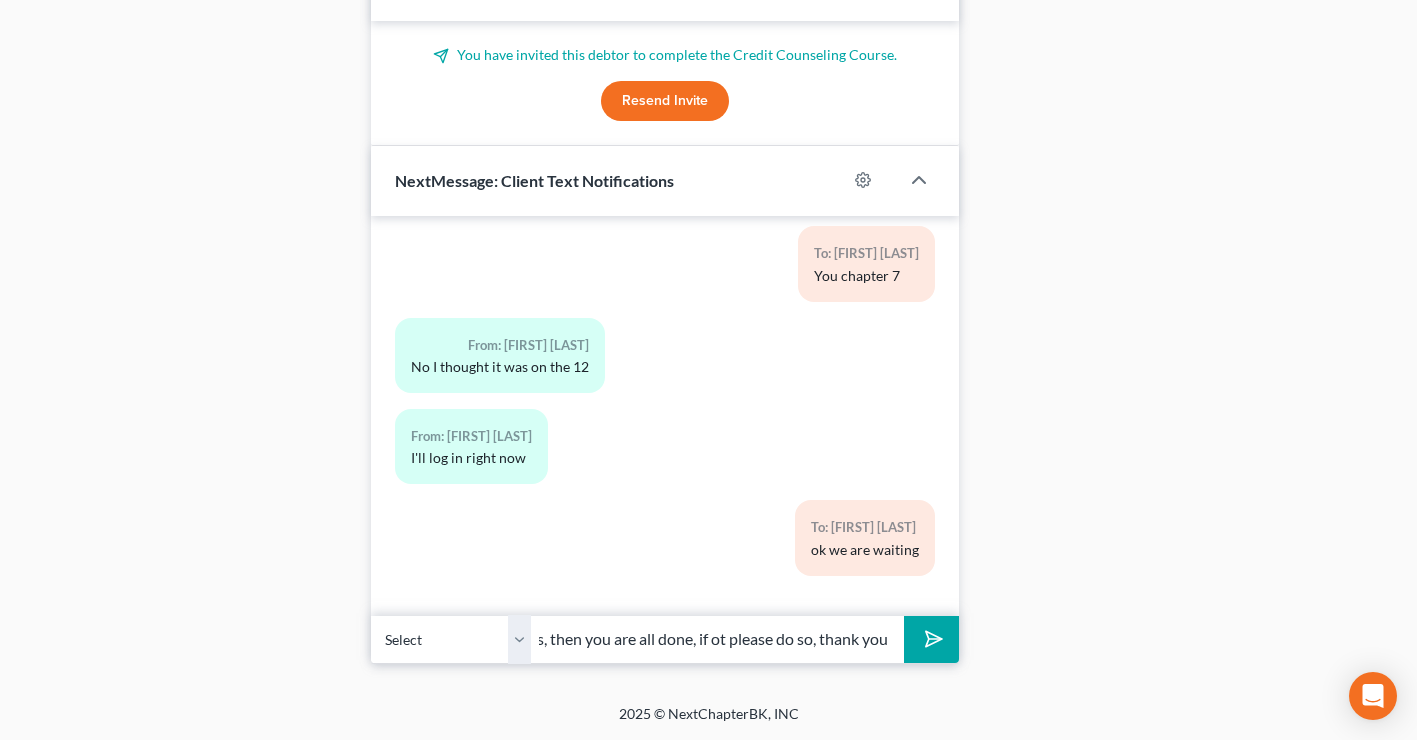 type on "If you took the seoncd class, then you are all done, if ot please do so, thank you" 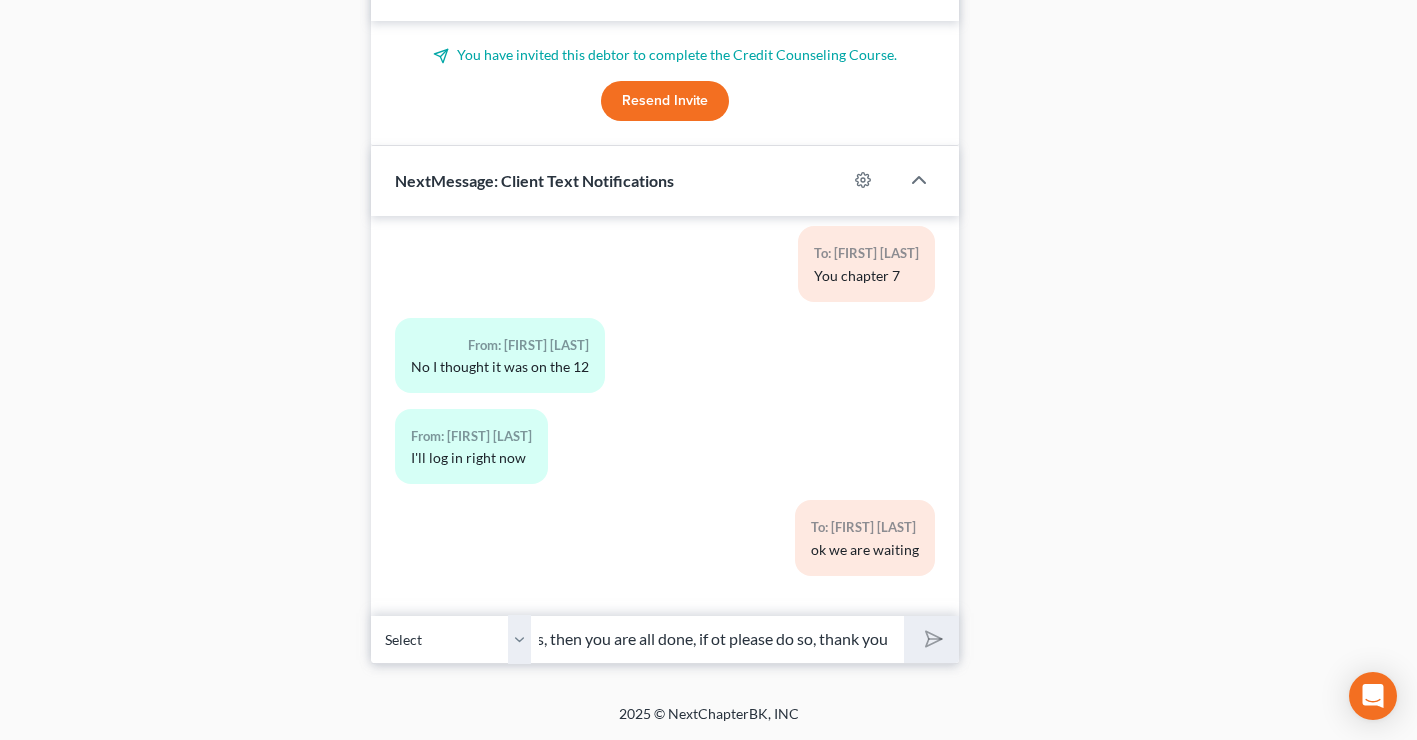 type 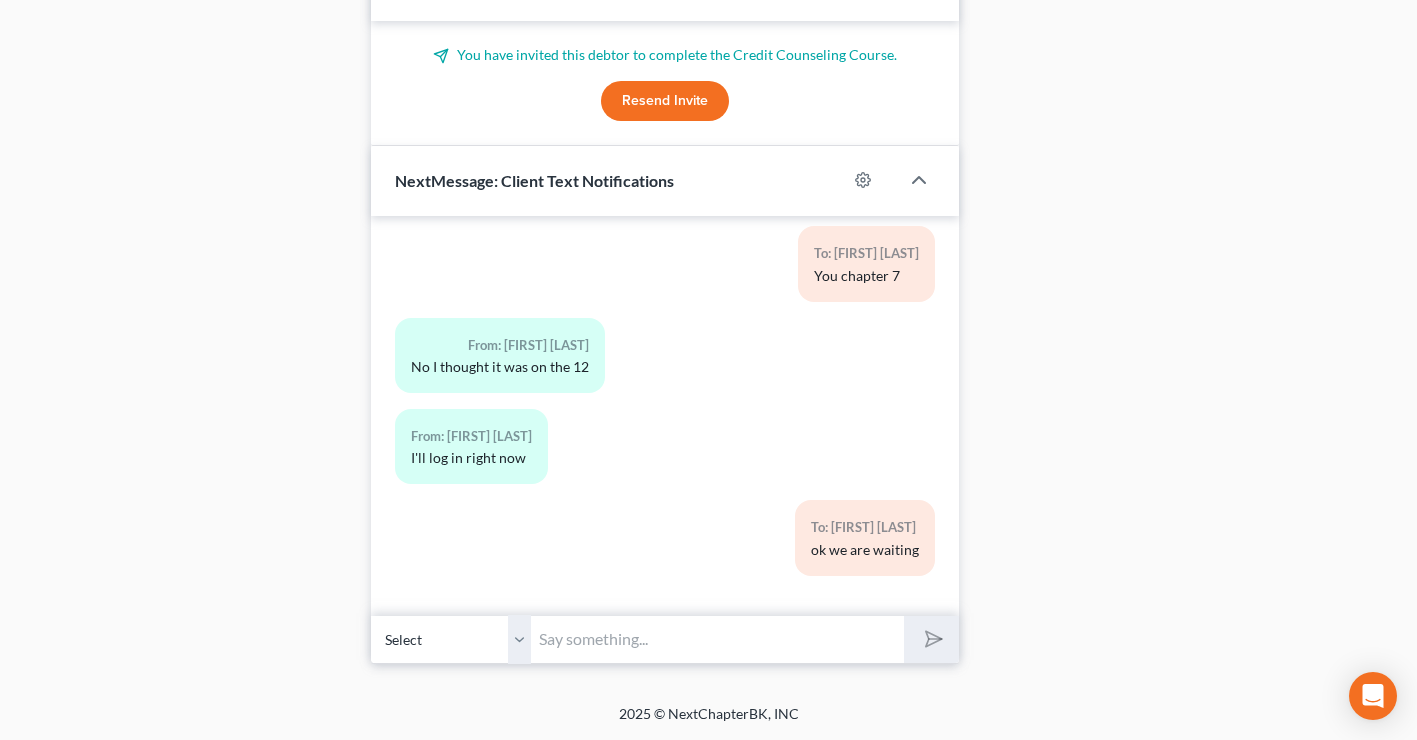 scroll, scrollTop: 0, scrollLeft: 0, axis: both 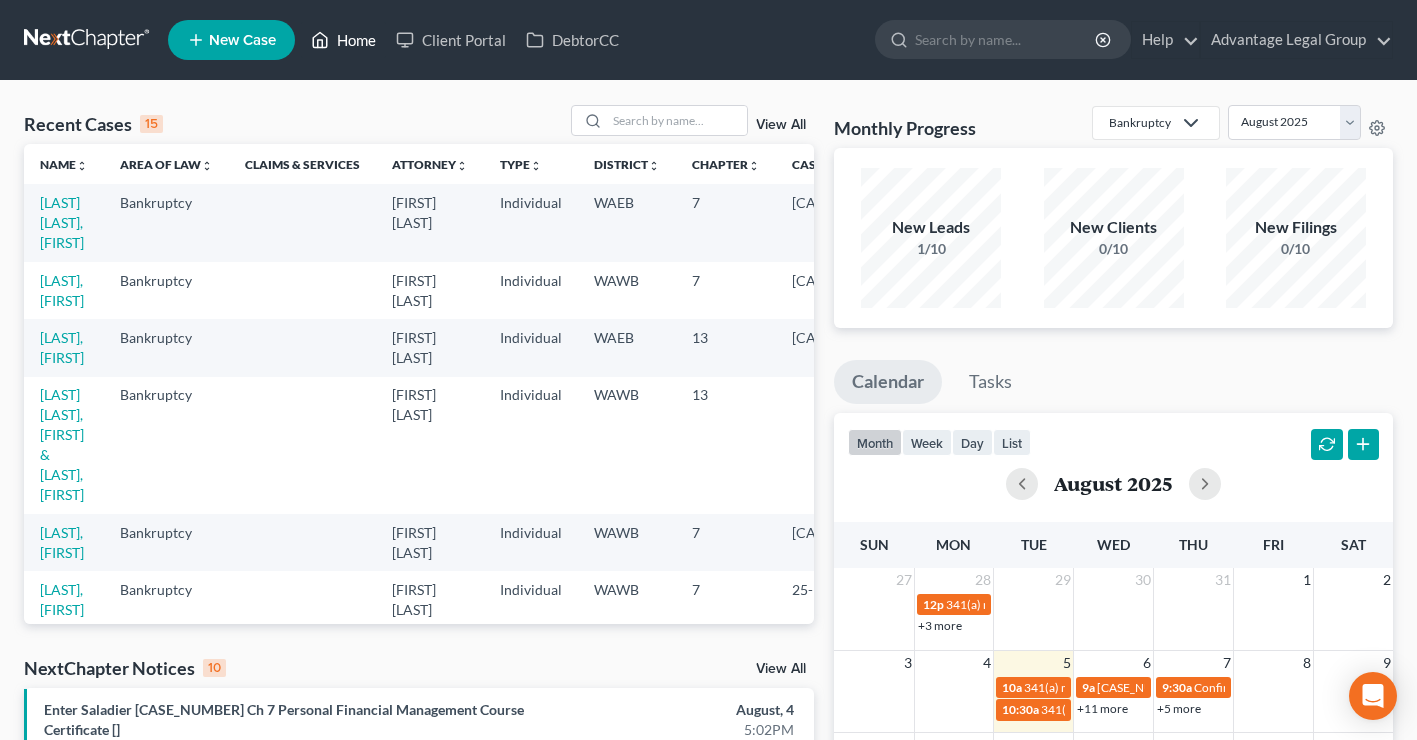 click on "Home" at bounding box center [343, 40] 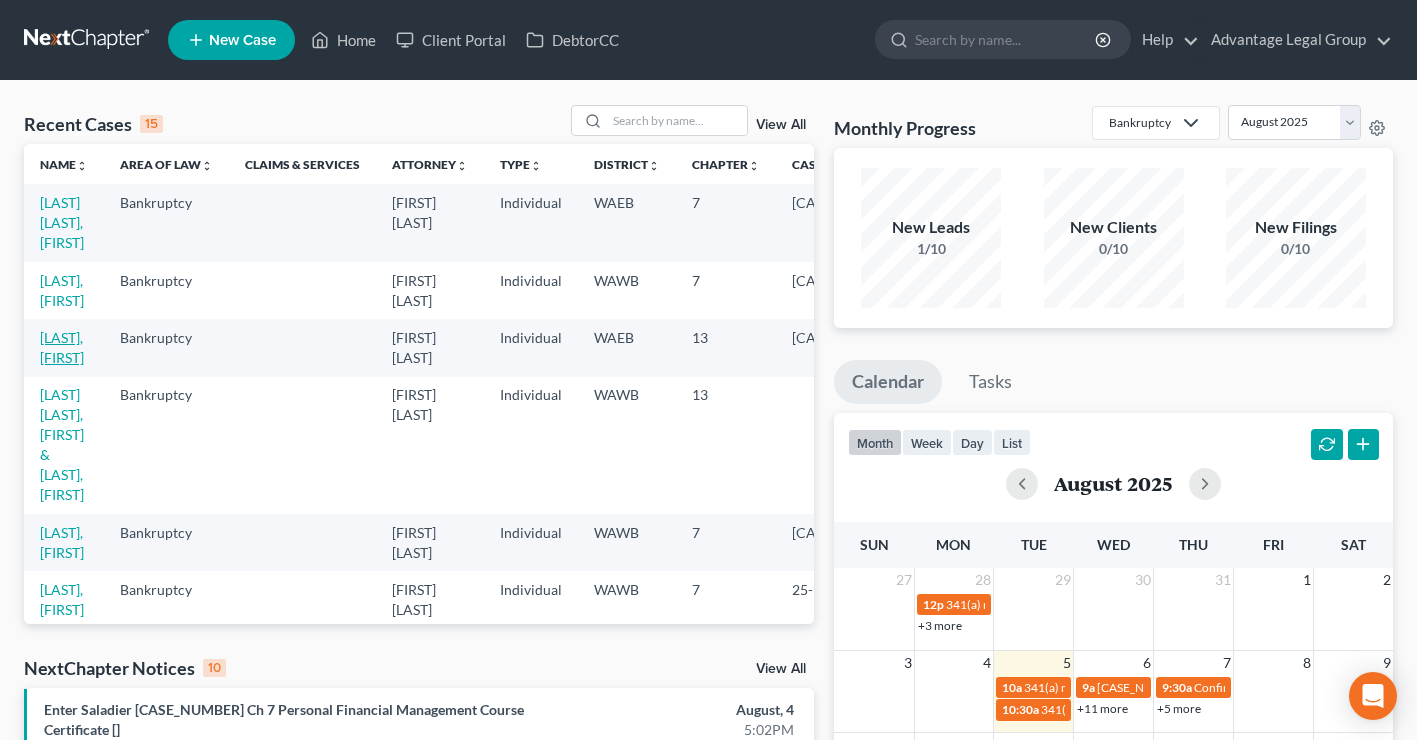 click on "[LAST], [FIRST]" at bounding box center [64, 347] 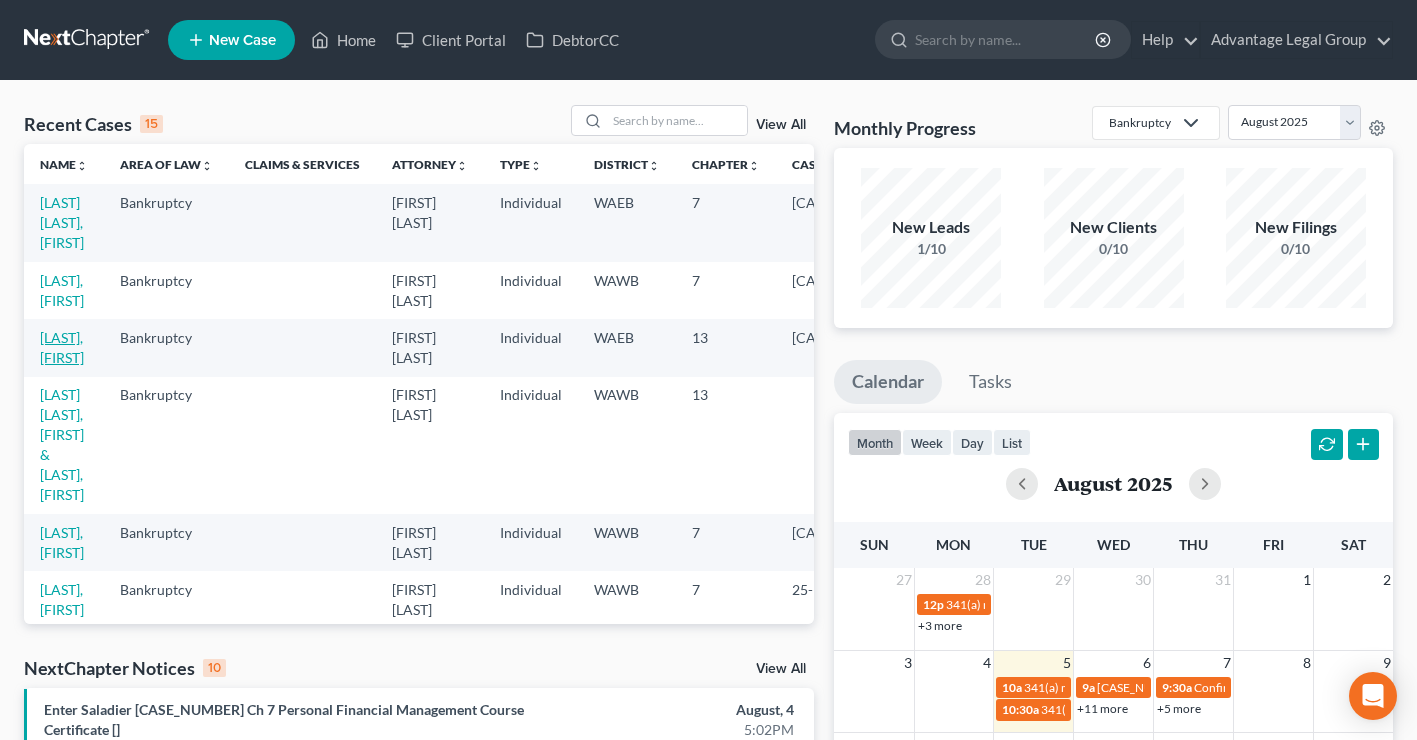 click on "[LAST], [FIRST]" at bounding box center [62, 347] 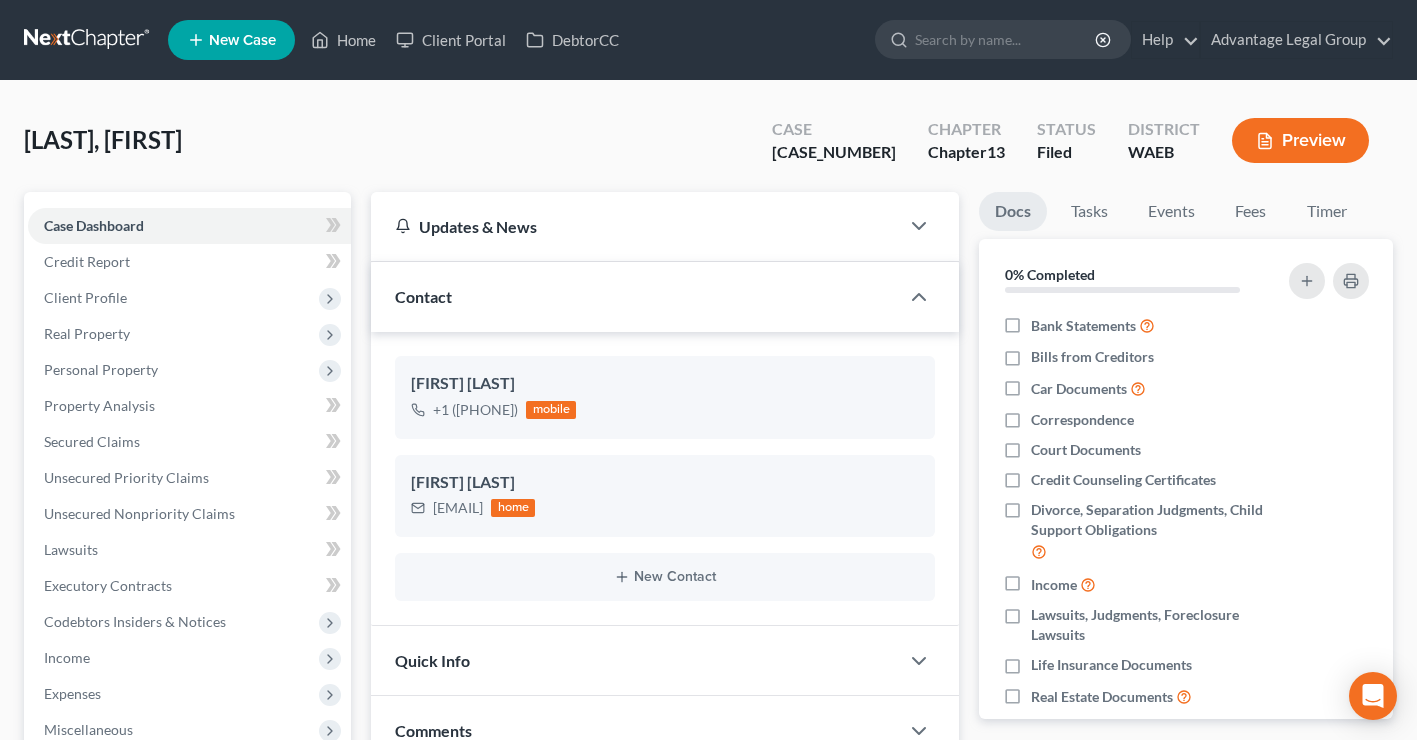 scroll, scrollTop: 2752, scrollLeft: 0, axis: vertical 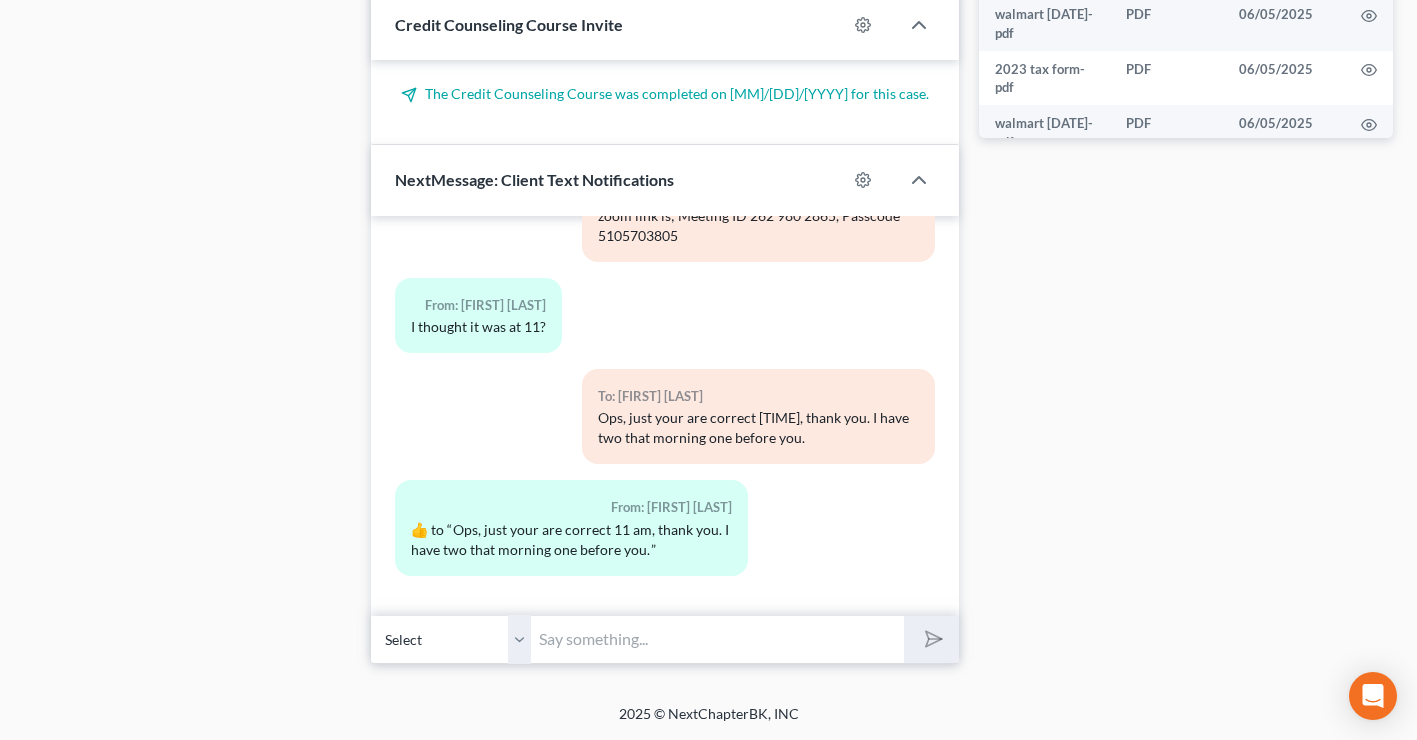 click at bounding box center (717, 639) 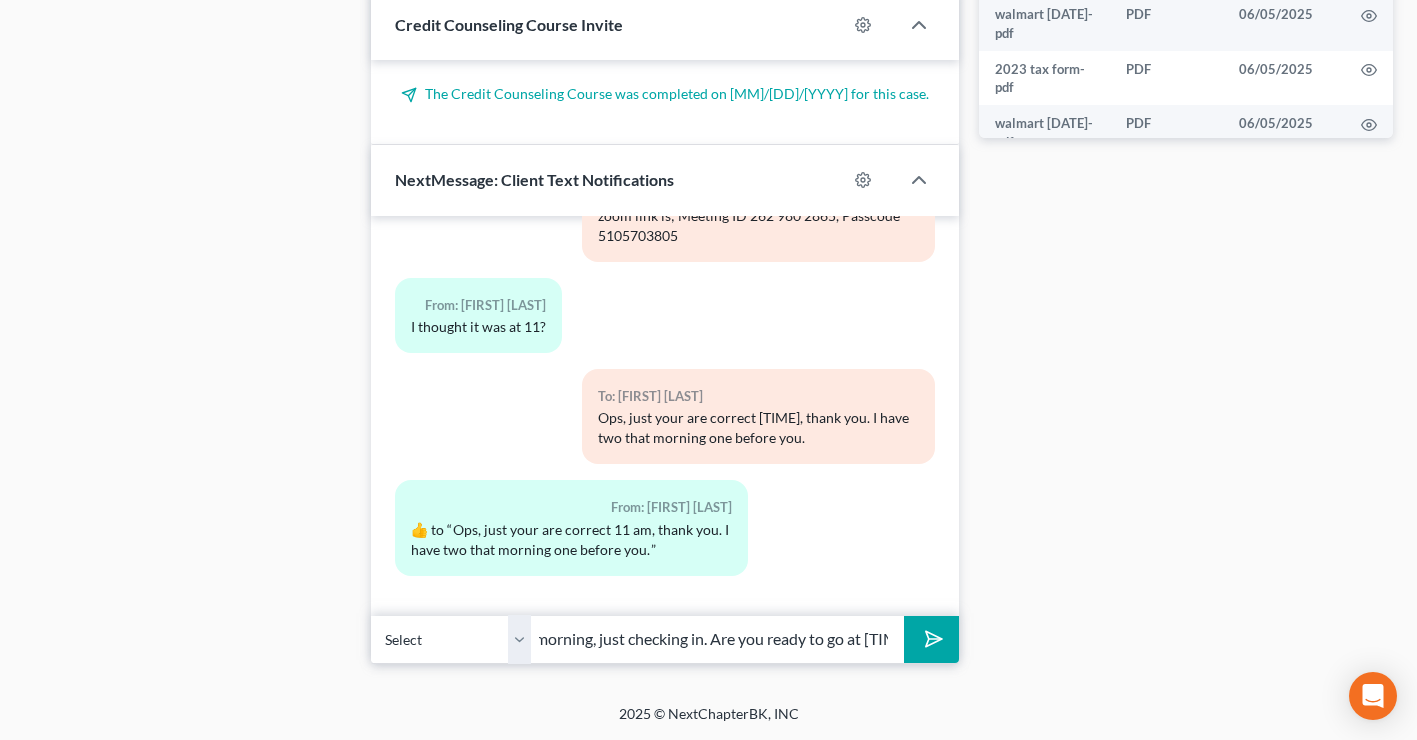 scroll, scrollTop: 0, scrollLeft: 52, axis: horizontal 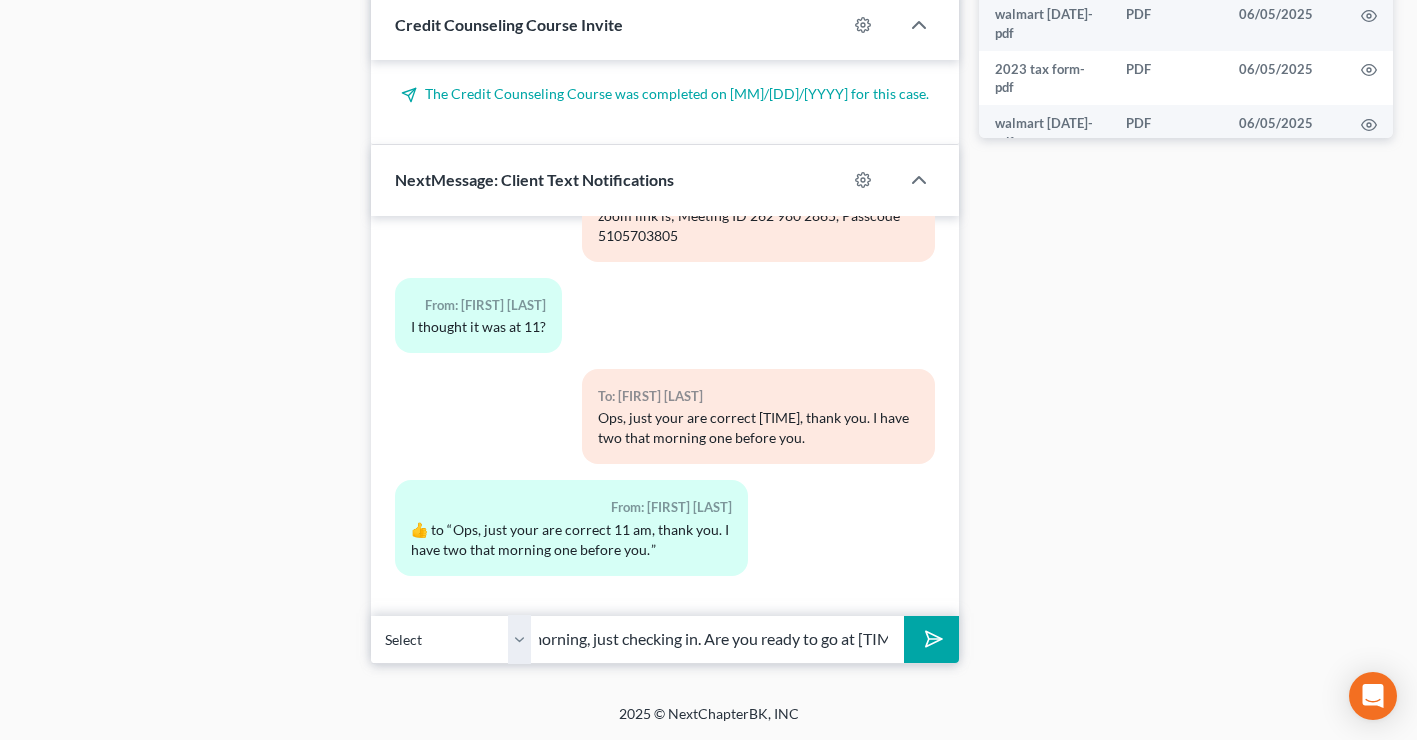 type on "Good morning, just checking in. Are you ready to go at [TIME]?" 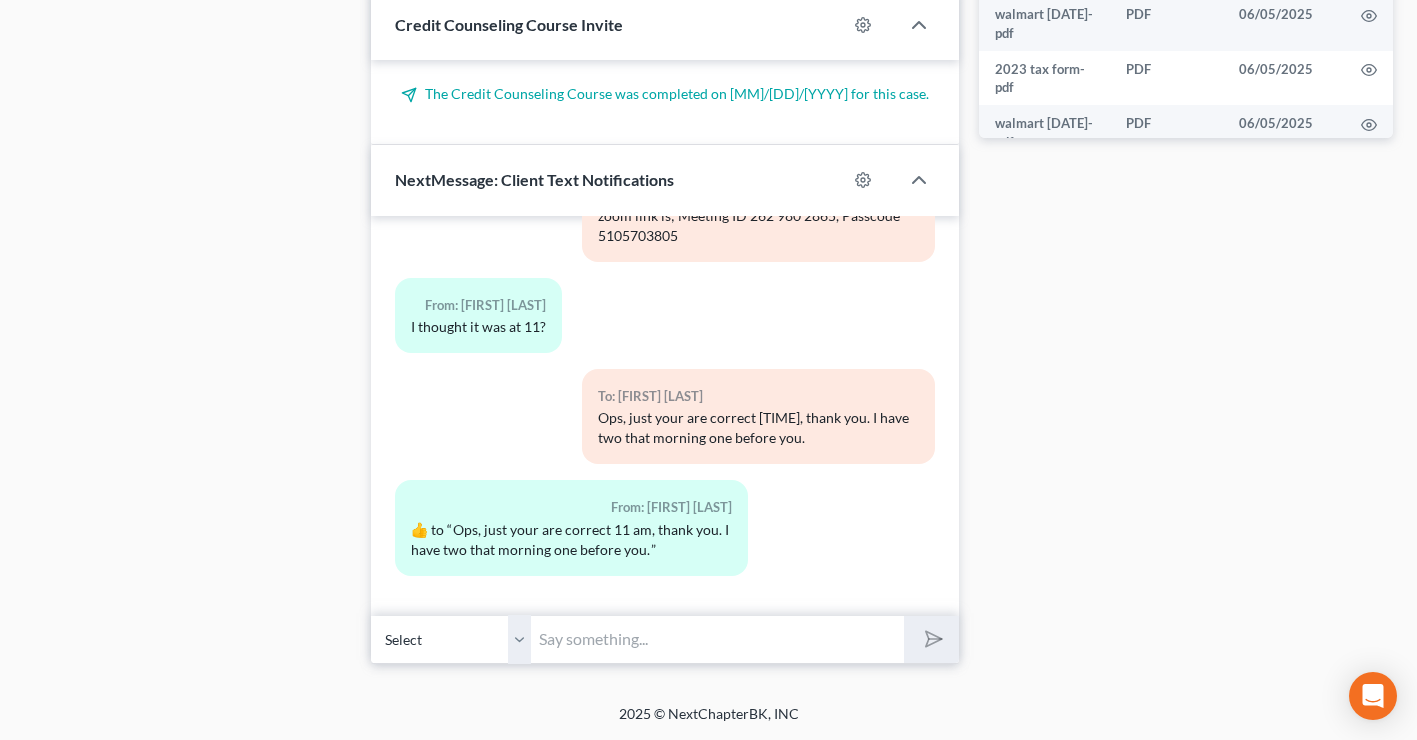 scroll, scrollTop: 0, scrollLeft: 0, axis: both 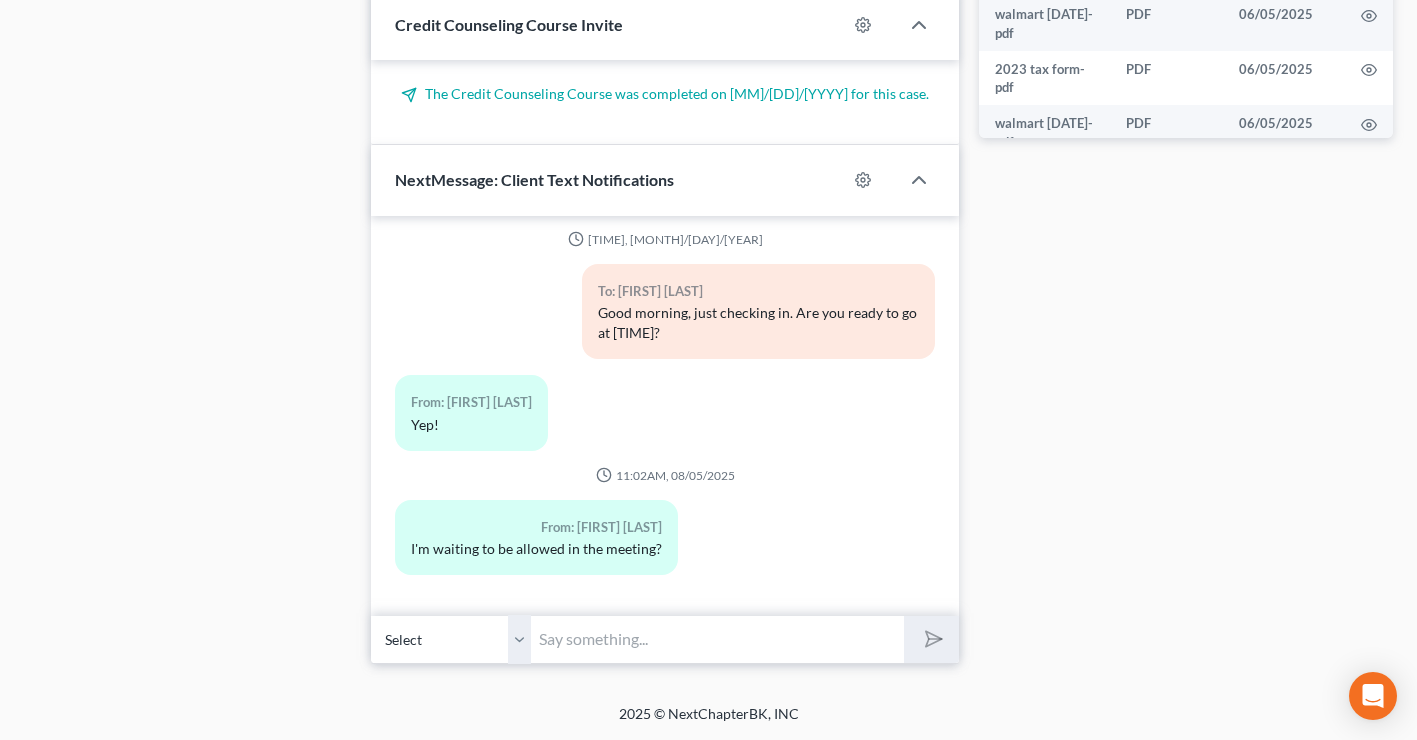 click at bounding box center [717, 639] 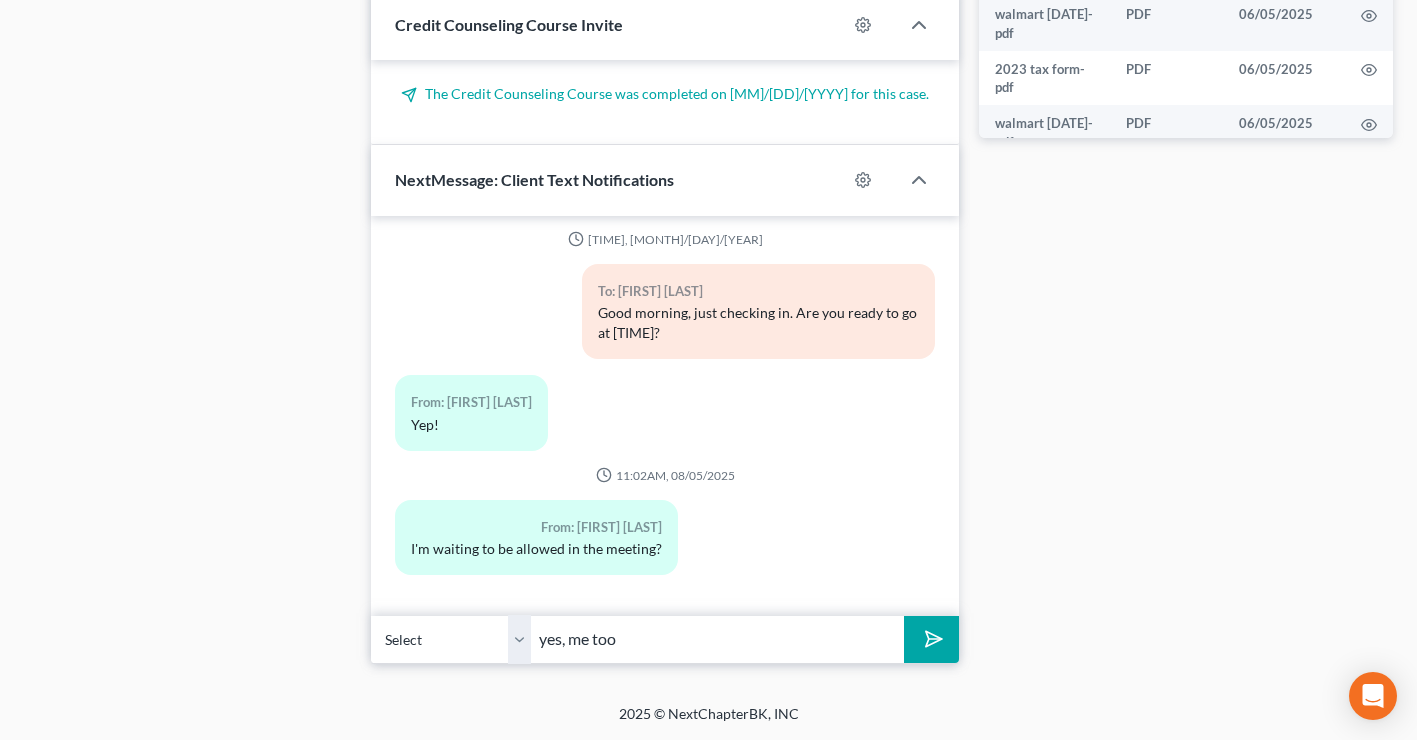 type on "yes, me too" 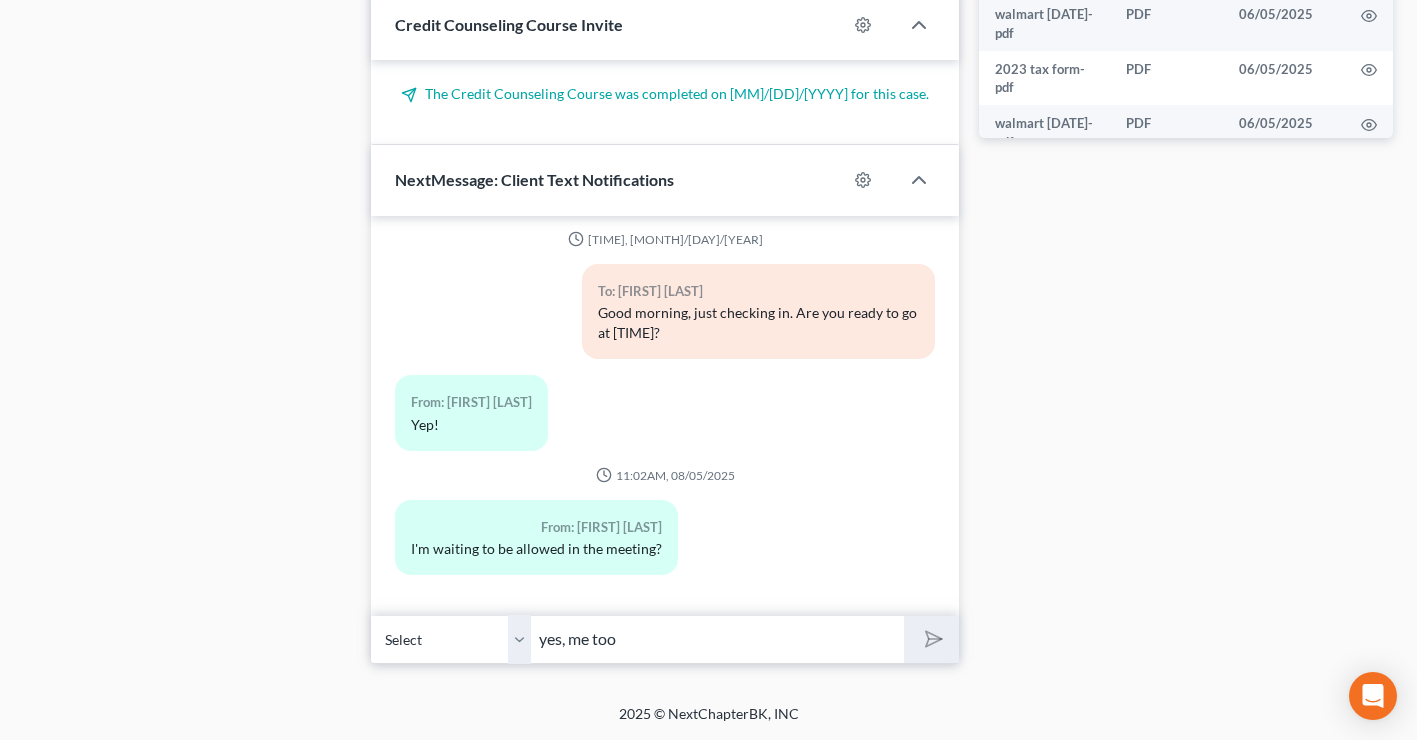 type 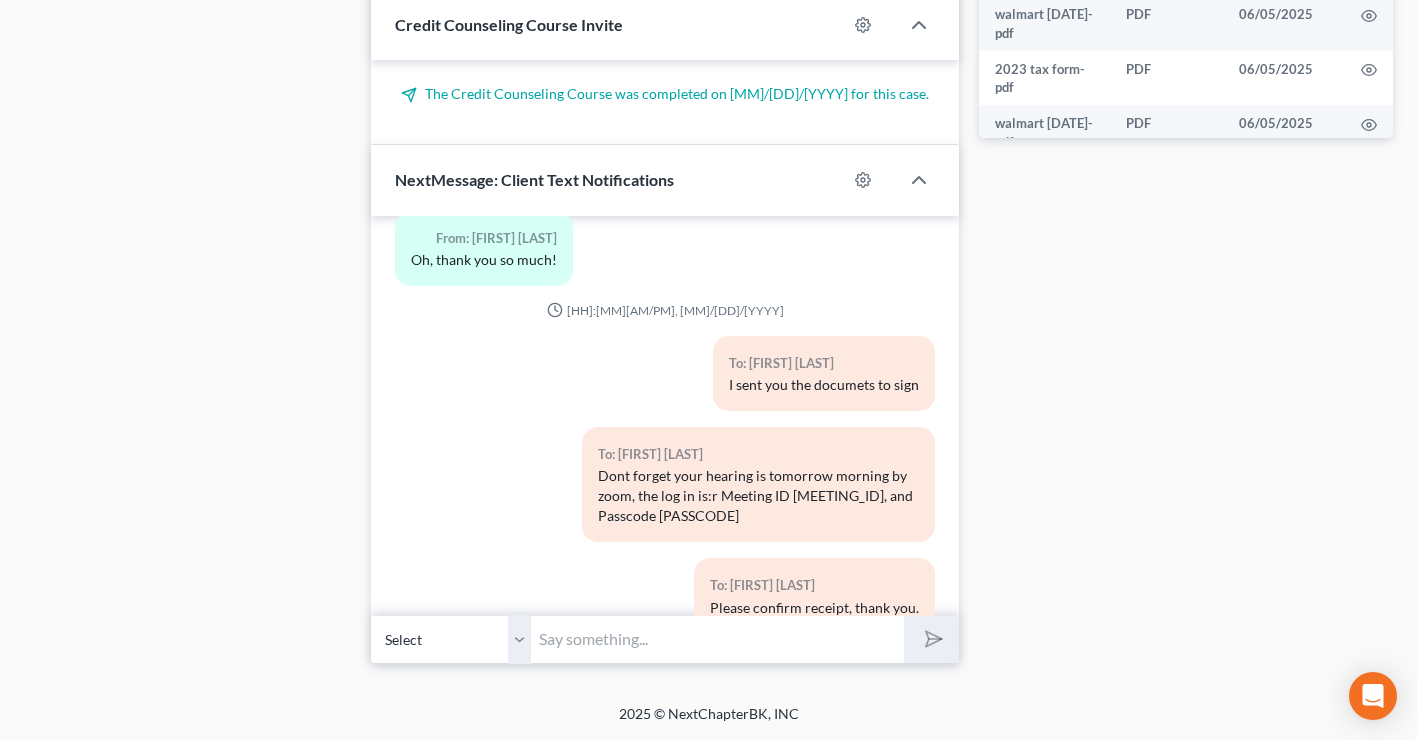 scroll, scrollTop: 660, scrollLeft: 0, axis: vertical 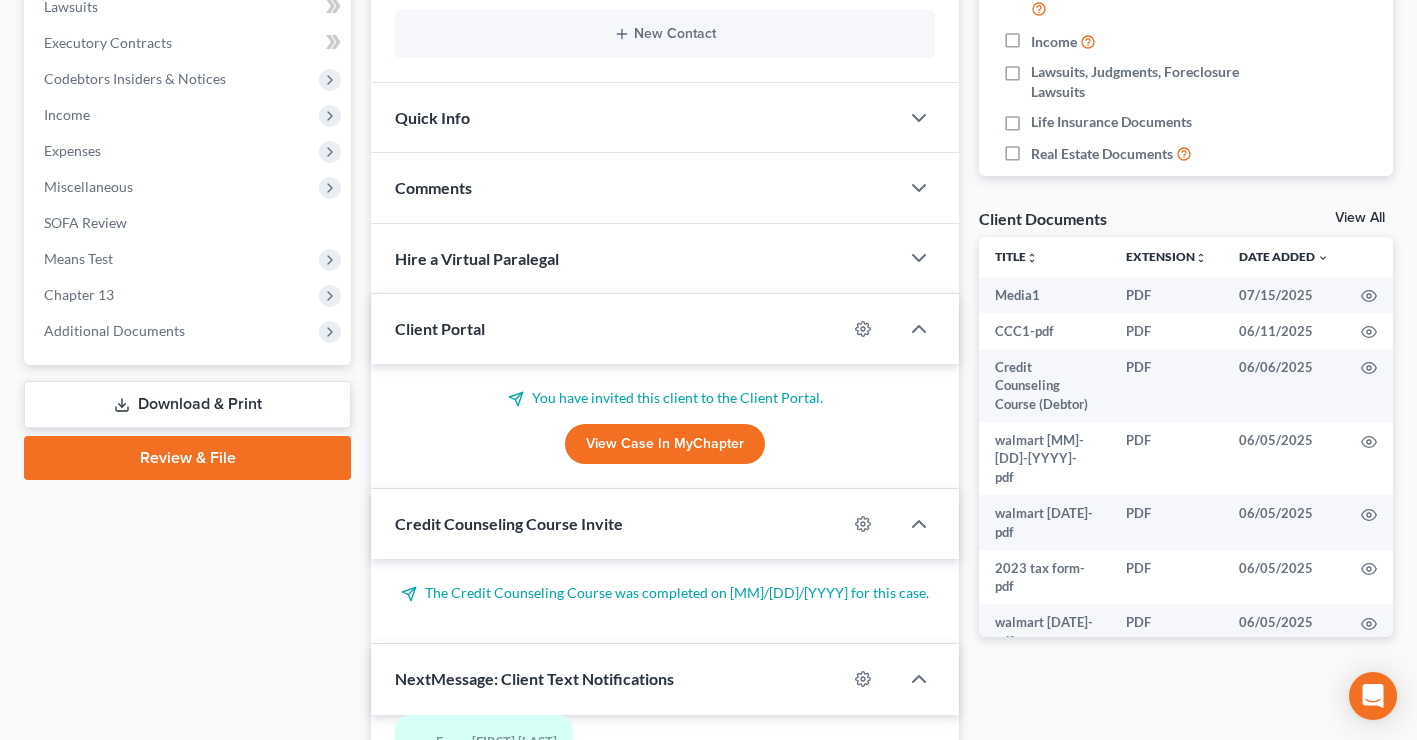 click on "Case Dashboard
Payments
Invoices
Payments
Payments
Credit Report
Client Profile" at bounding box center (187, 406) 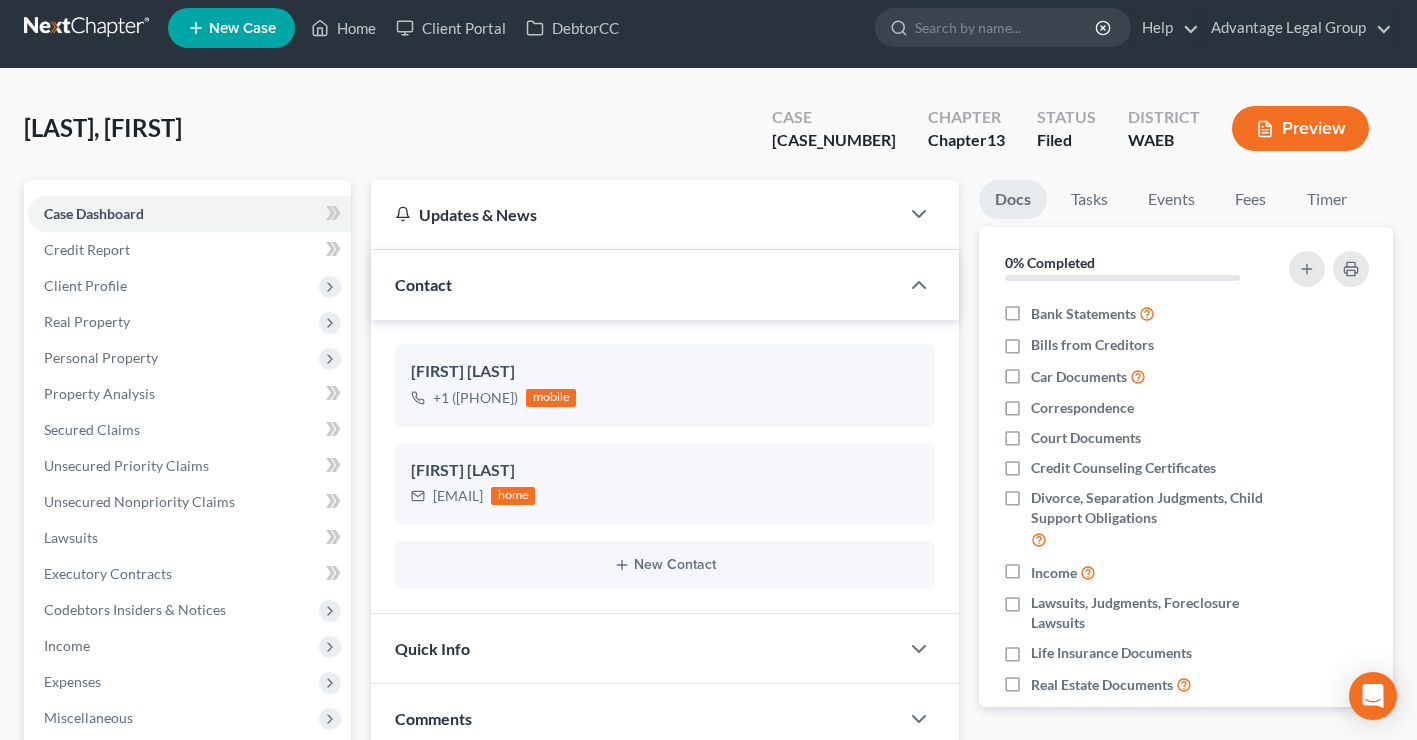 scroll, scrollTop: 0, scrollLeft: 0, axis: both 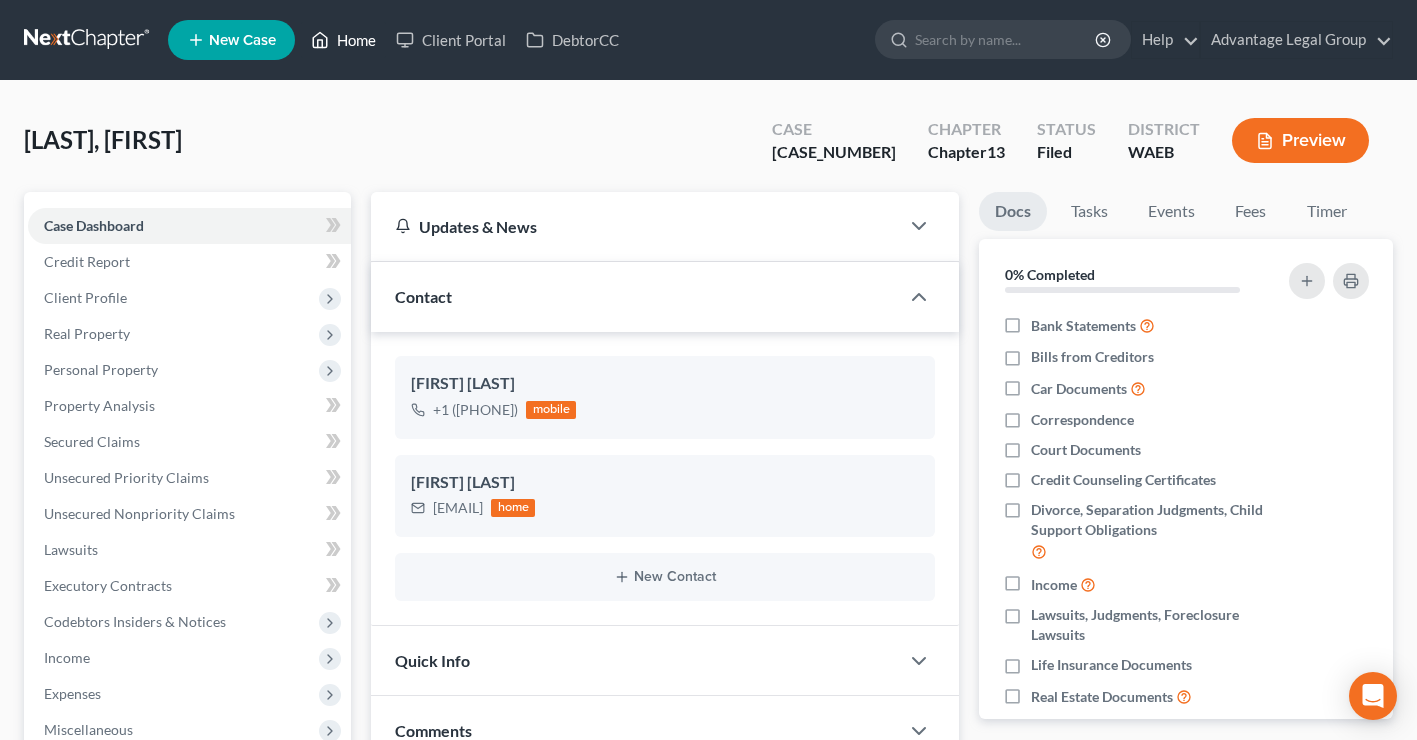click on "Home" at bounding box center (343, 40) 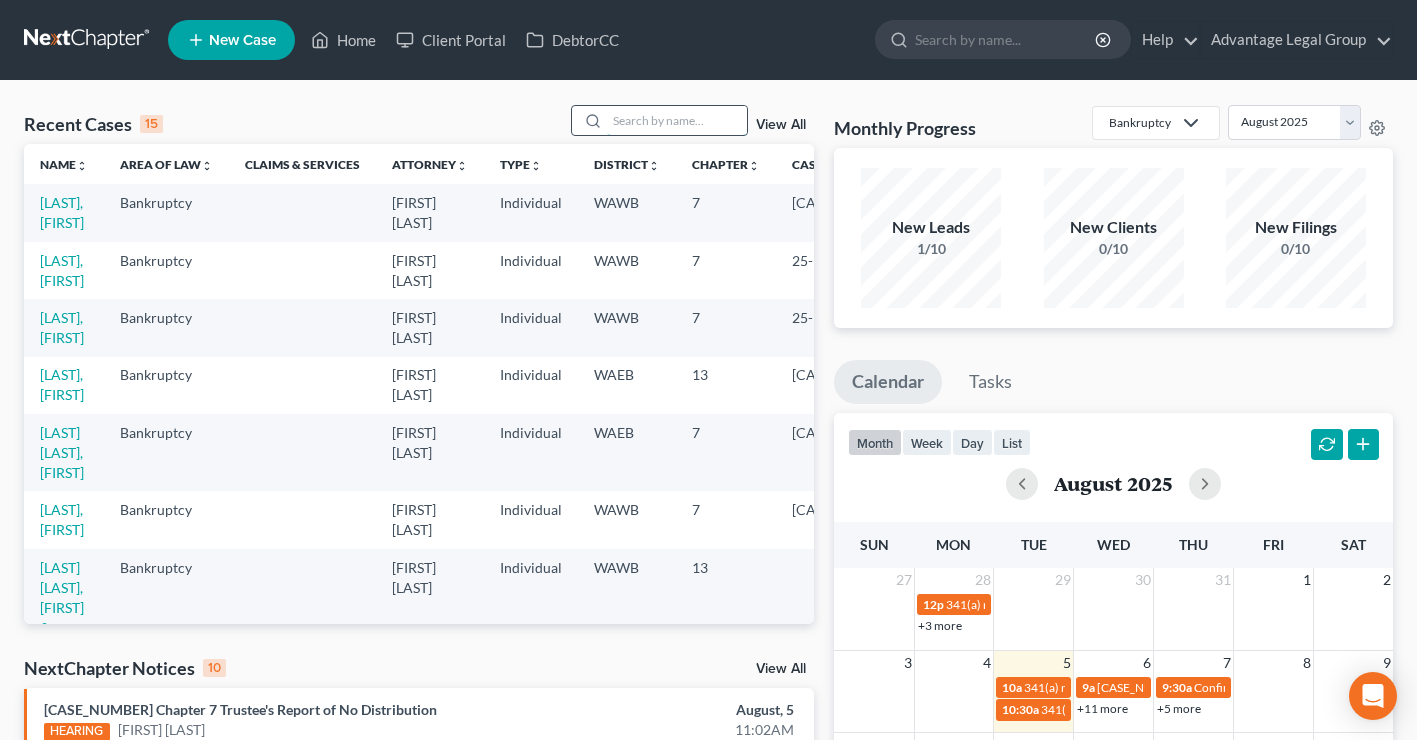 click at bounding box center (677, 120) 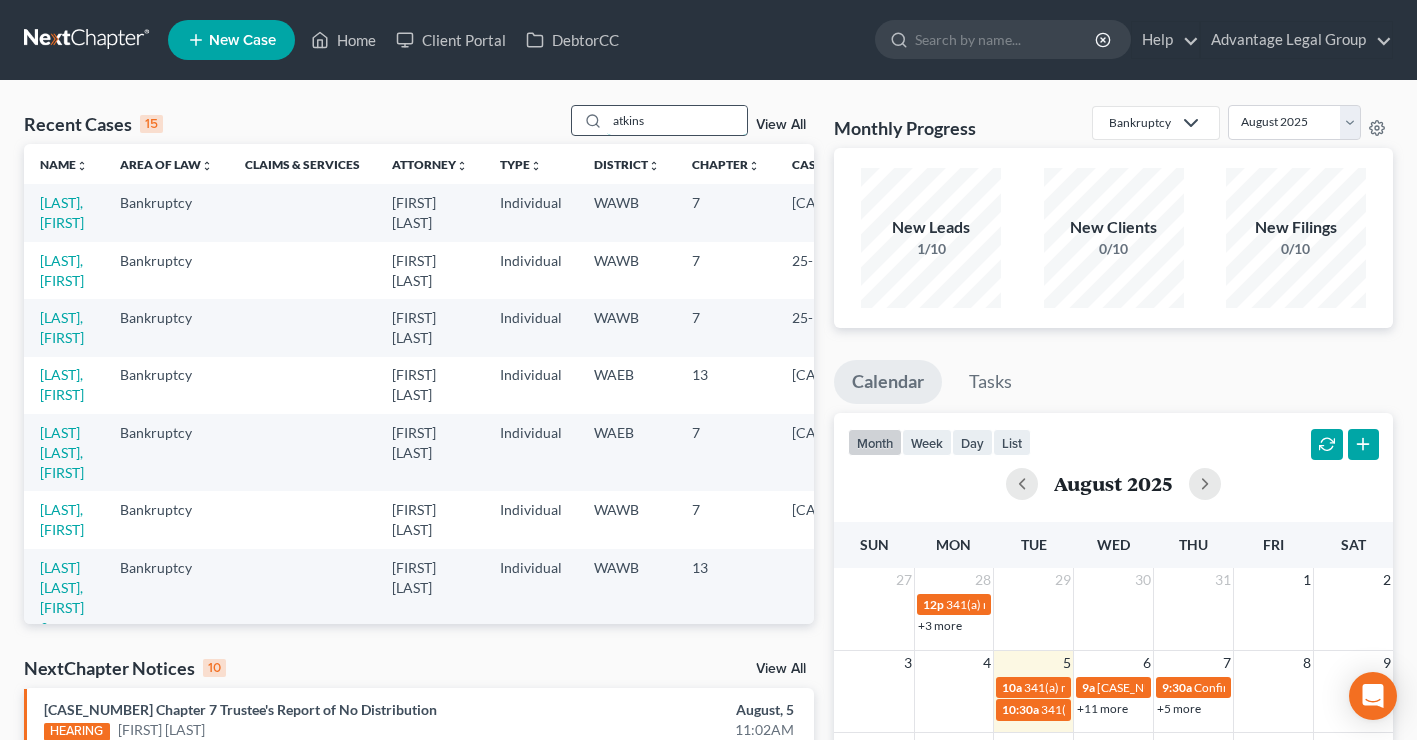 type on "atkins" 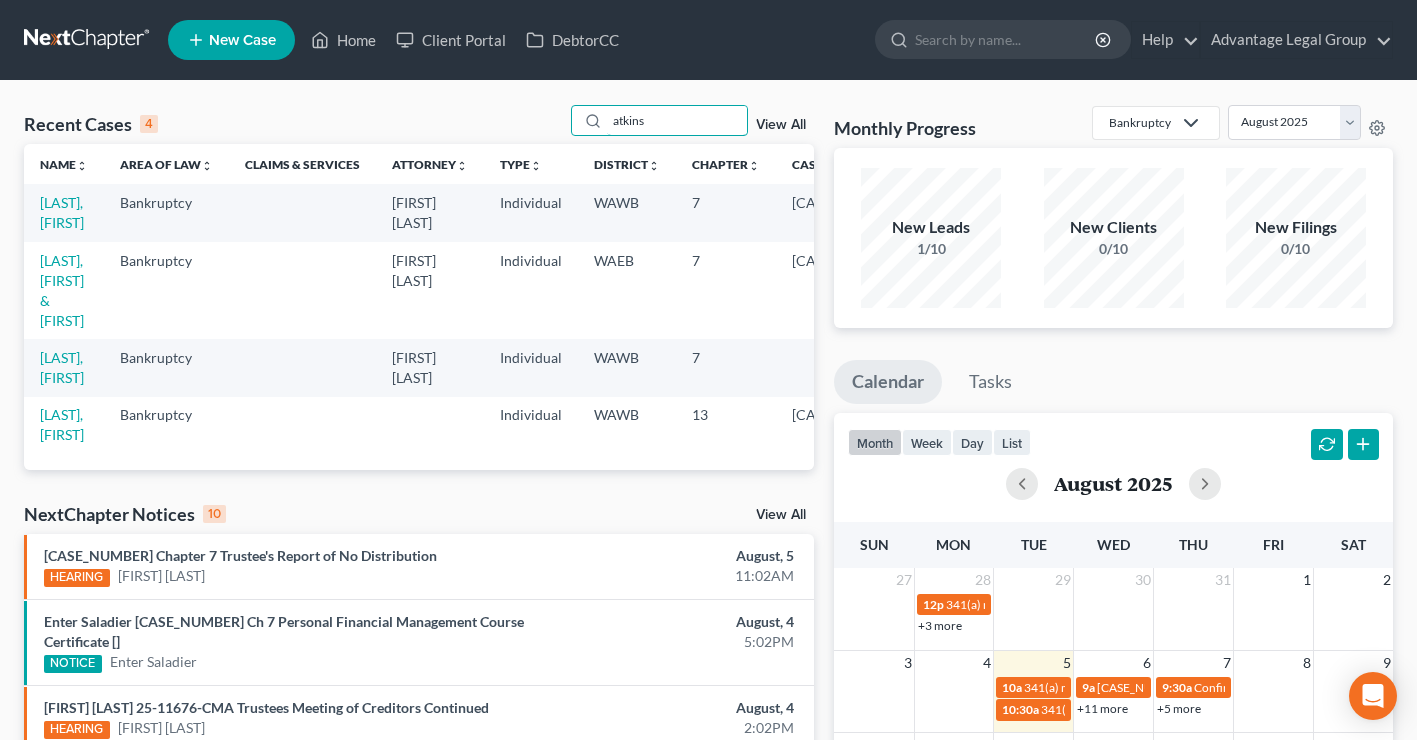 scroll, scrollTop: 1, scrollLeft: 0, axis: vertical 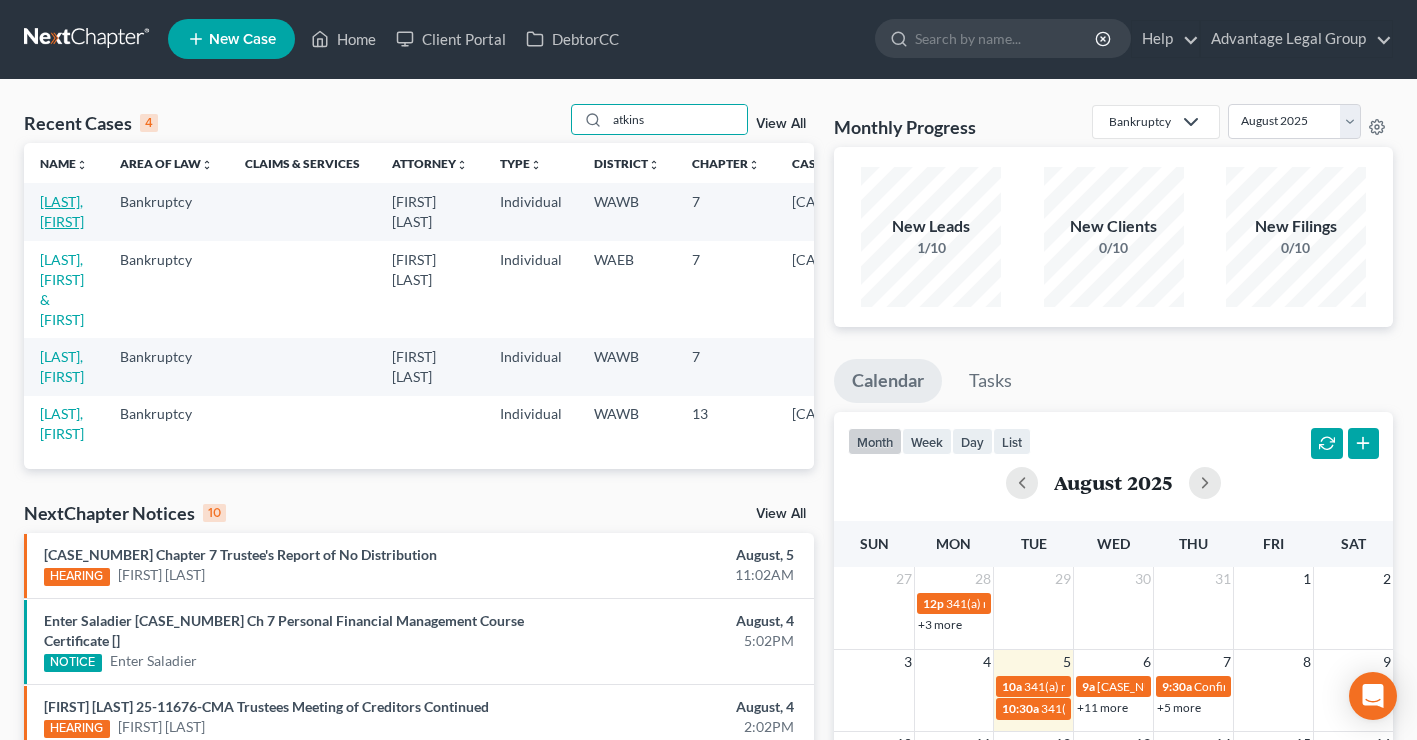 click on "[LAST], [FIRST]" at bounding box center [62, 211] 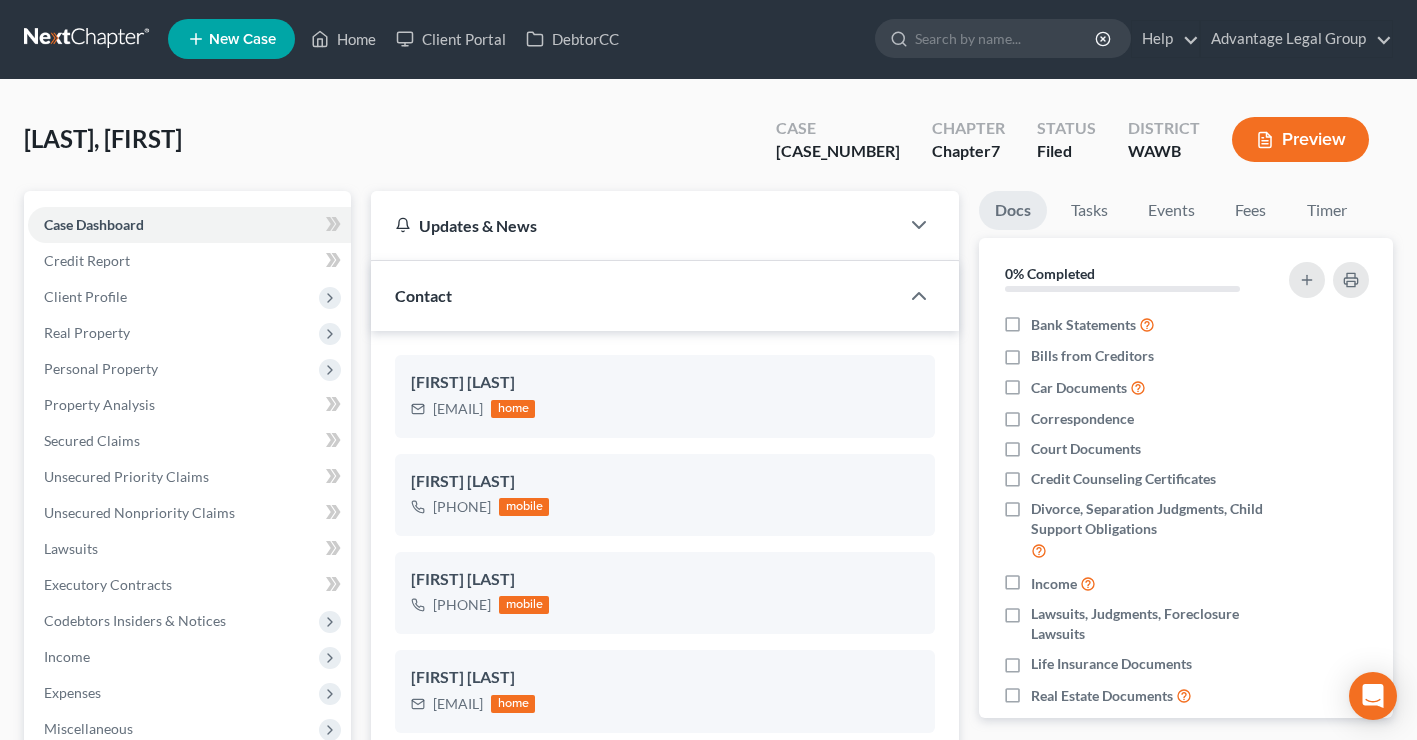 scroll, scrollTop: 0, scrollLeft: 0, axis: both 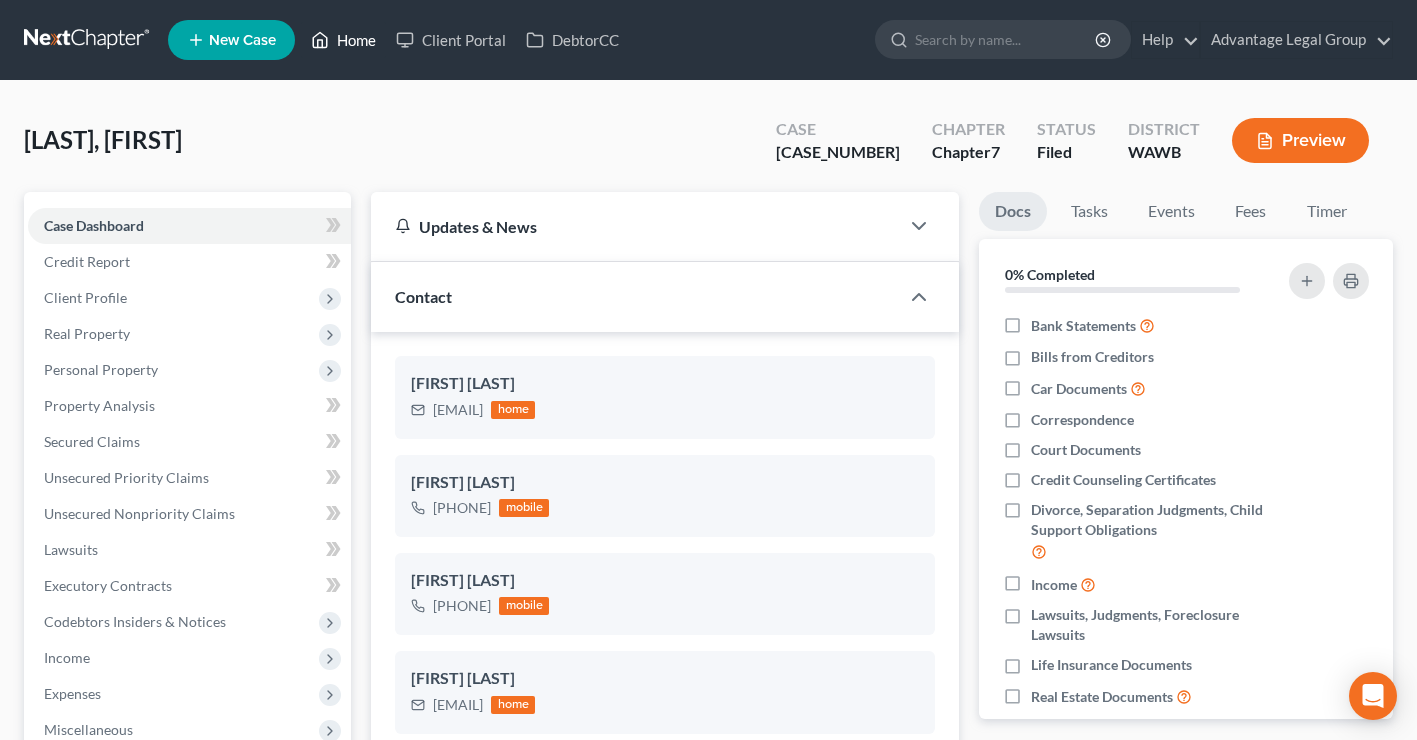 click on "Home" at bounding box center [343, 40] 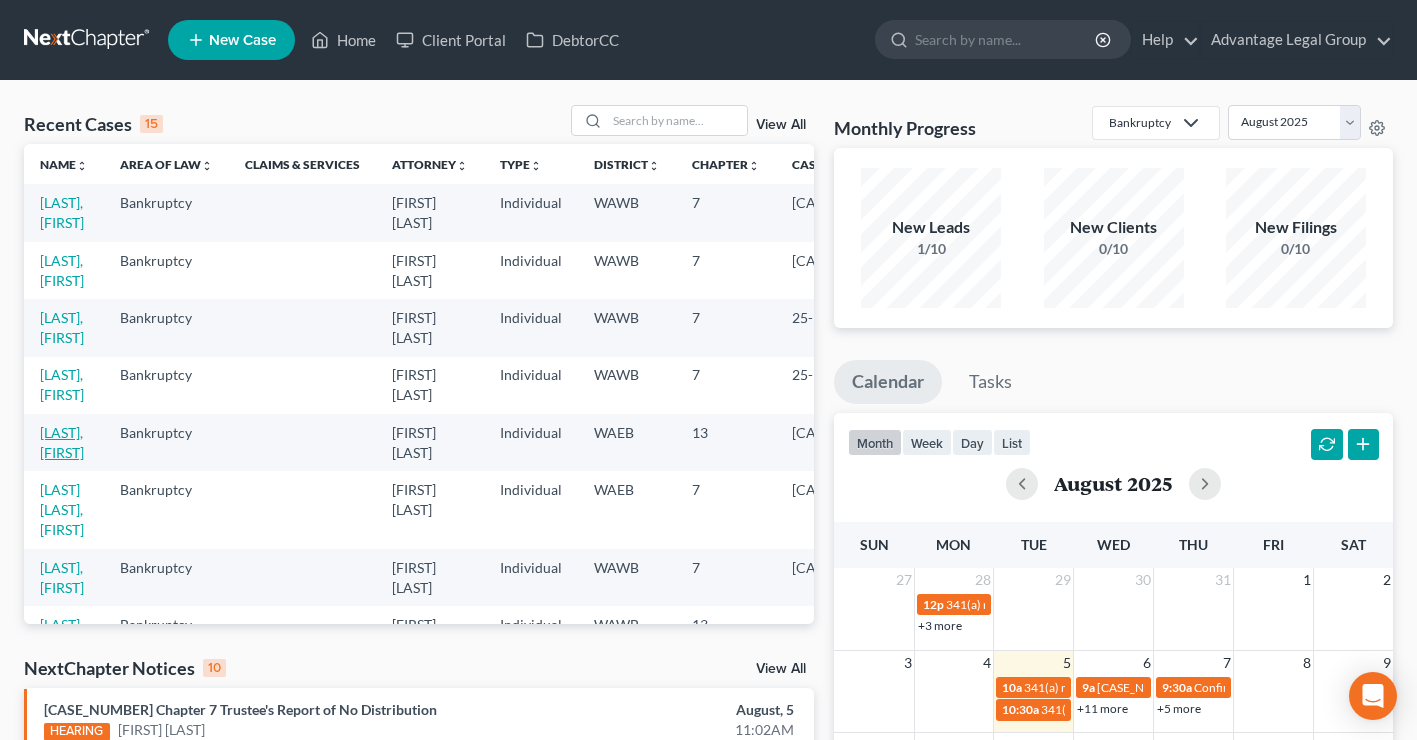 click on "[LAST], [FIRST]" at bounding box center (62, 442) 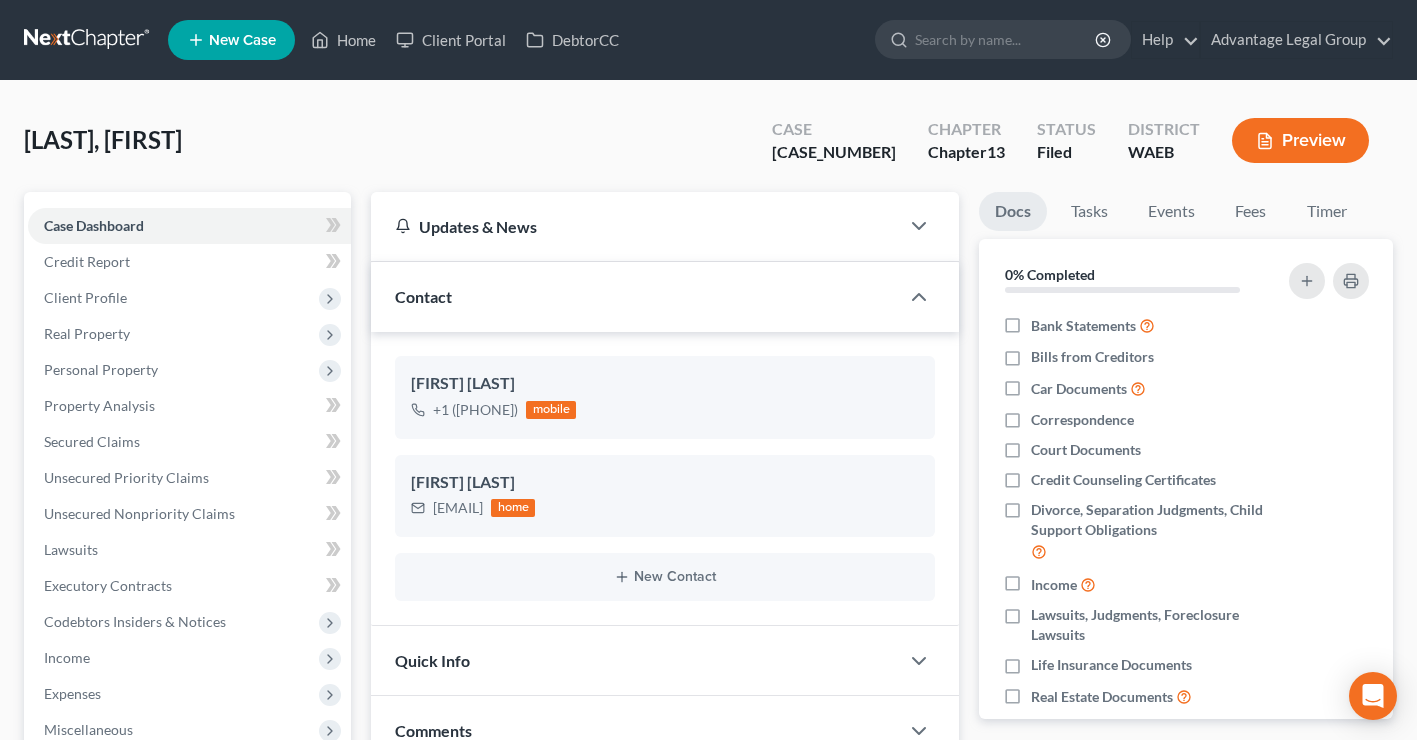 scroll, scrollTop: 3204, scrollLeft: 0, axis: vertical 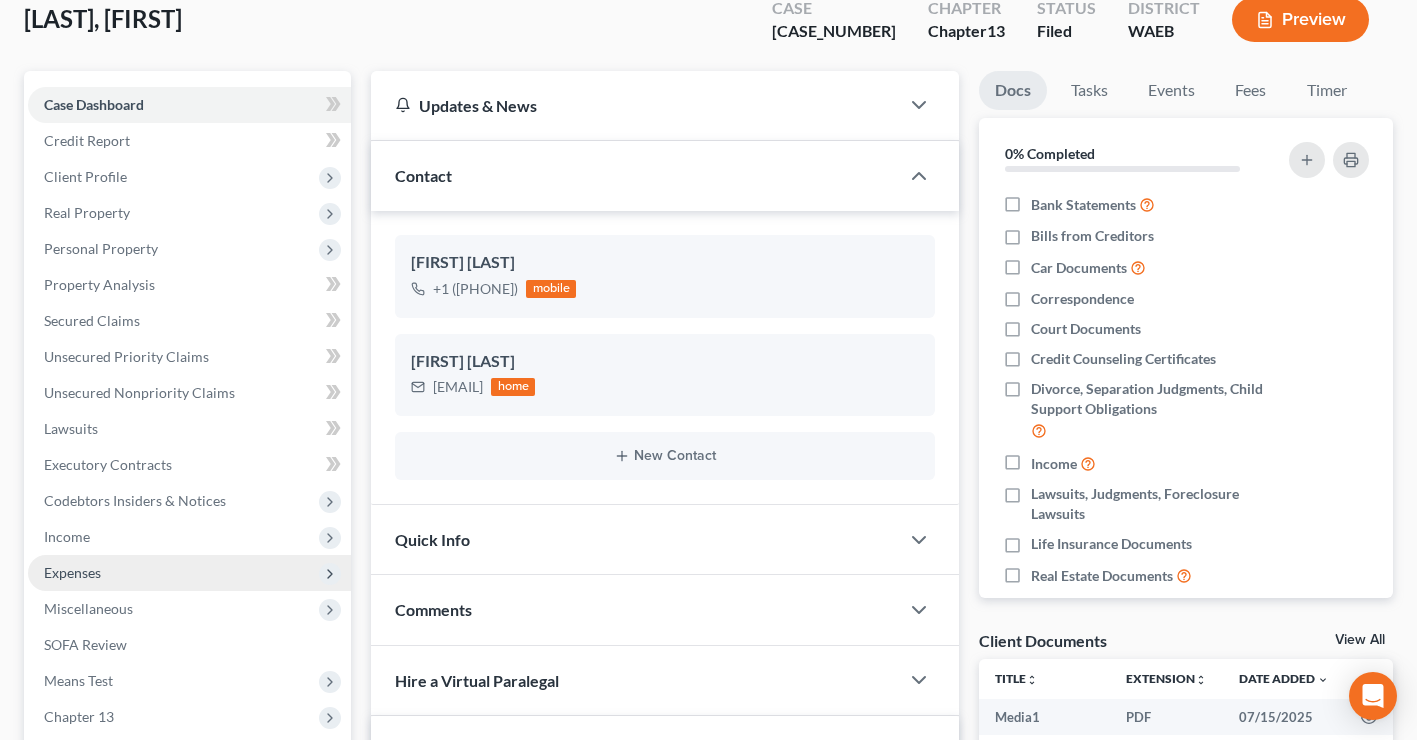 click on "Expenses" at bounding box center (72, 572) 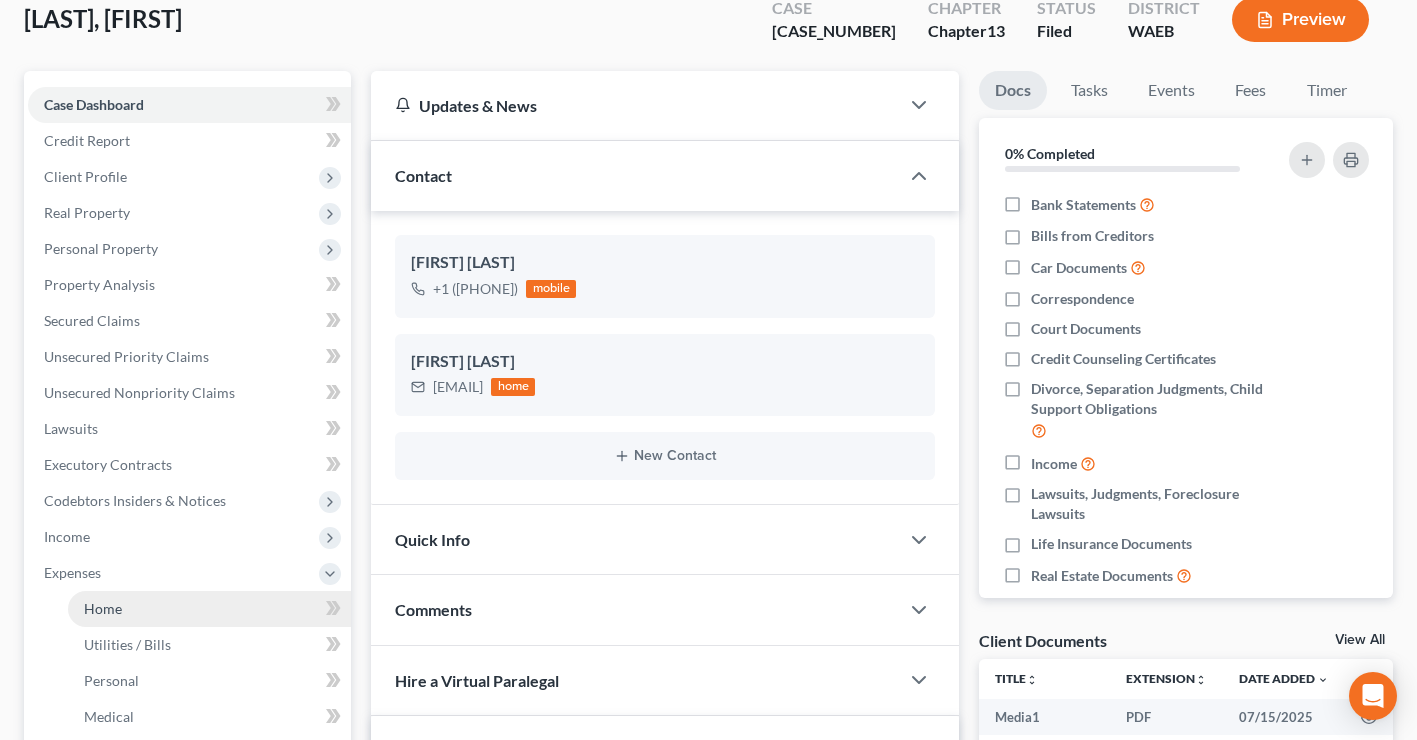 click on "Home" at bounding box center [103, 608] 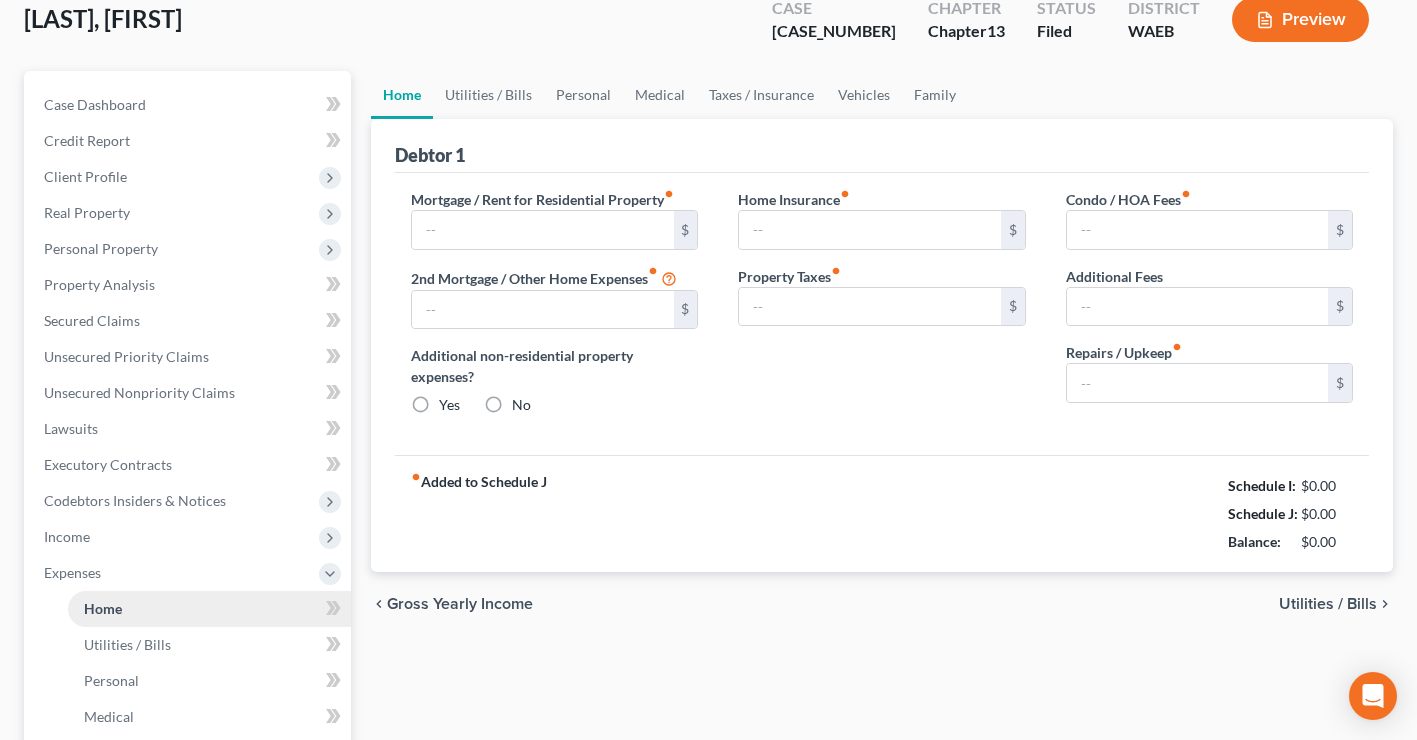 scroll, scrollTop: 0, scrollLeft: 0, axis: both 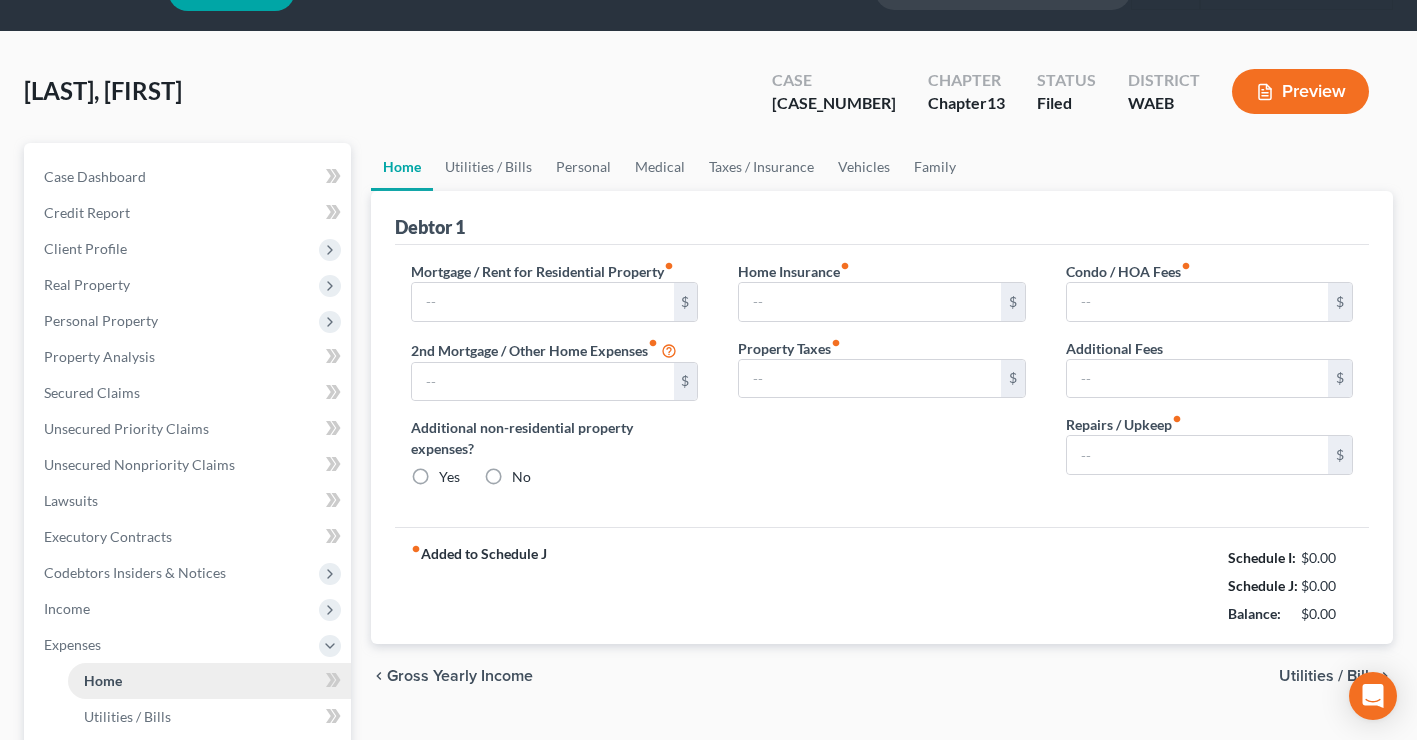 type on "0.00" 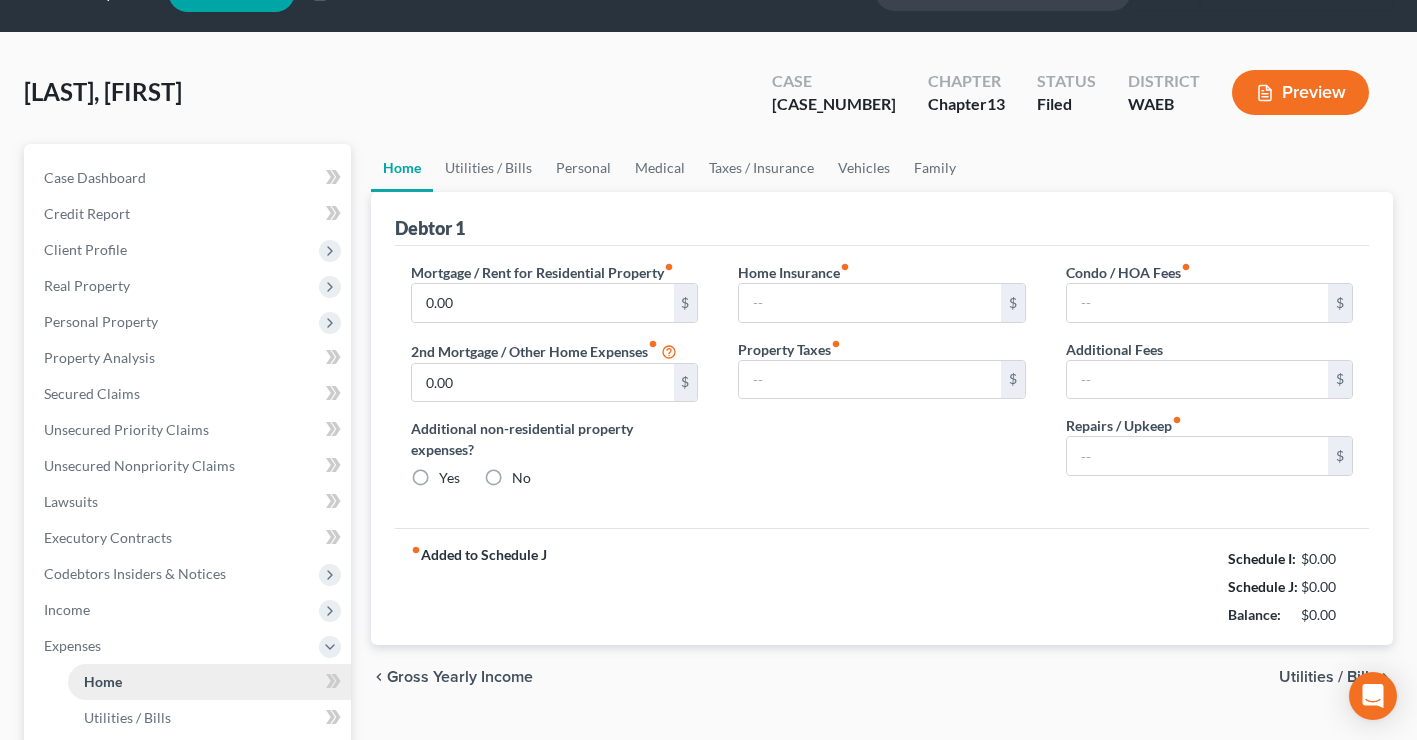 radio on "true" 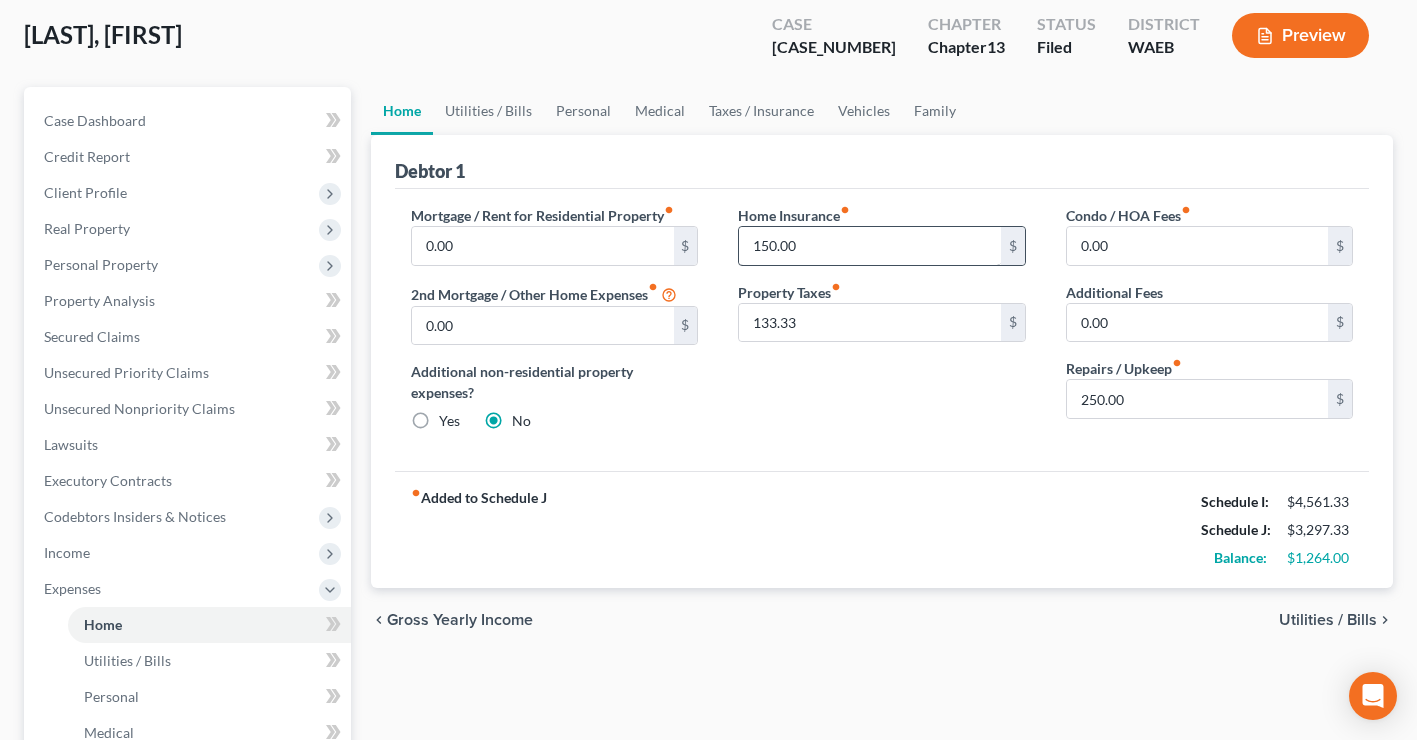 scroll, scrollTop: 104, scrollLeft: 0, axis: vertical 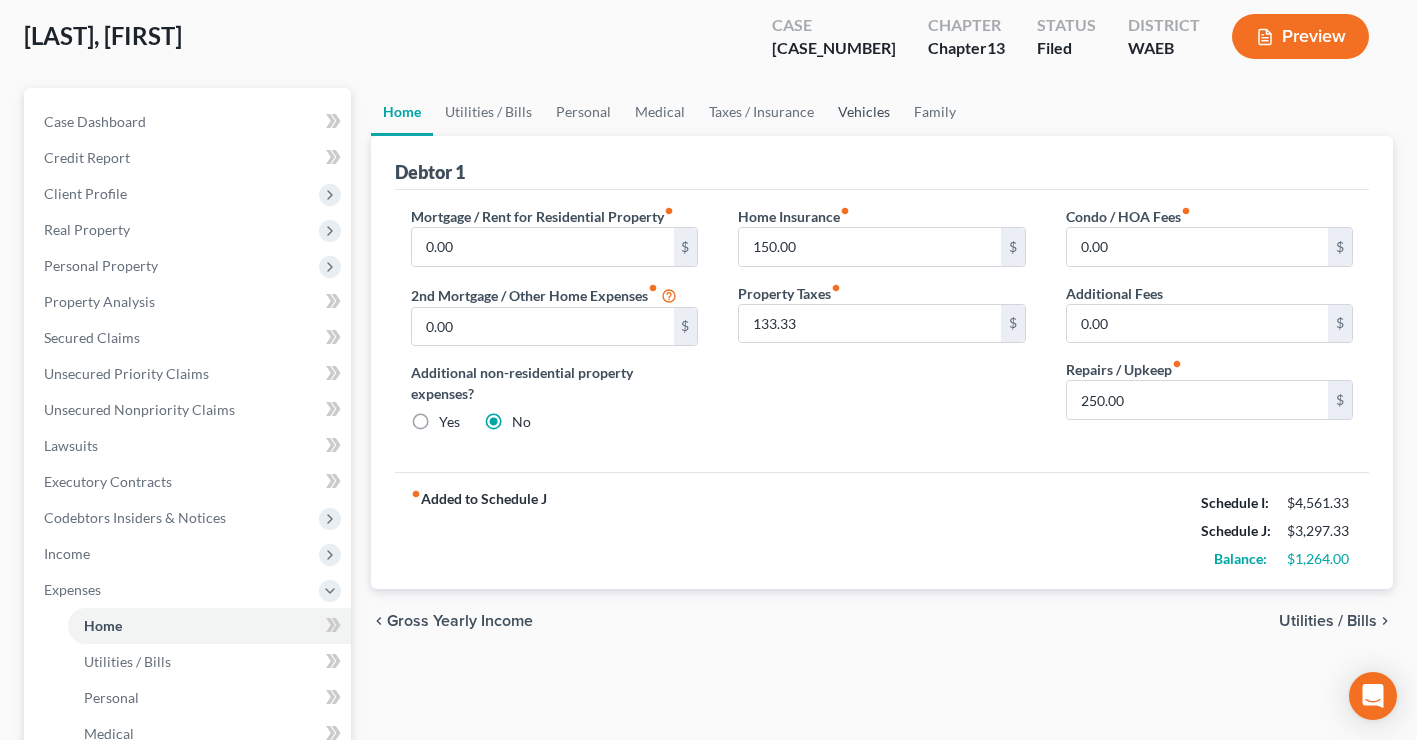 drag, startPoint x: 851, startPoint y: 109, endPoint x: 866, endPoint y: 130, distance: 25.806976 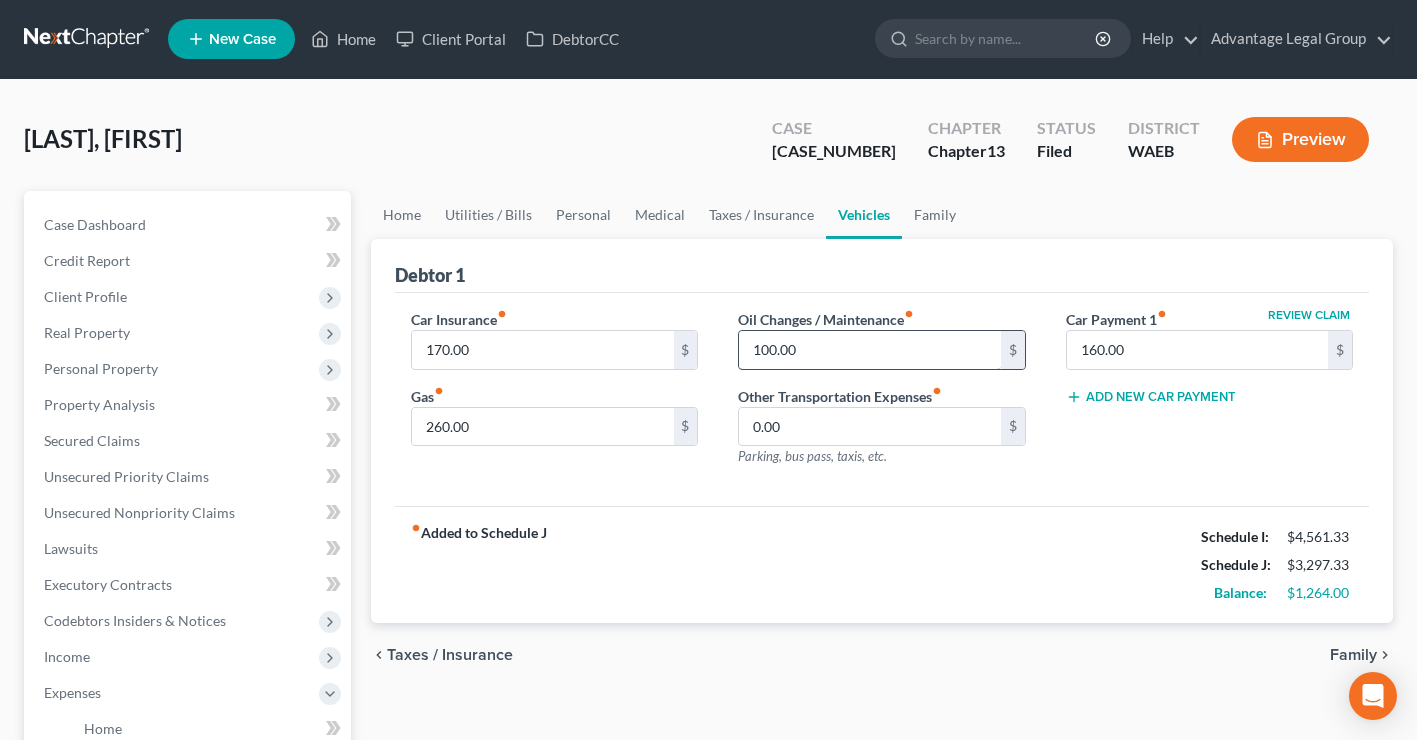 scroll, scrollTop: 0, scrollLeft: 0, axis: both 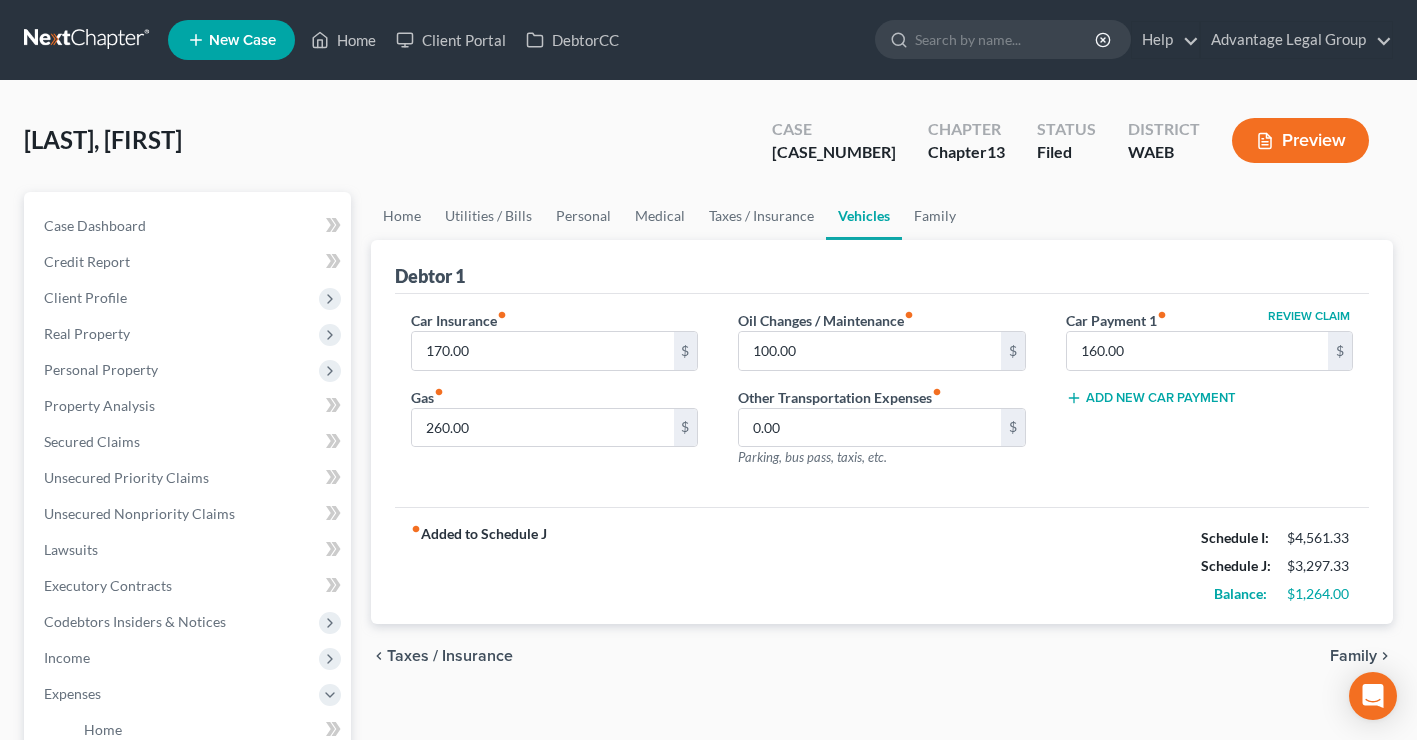 click on "chevron_left
Taxes / Insurance
Family
chevron_right" at bounding box center [882, 656] 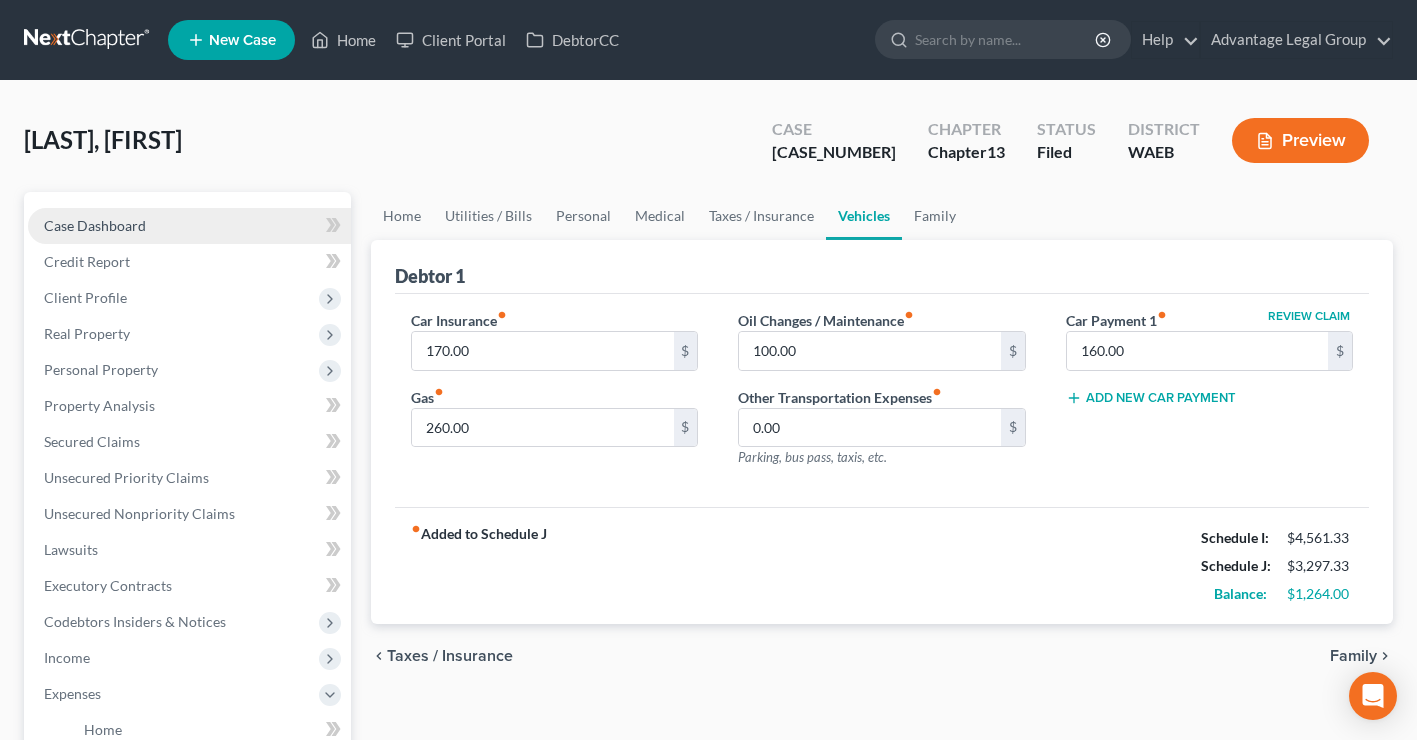 drag, startPoint x: 84, startPoint y: 220, endPoint x: 175, endPoint y: 233, distance: 91.92388 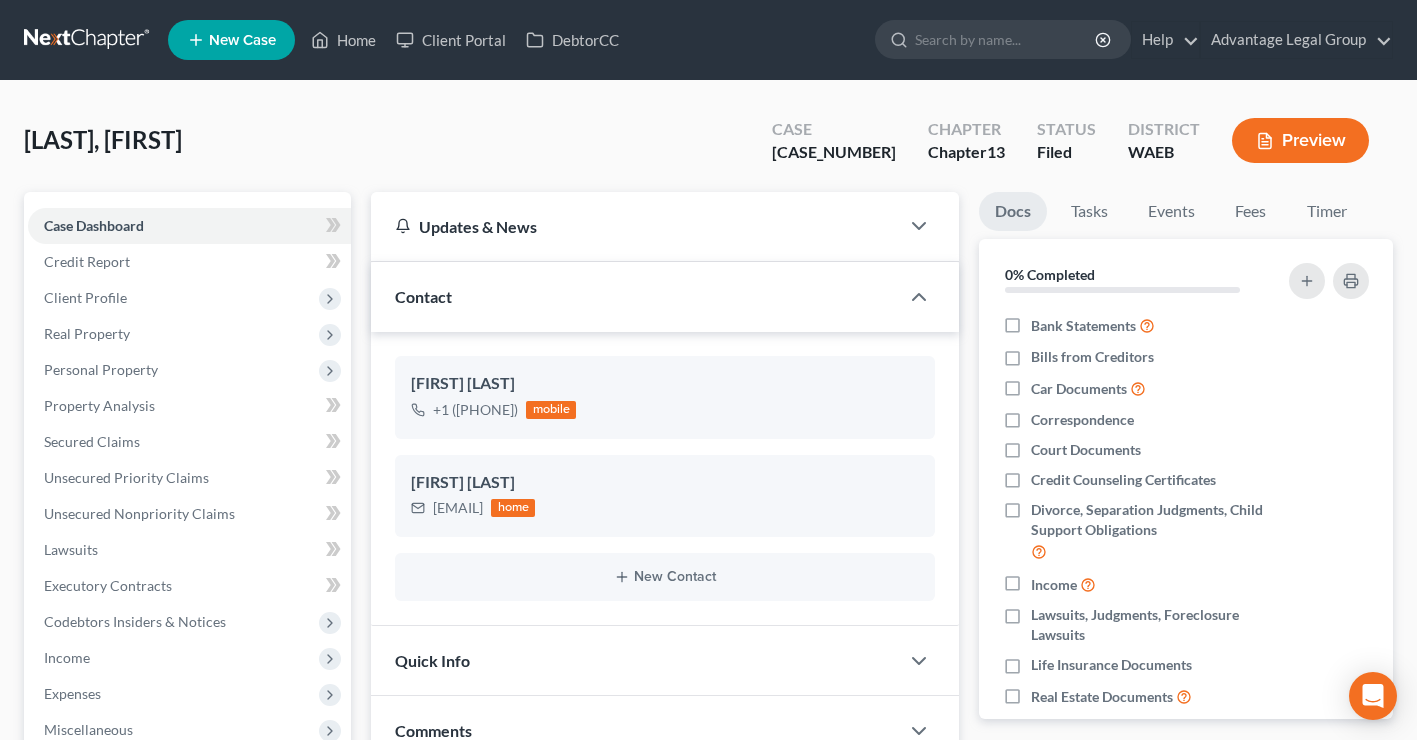 scroll, scrollTop: 3204, scrollLeft: 0, axis: vertical 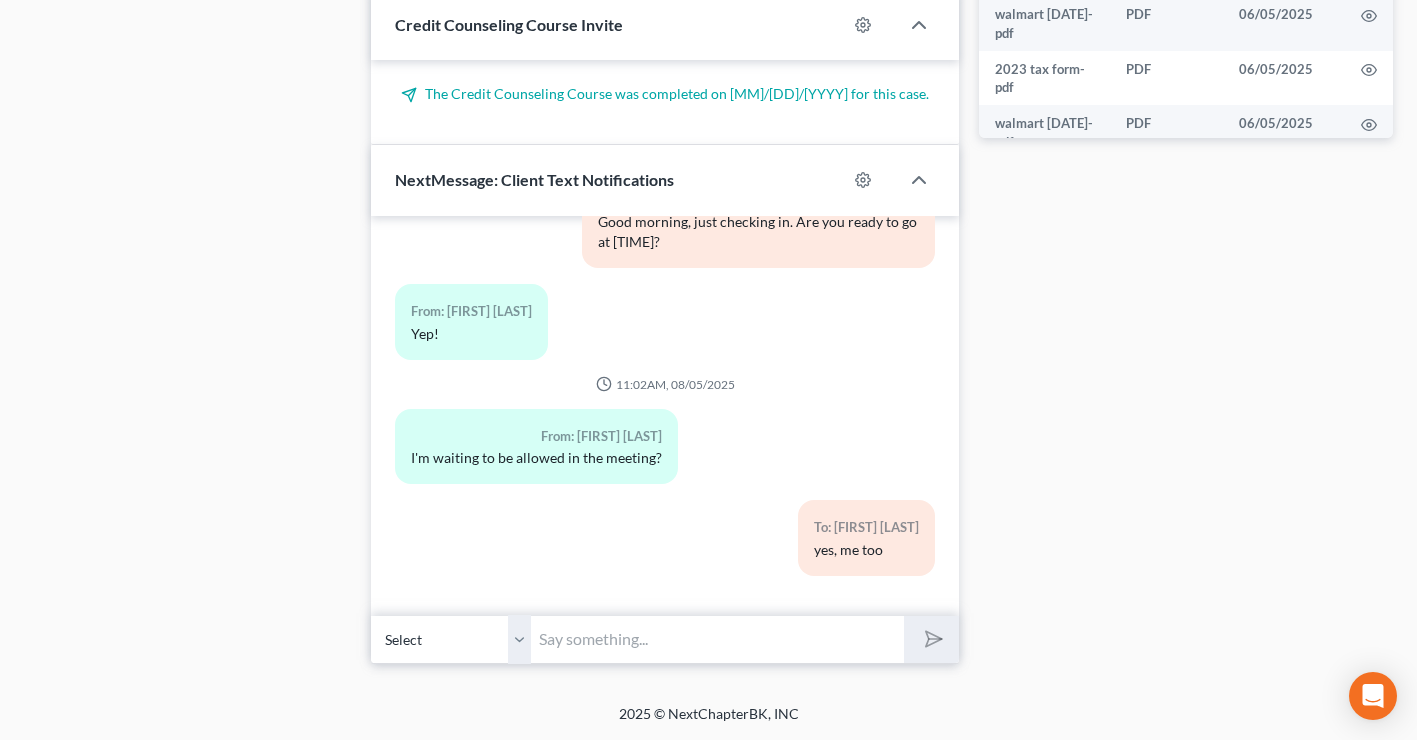 click at bounding box center (717, 639) 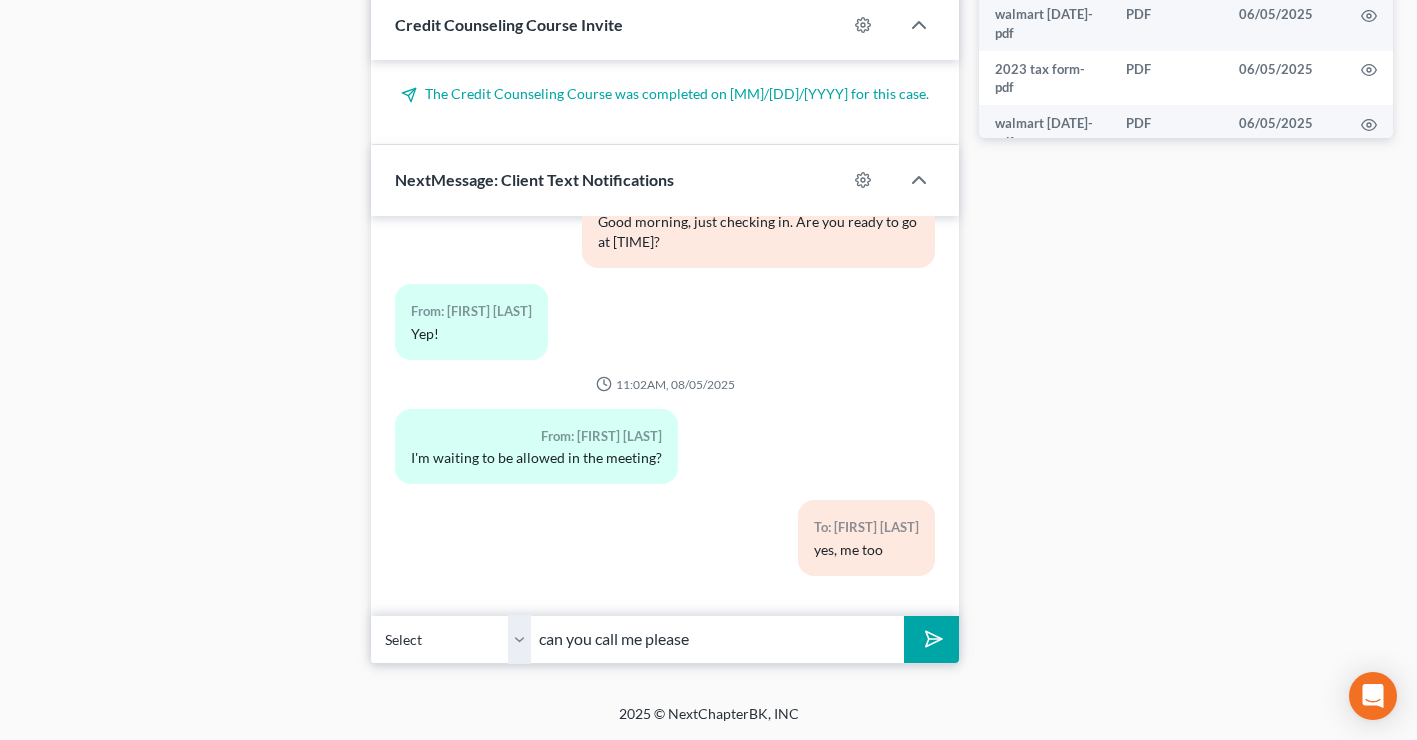 type on "can you call me please" 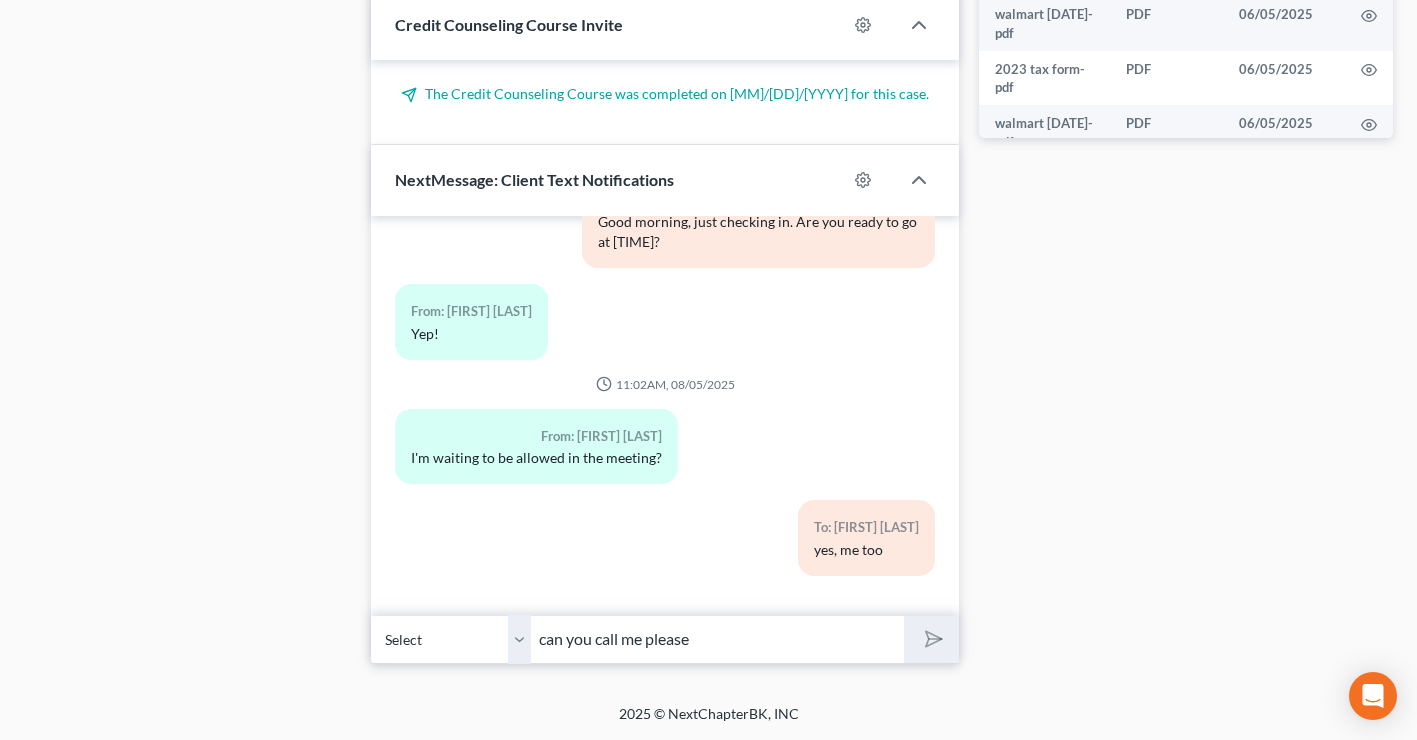 type 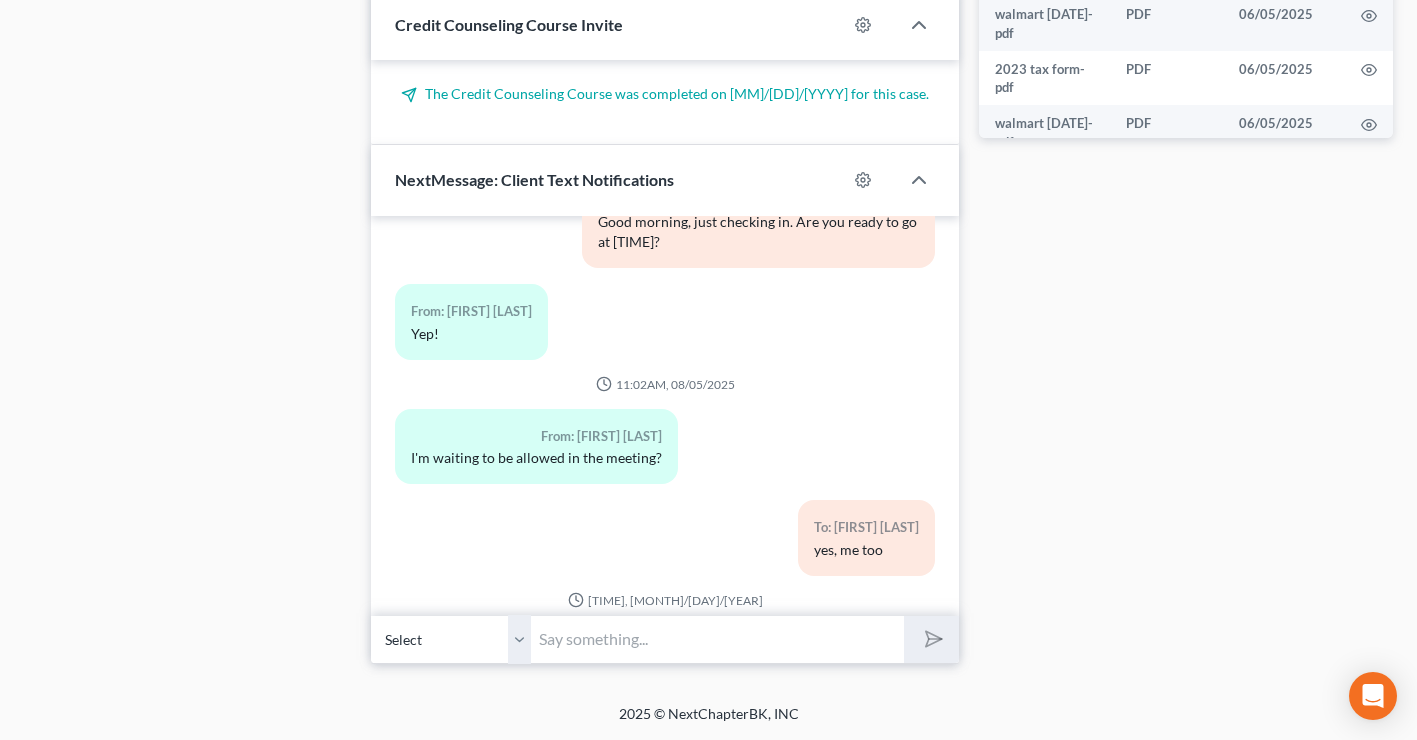 scroll, scrollTop: 3328, scrollLeft: 0, axis: vertical 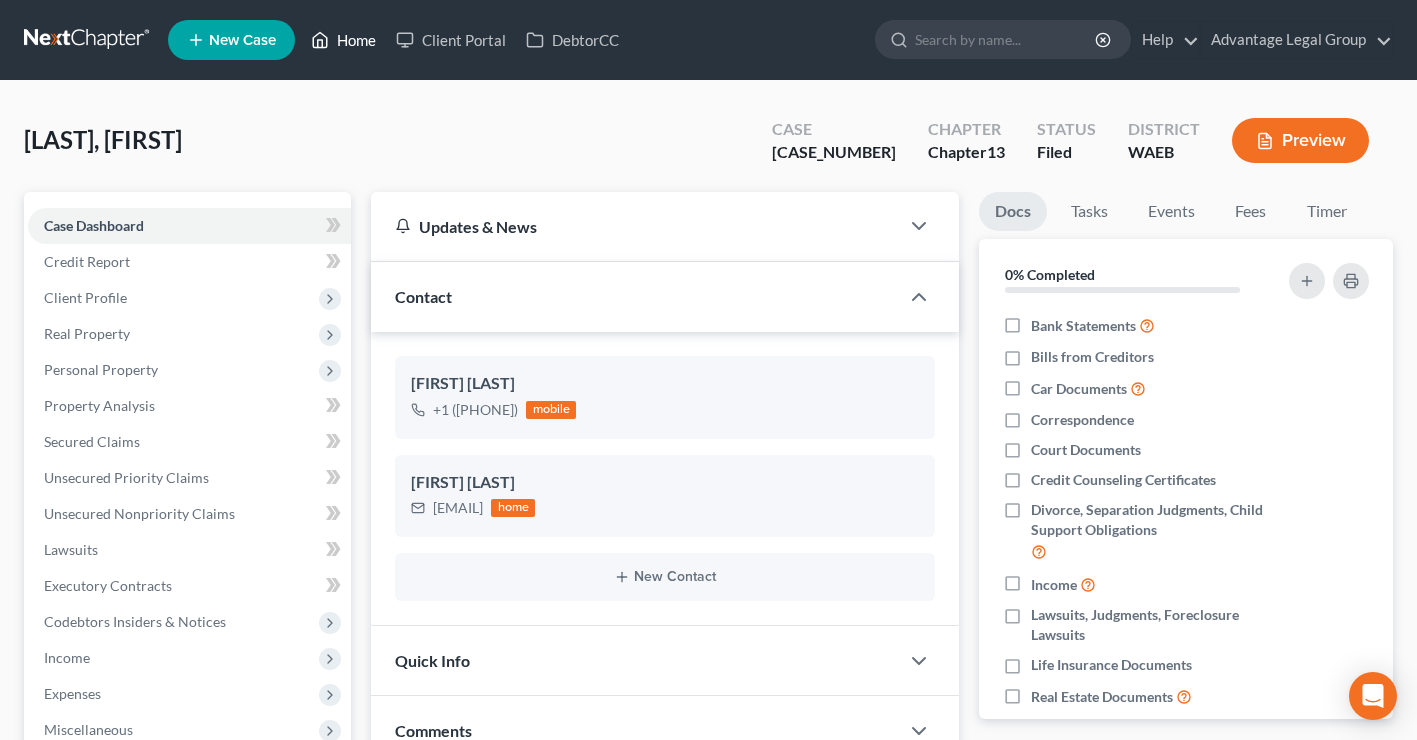 drag, startPoint x: 355, startPoint y: 45, endPoint x: 453, endPoint y: 88, distance: 107.01869 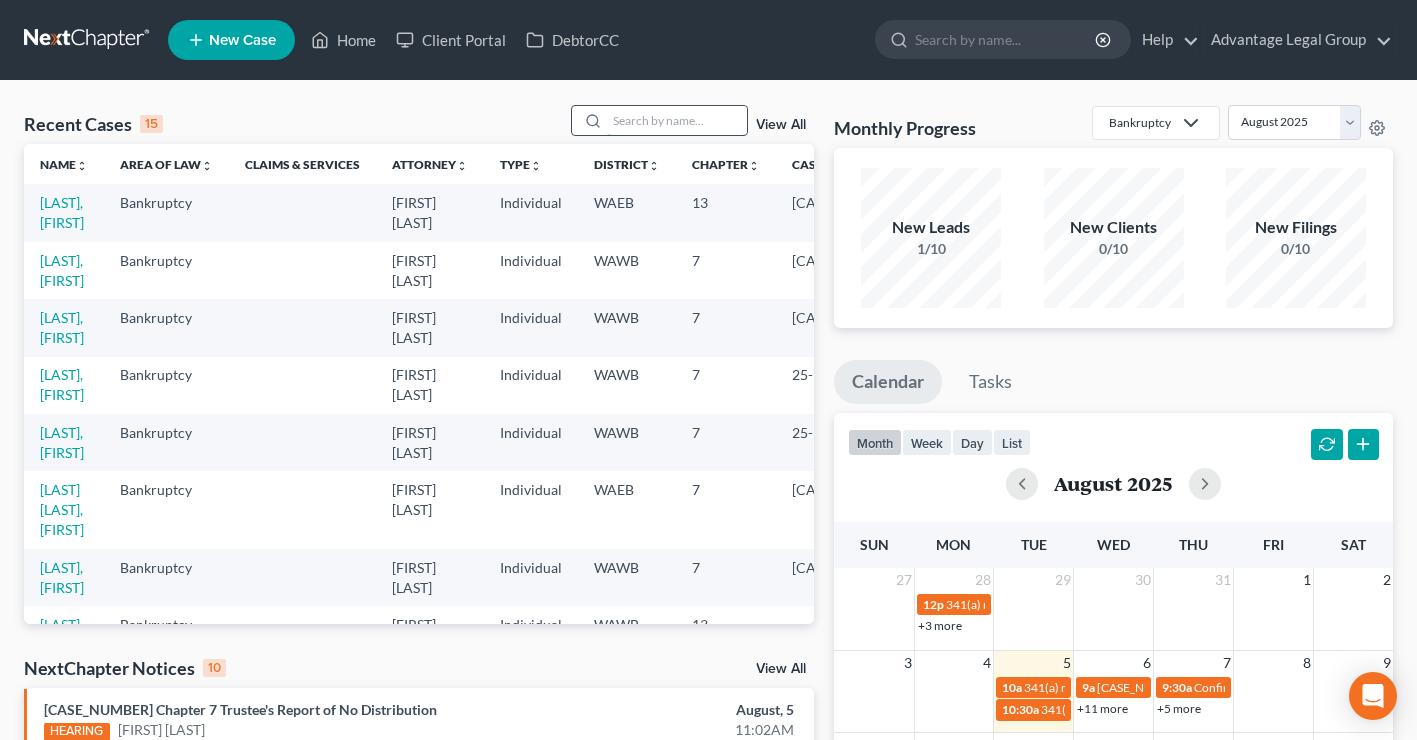 click at bounding box center (677, 120) 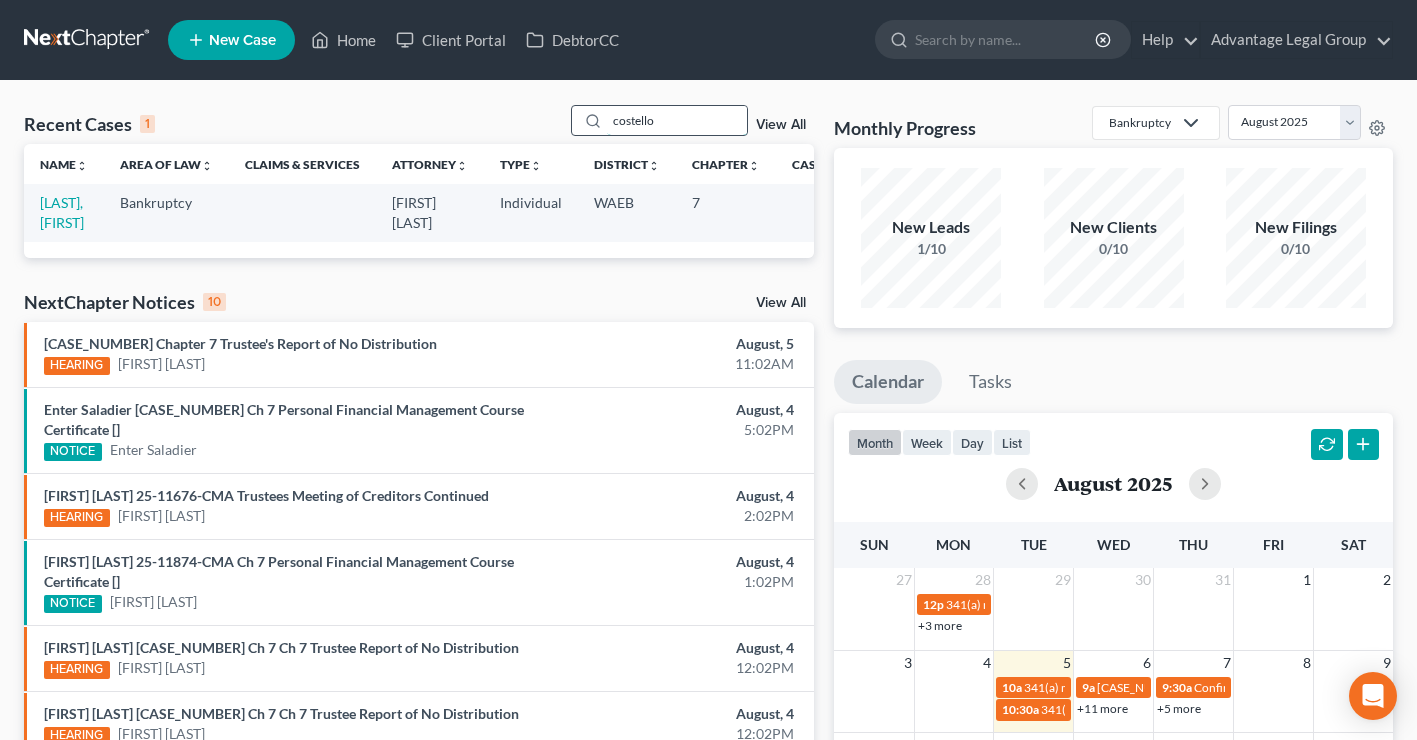 type on "costello" 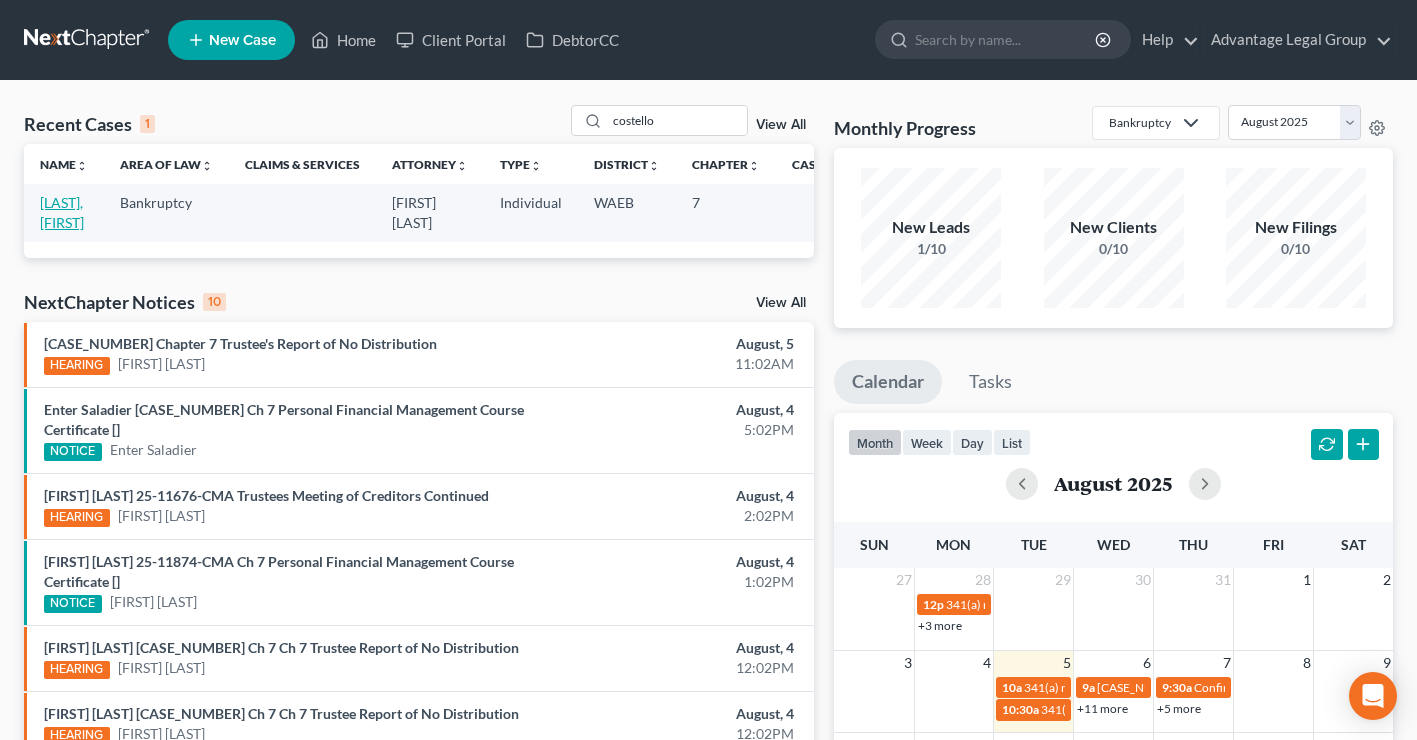 click on "[LAST], [FIRST]" at bounding box center (62, 212) 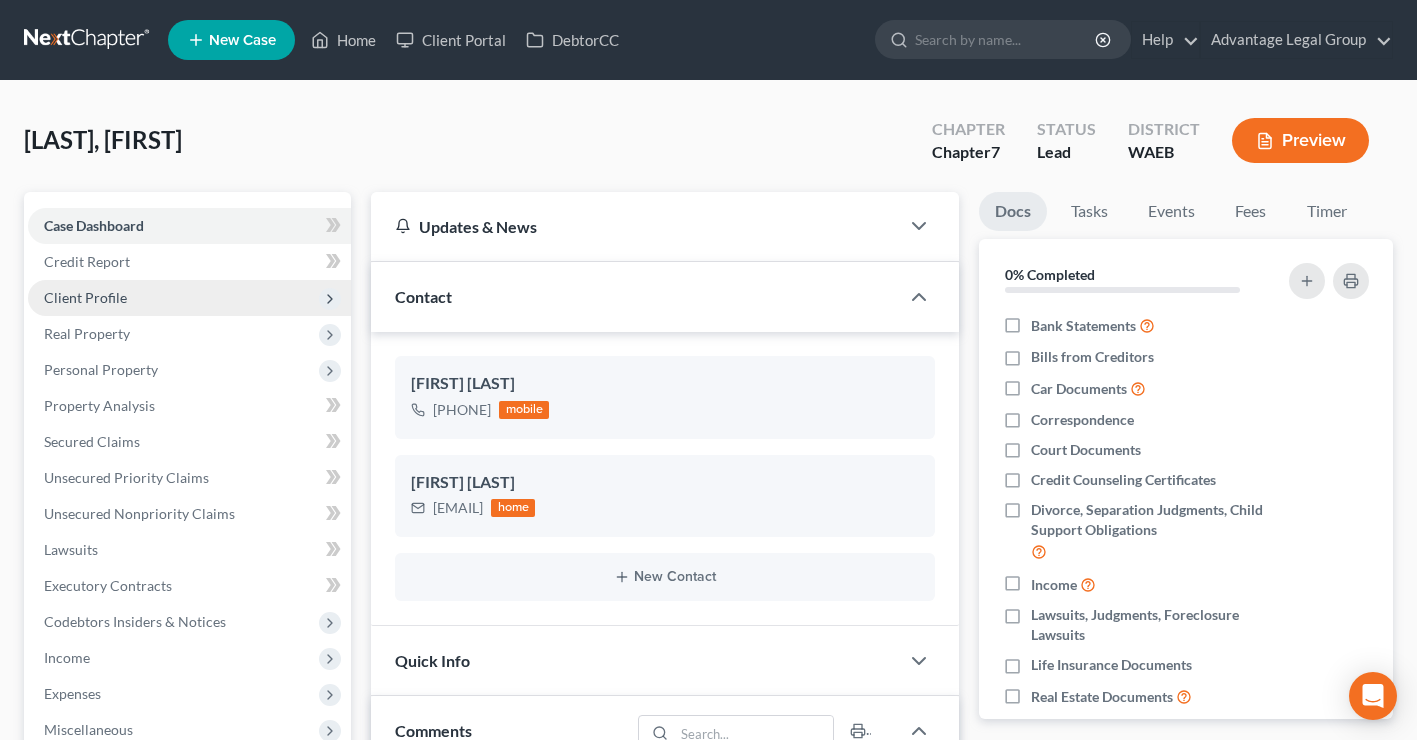 click on "Client Profile" at bounding box center (85, 297) 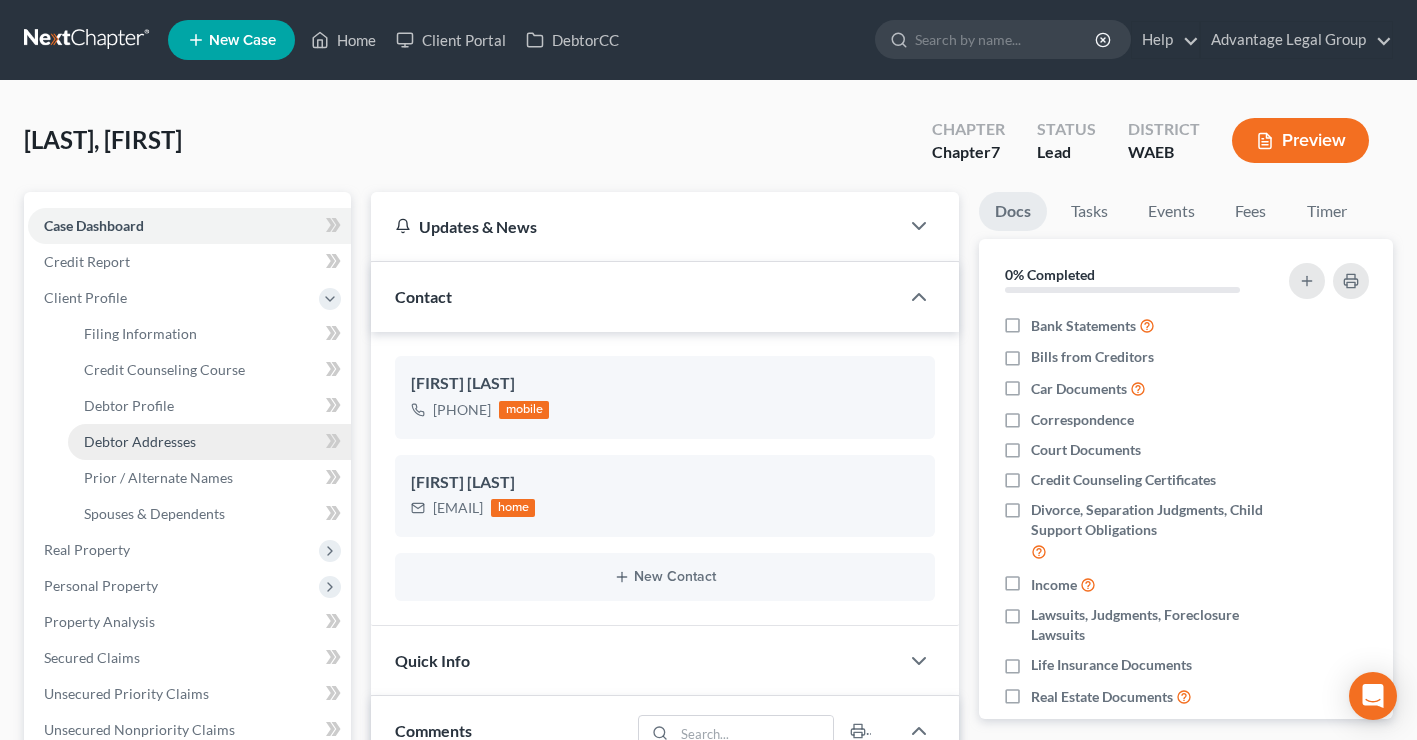 click on "Debtor Addresses" at bounding box center [140, 441] 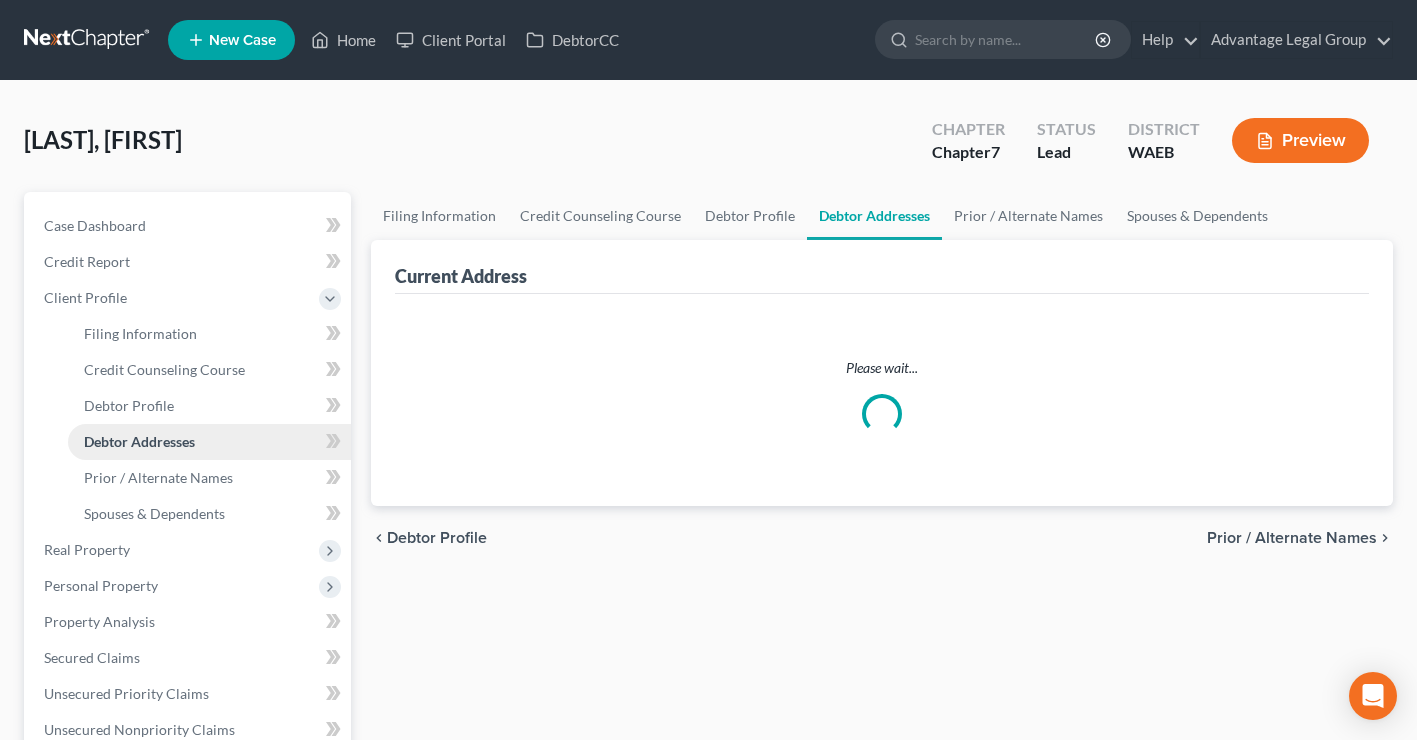 select on "0" 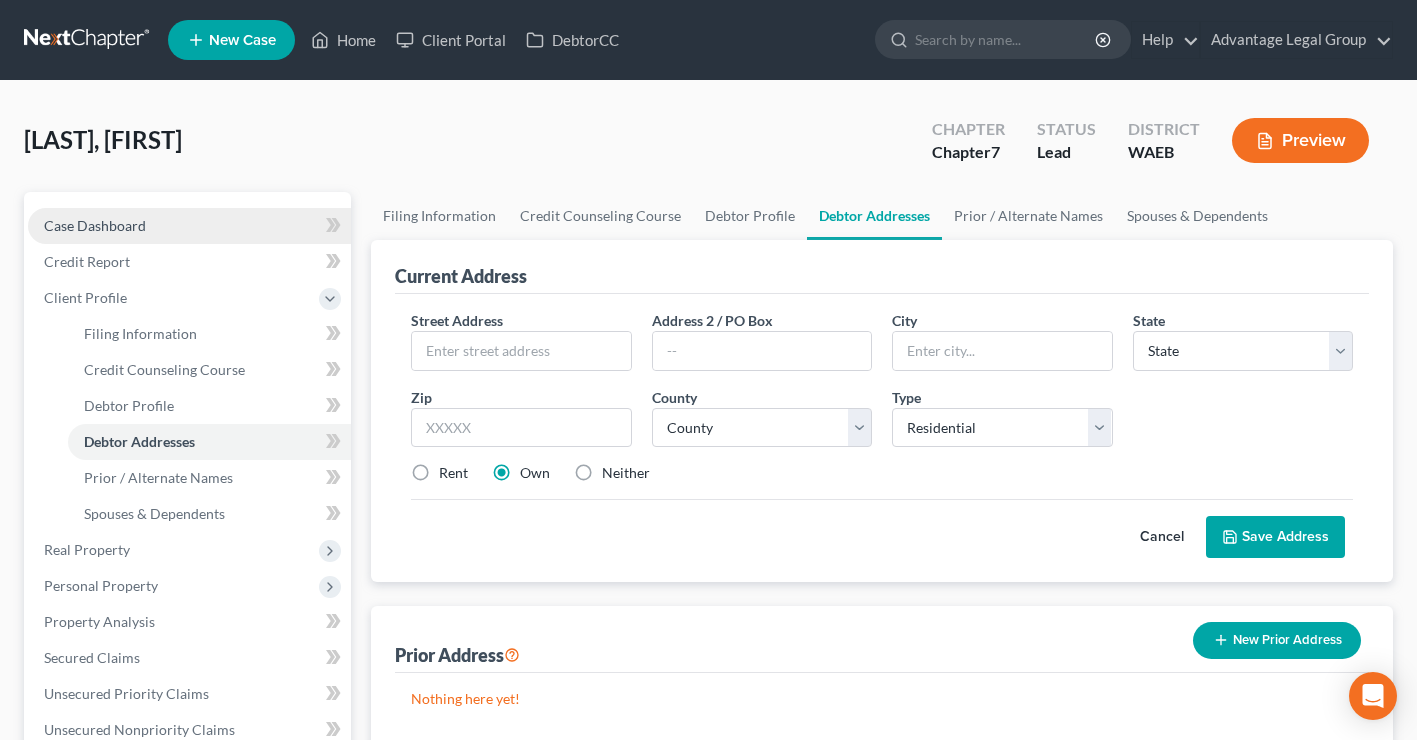 click on "Case Dashboard" at bounding box center (95, 225) 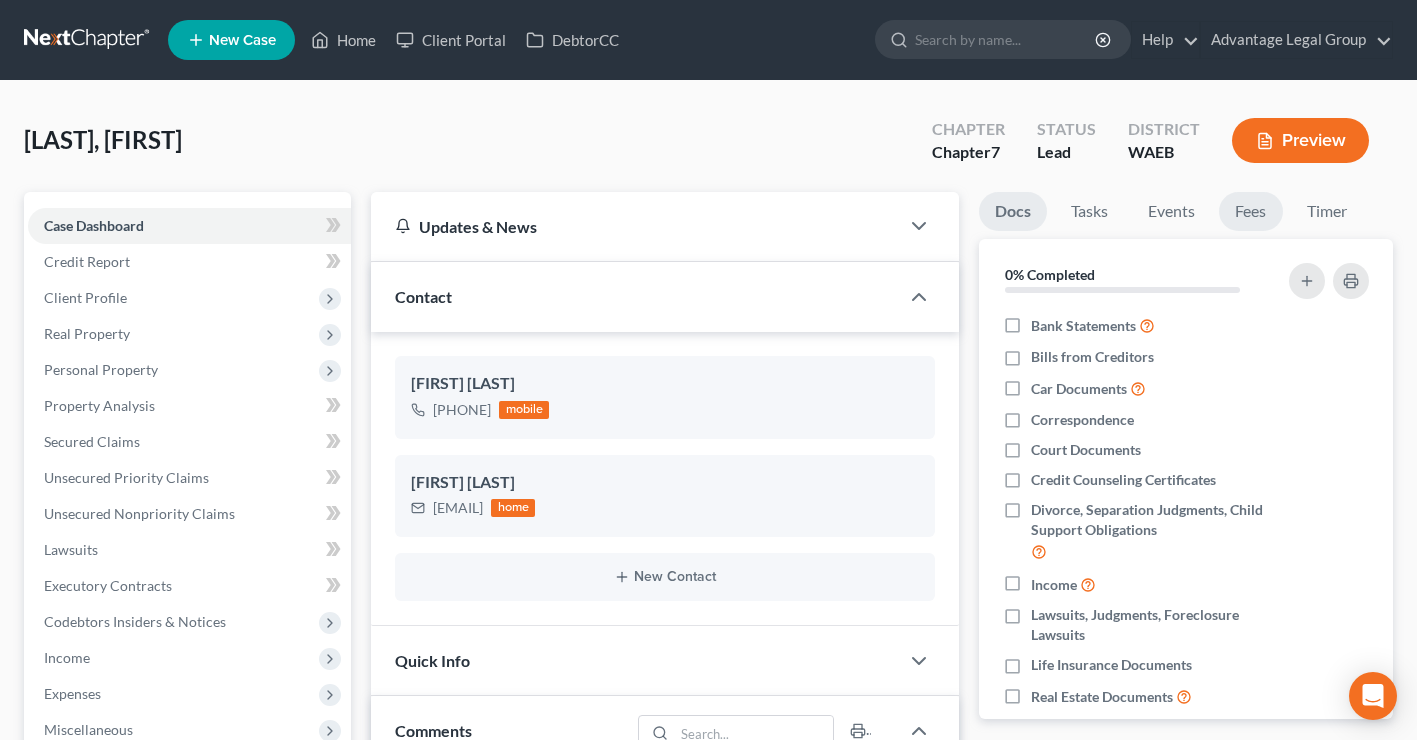 click on "Fees" at bounding box center [1251, 211] 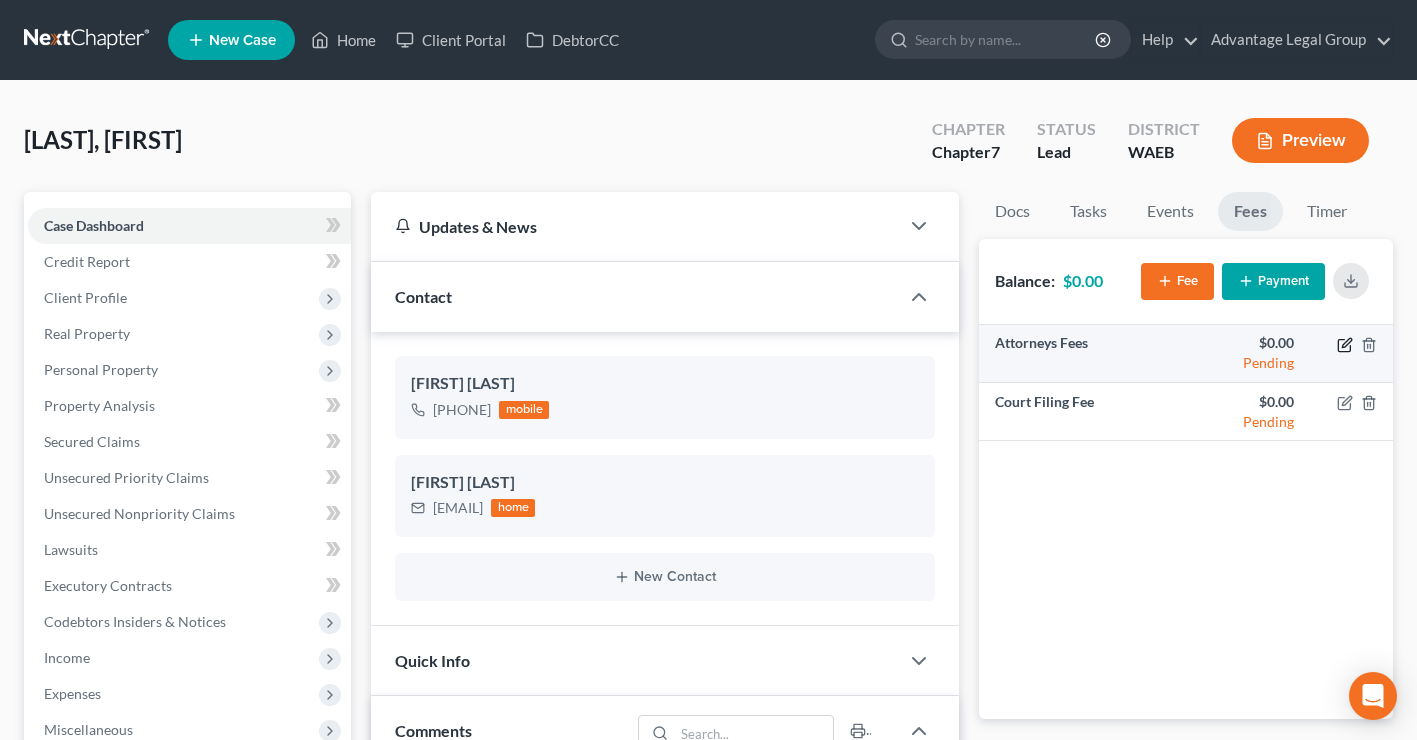 click 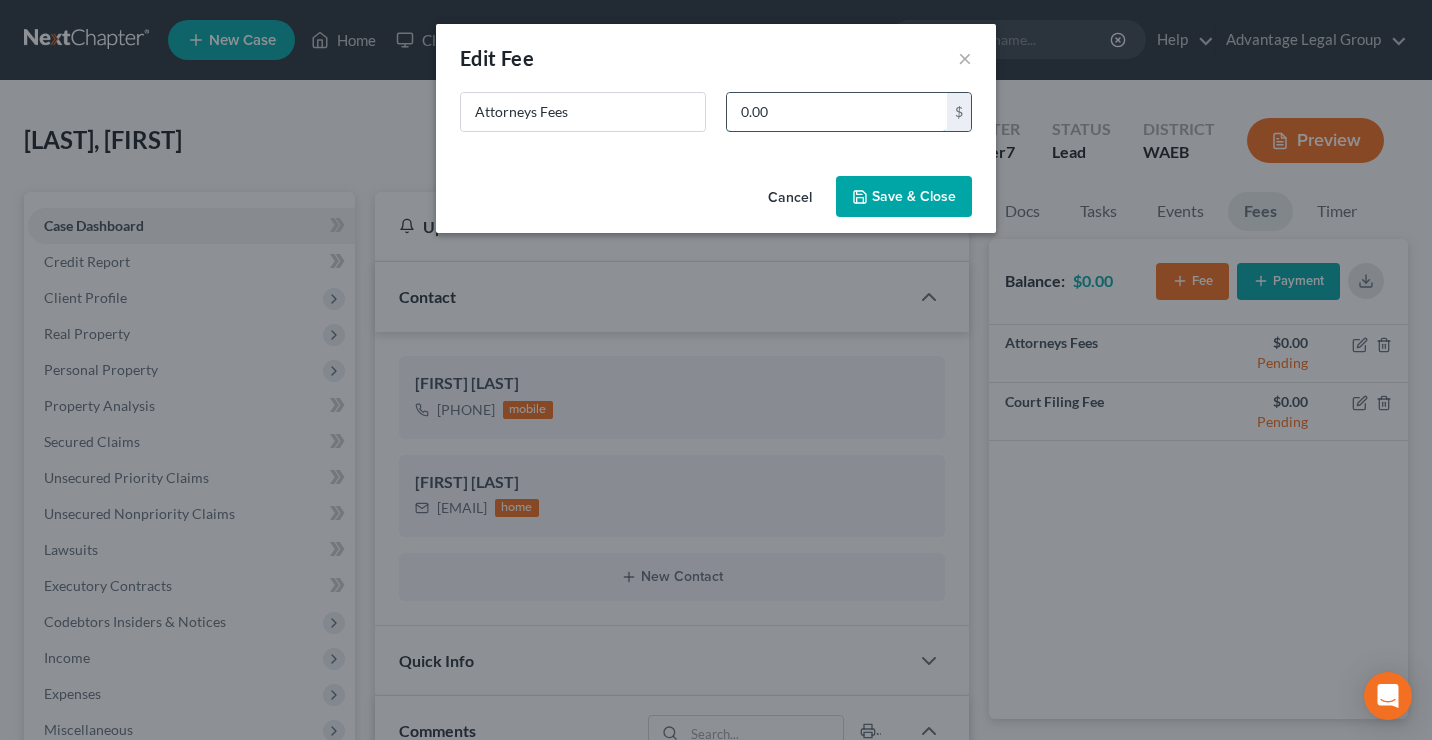 click on "0.00" at bounding box center (837, 112) 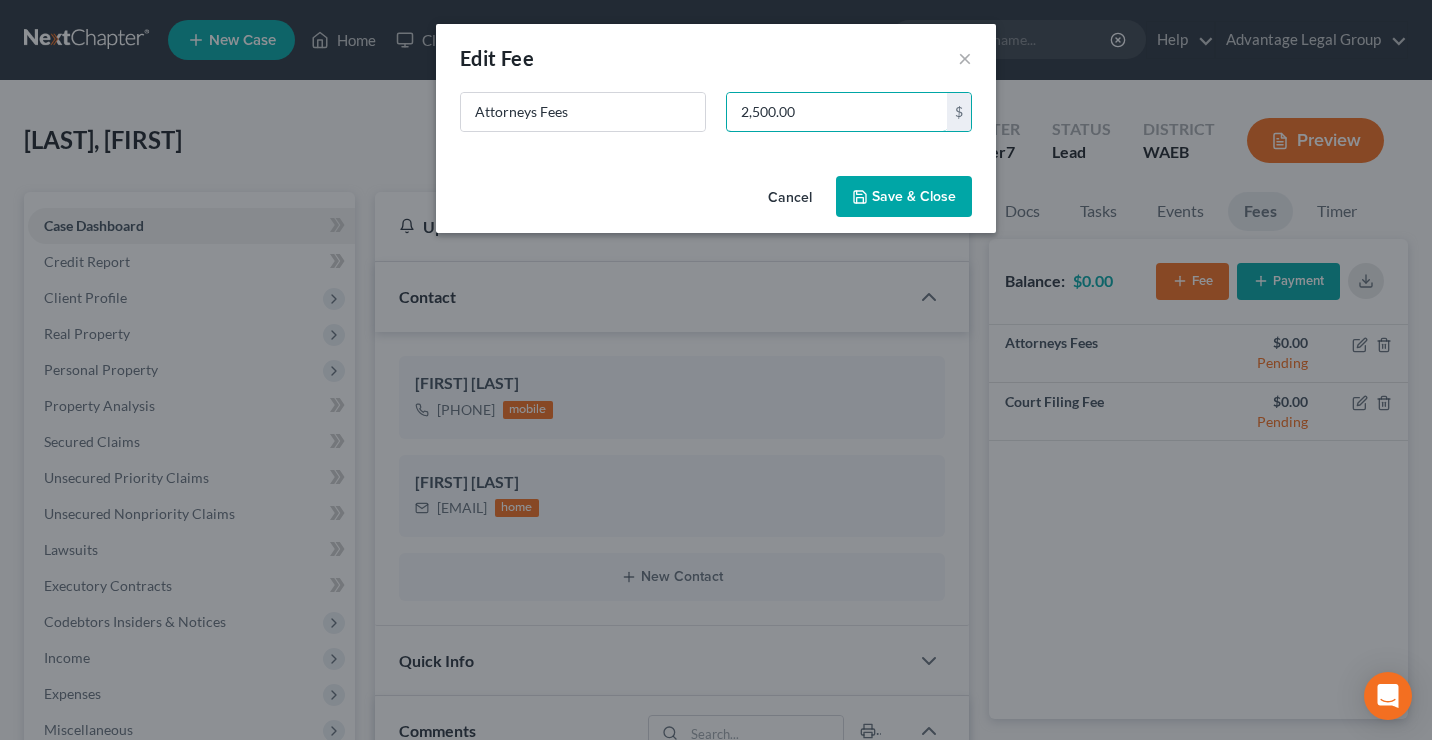 type on "2,500.00" 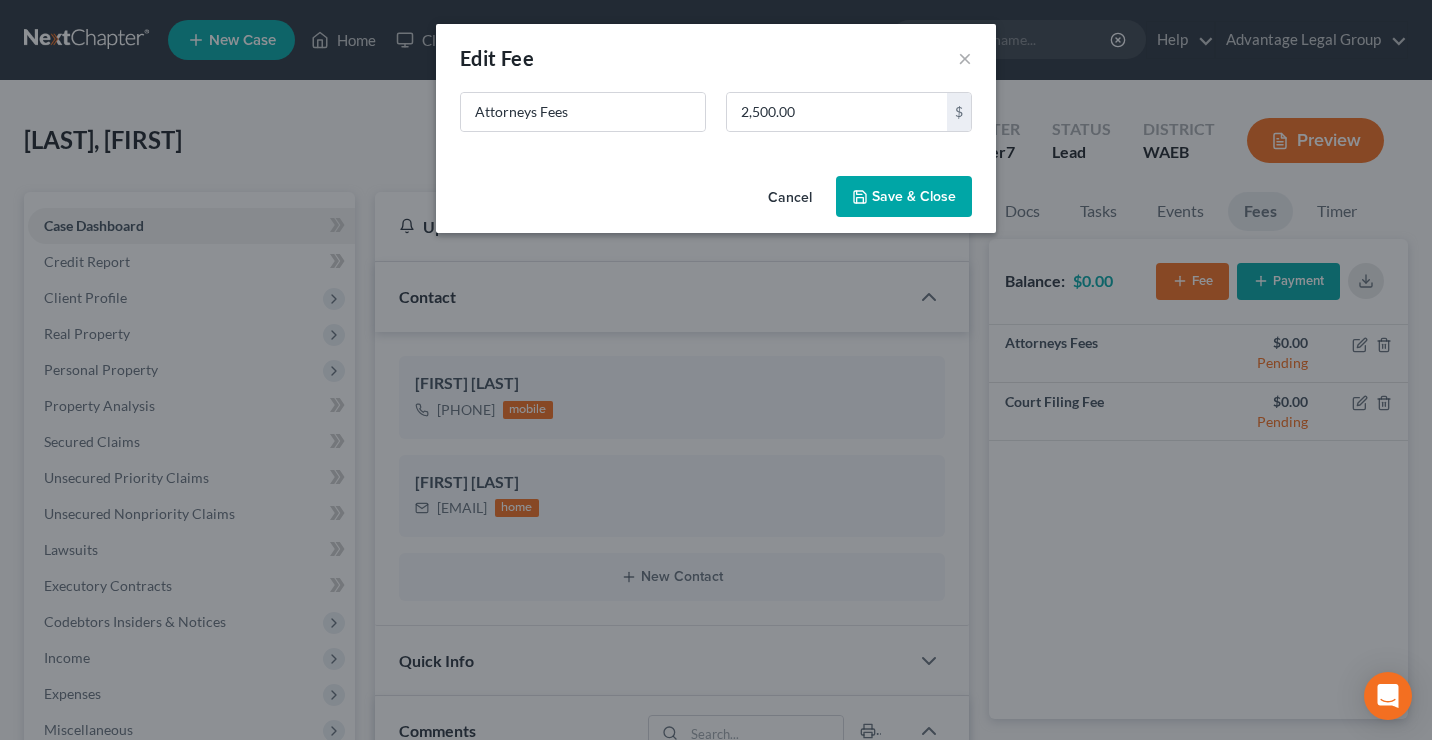click on "Save & Close" at bounding box center [904, 197] 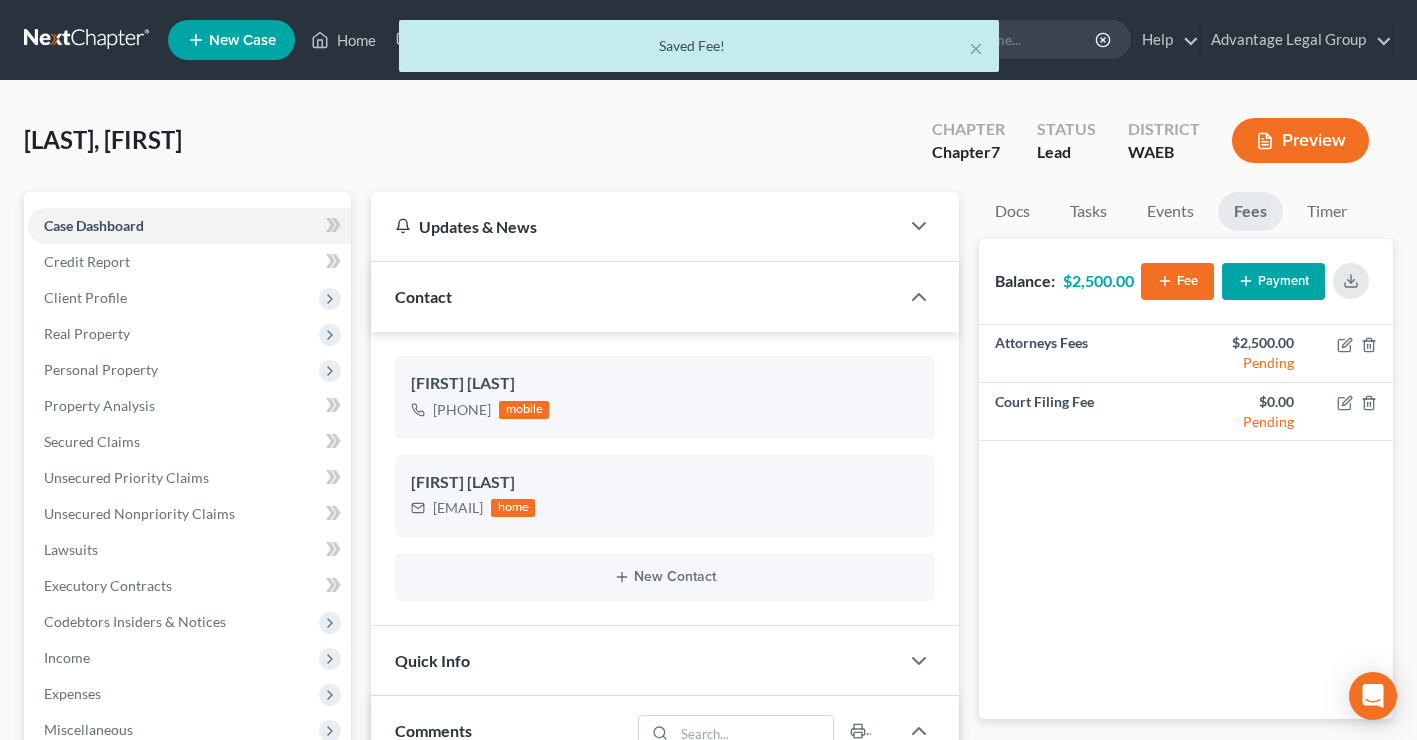 click on "Fee" at bounding box center [1177, 281] 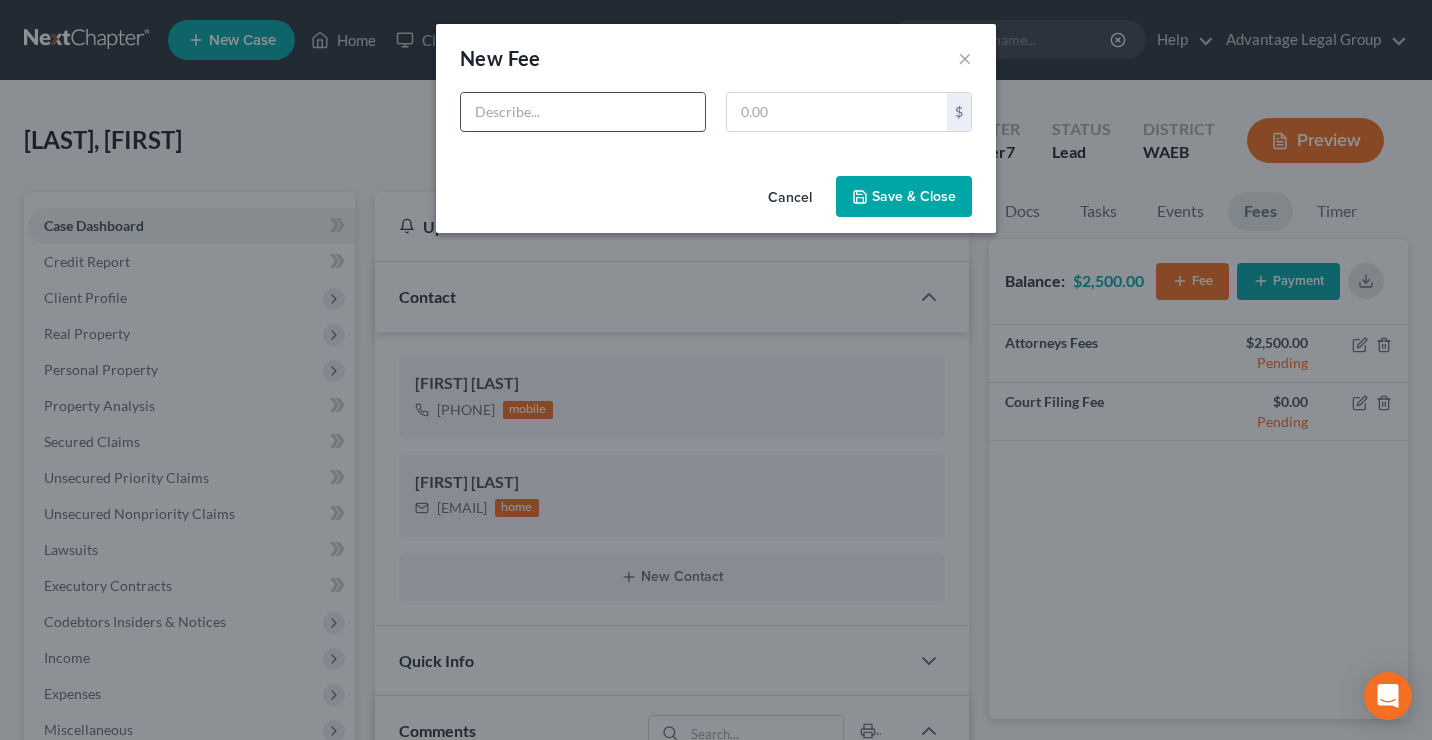 click at bounding box center [583, 112] 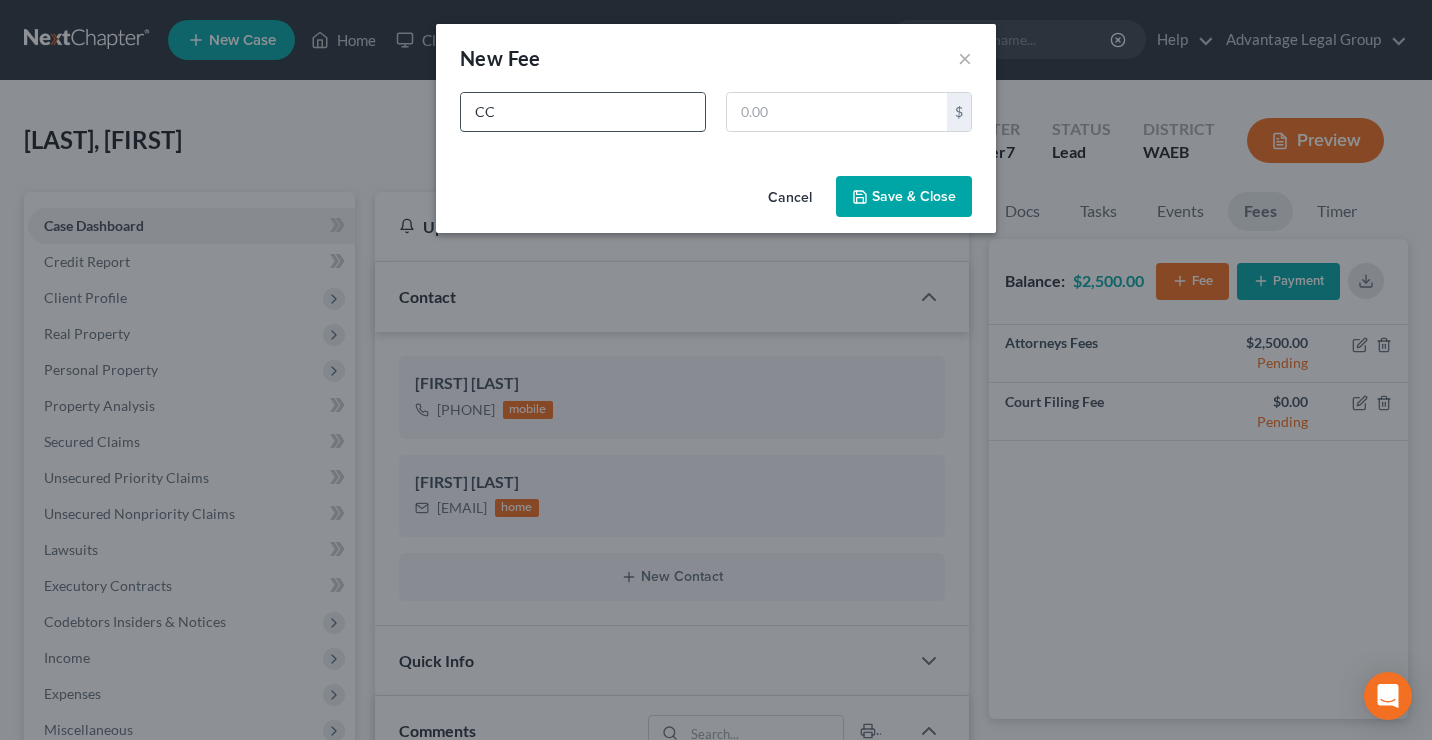type on "CC" 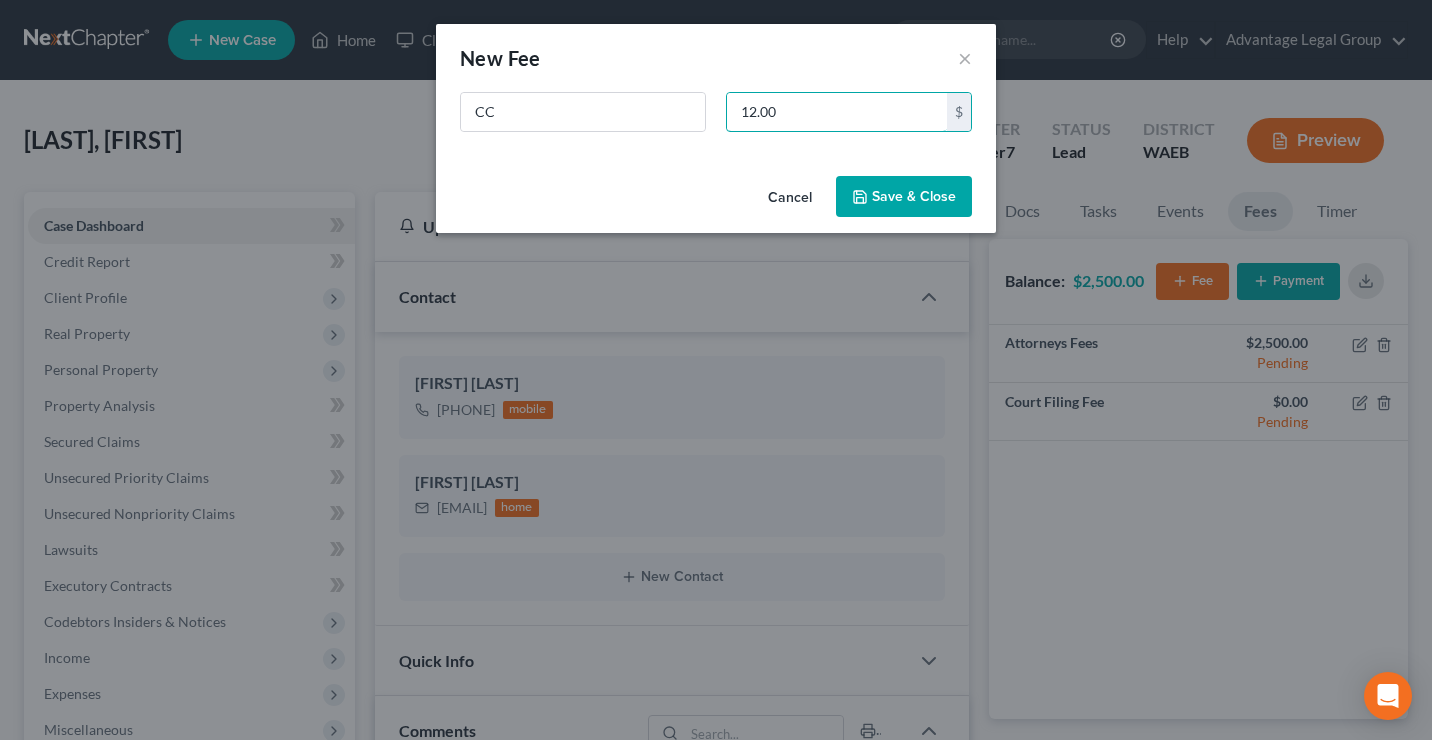 type on "12.00" 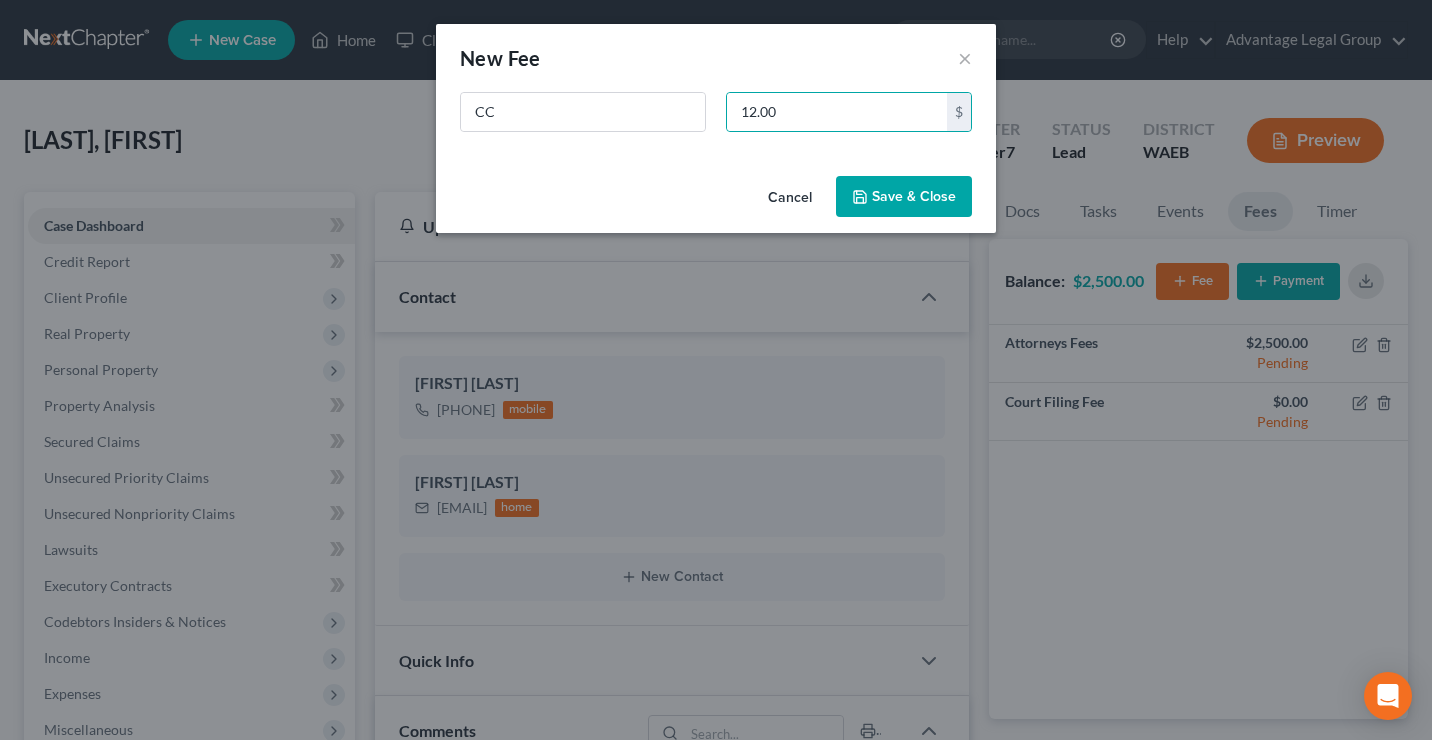 click on "Save & Close" at bounding box center [904, 197] 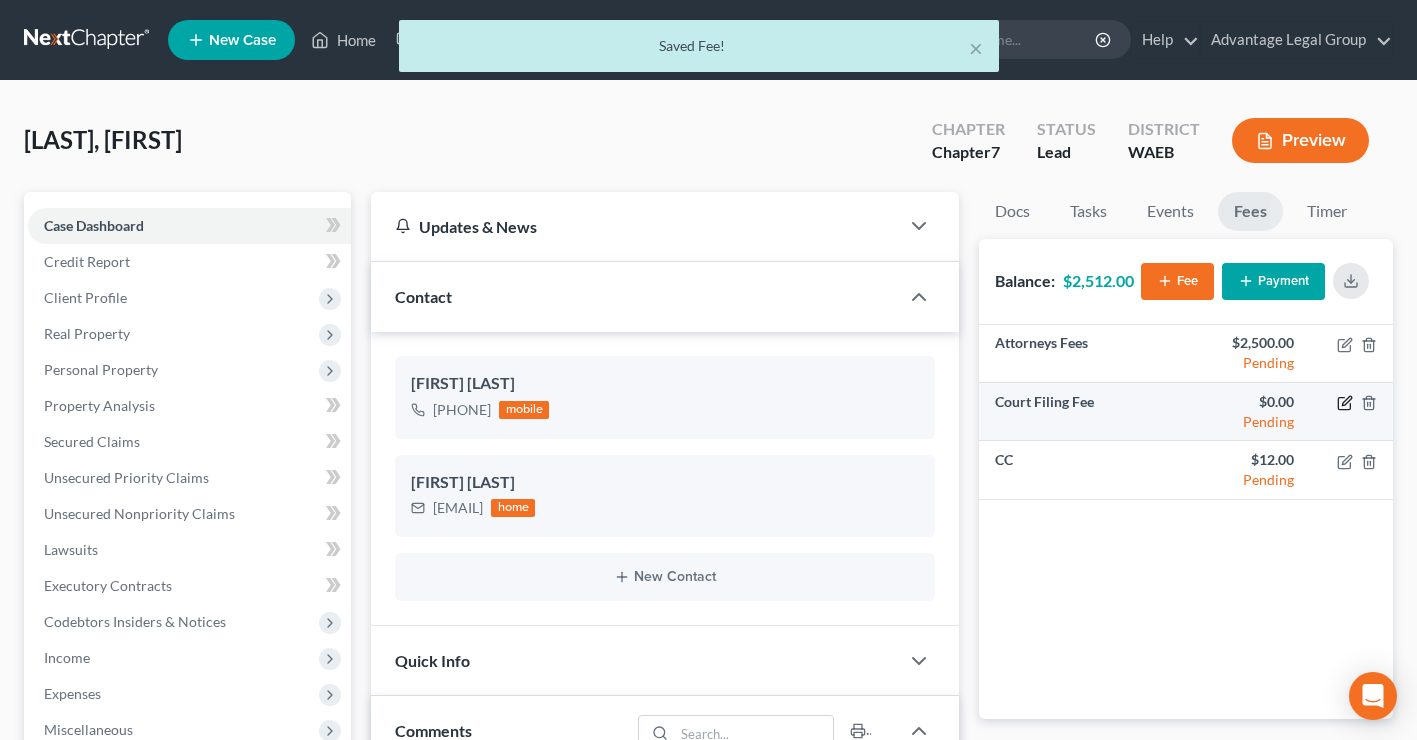 click 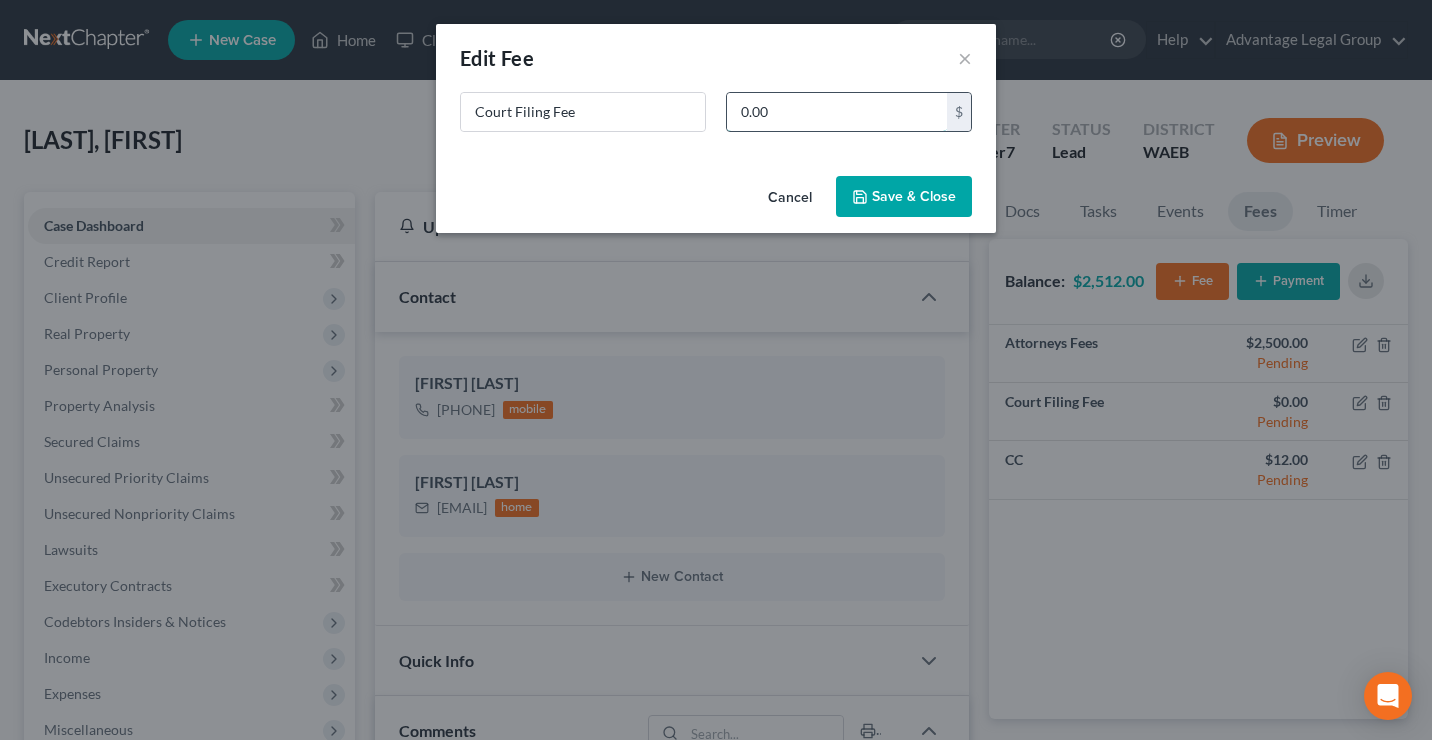 click on "0.00" at bounding box center [837, 112] 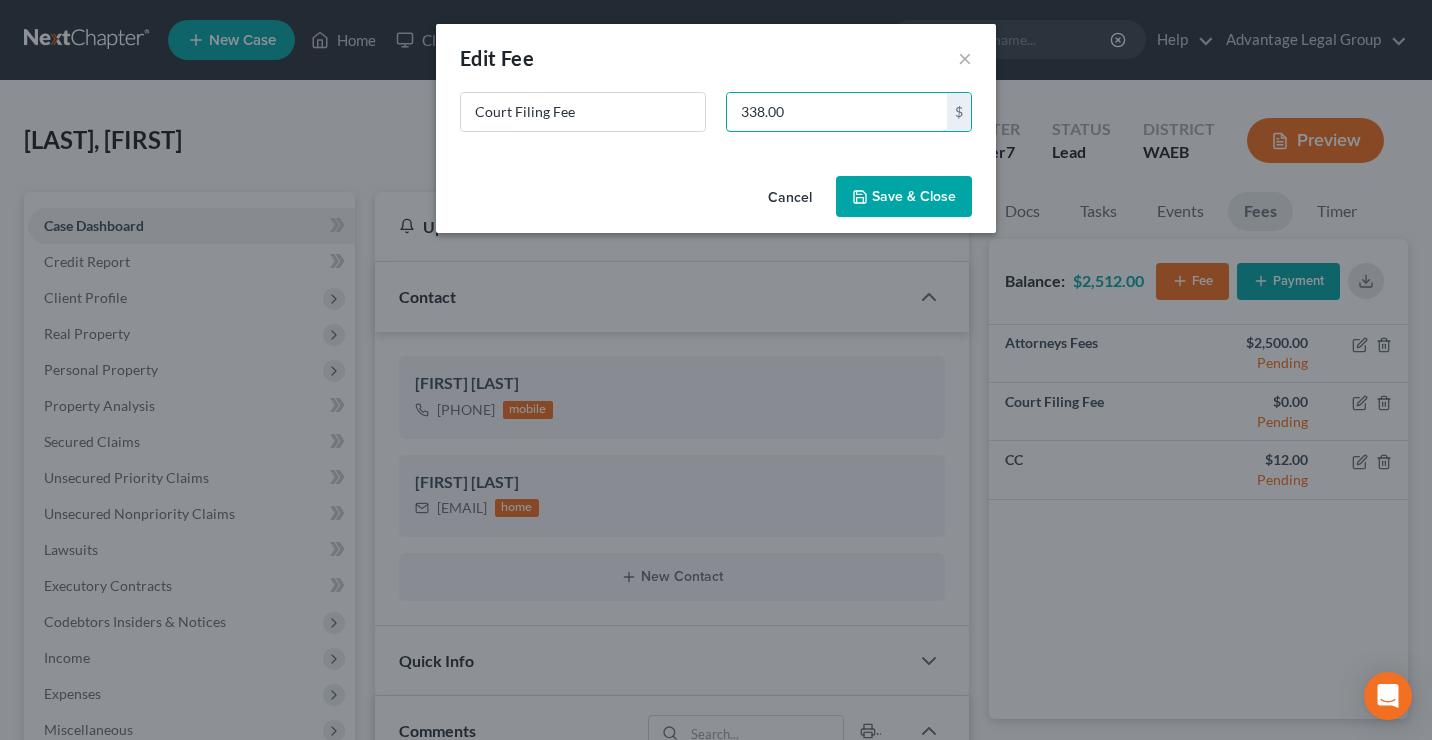 type on "338.00" 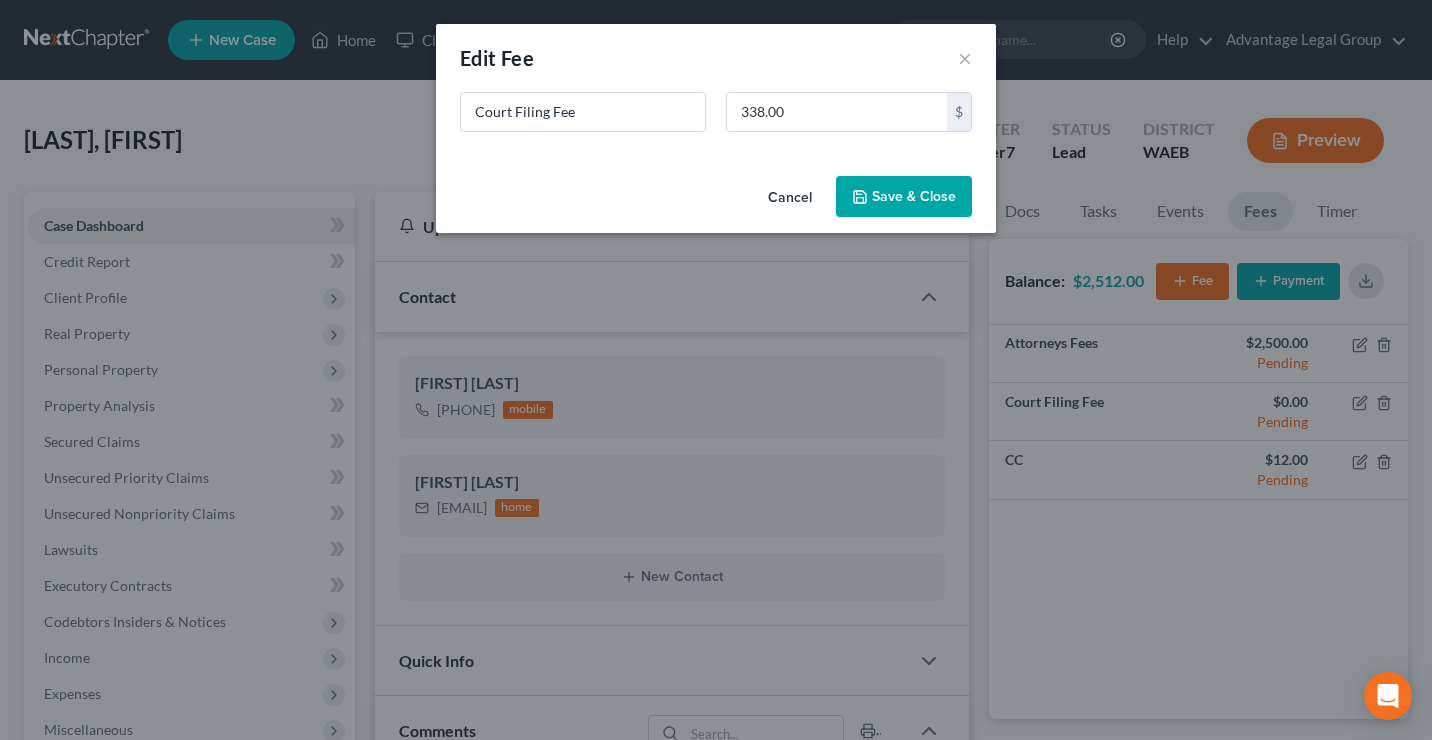 click on "Save & Close" at bounding box center [904, 197] 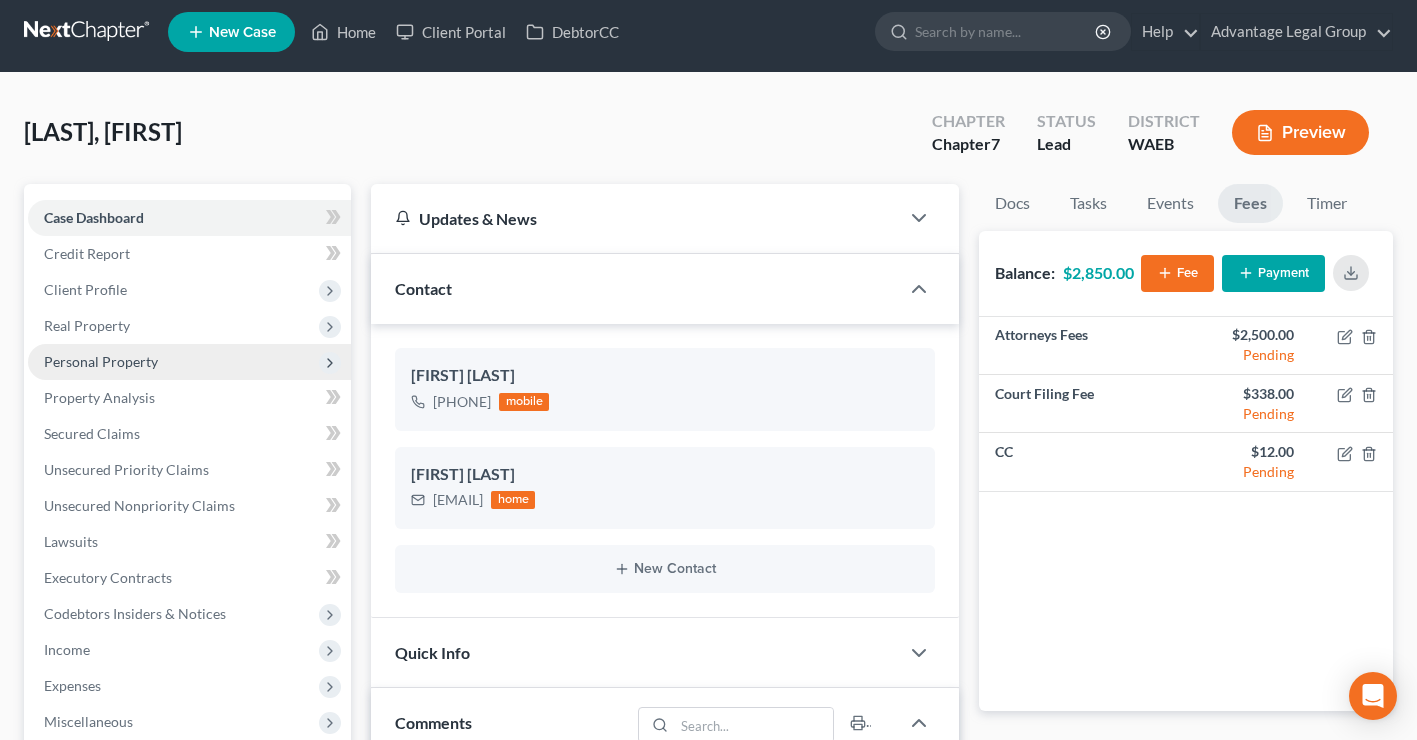 scroll, scrollTop: 0, scrollLeft: 0, axis: both 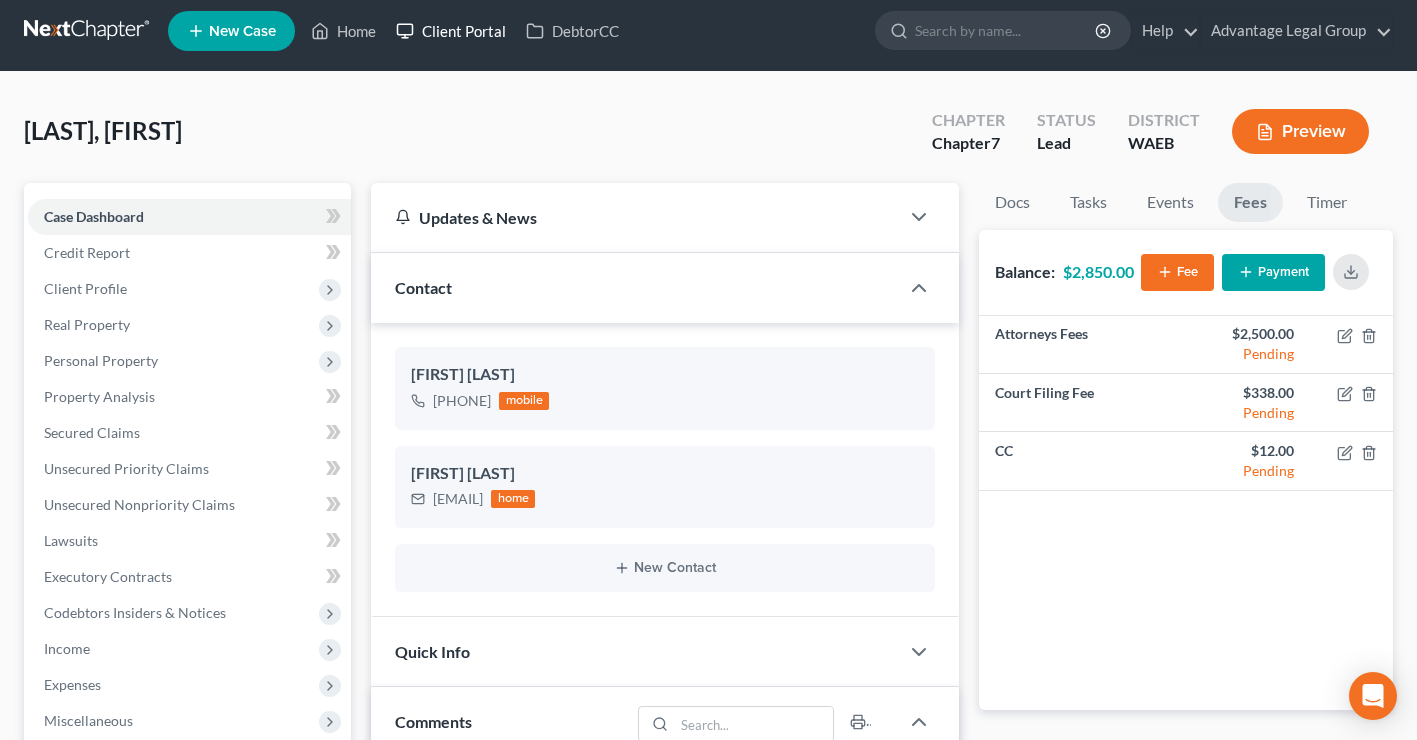 click on "Client Portal" at bounding box center [451, 31] 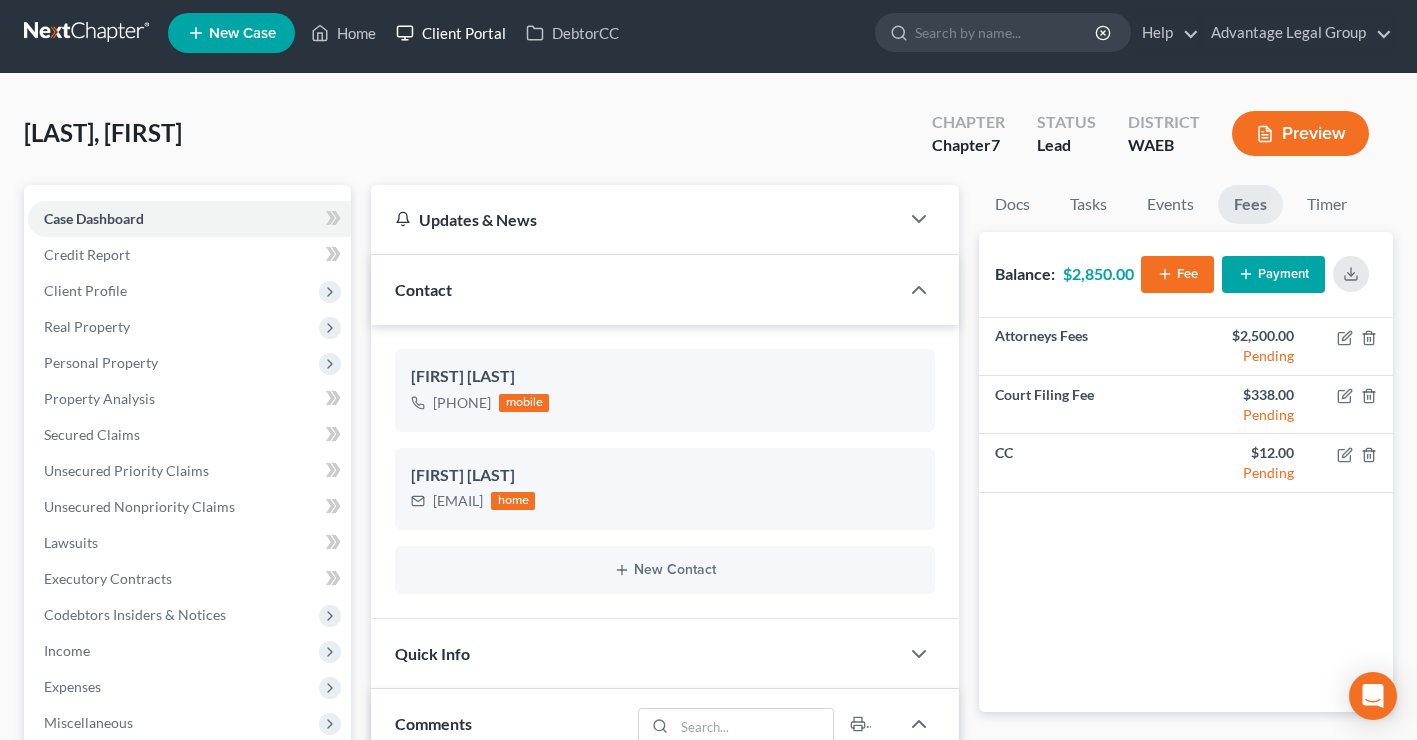 scroll, scrollTop: 0, scrollLeft: 0, axis: both 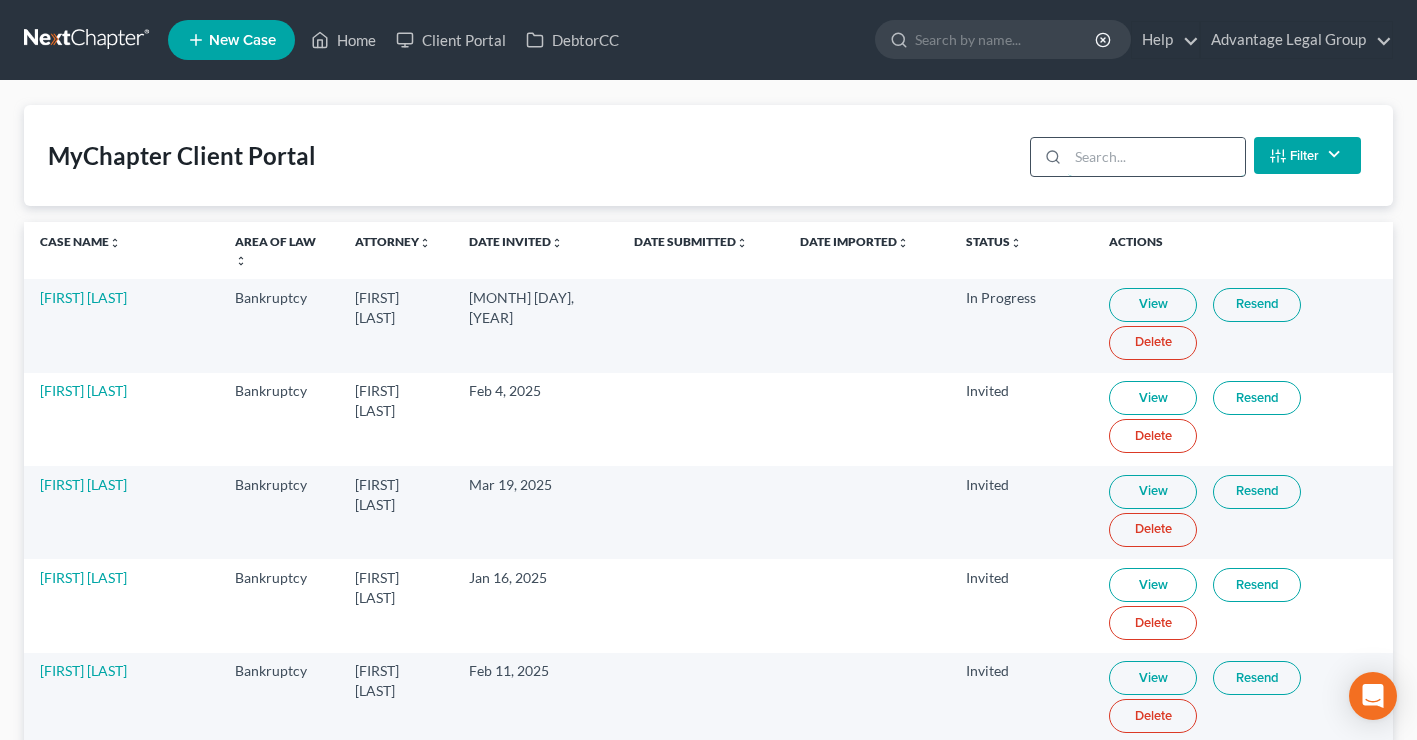 click at bounding box center (1156, 157) 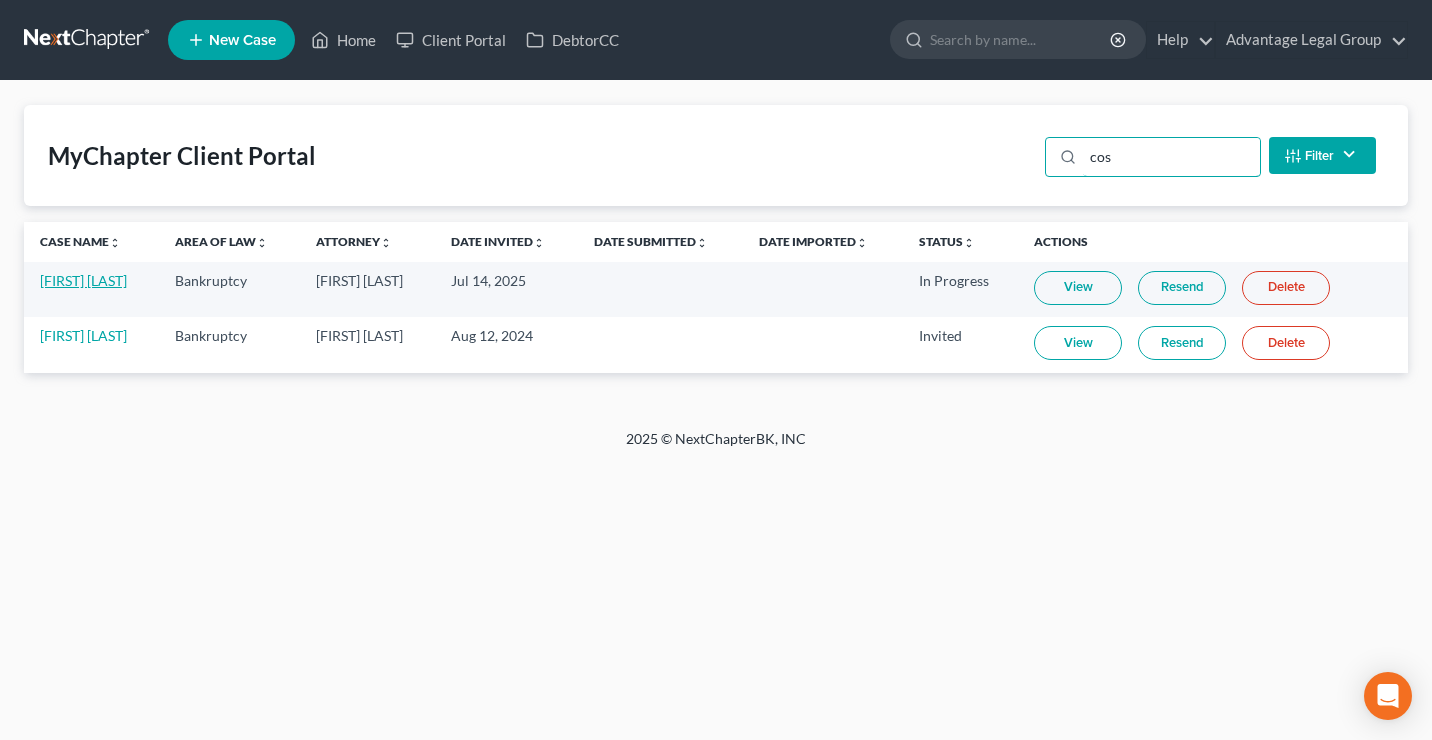 type on "cos" 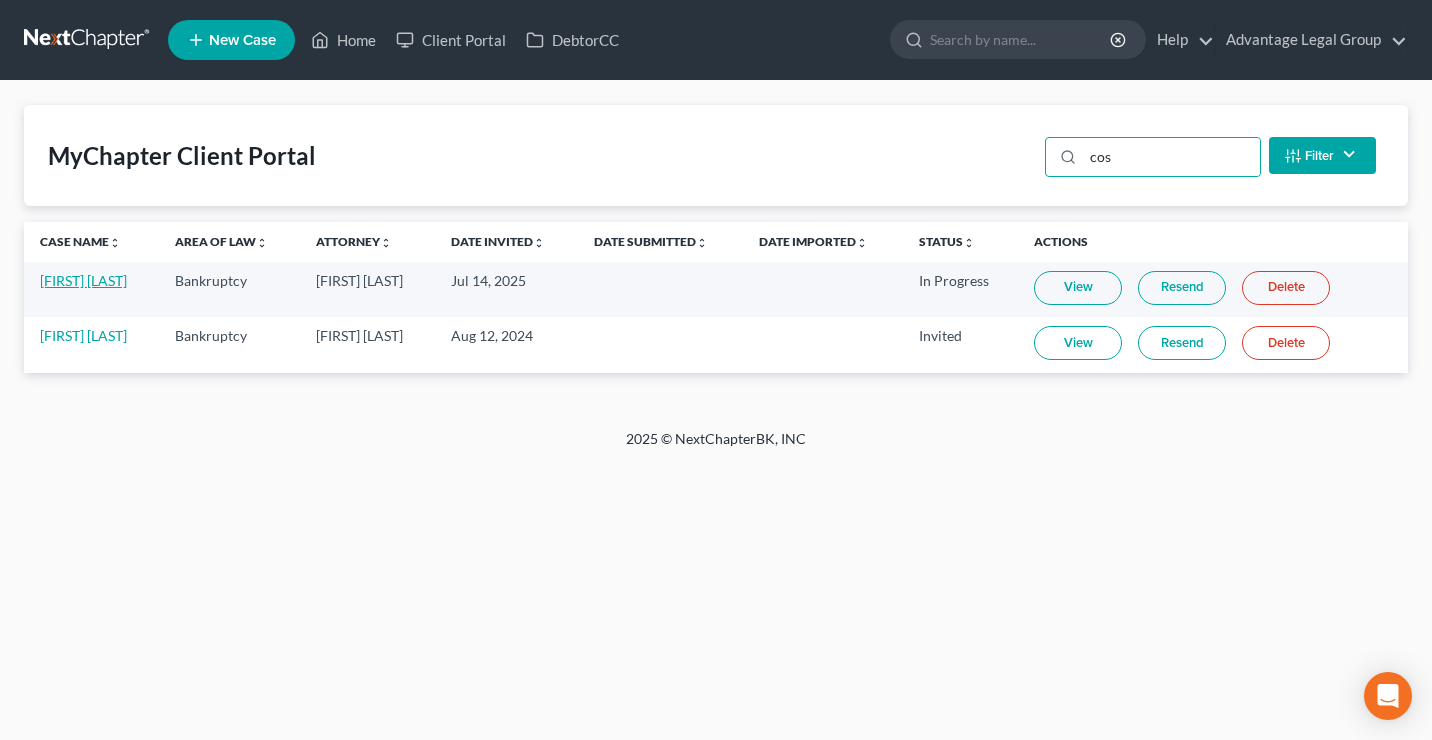 click on "[FIRST] [LAST]" at bounding box center [83, 280] 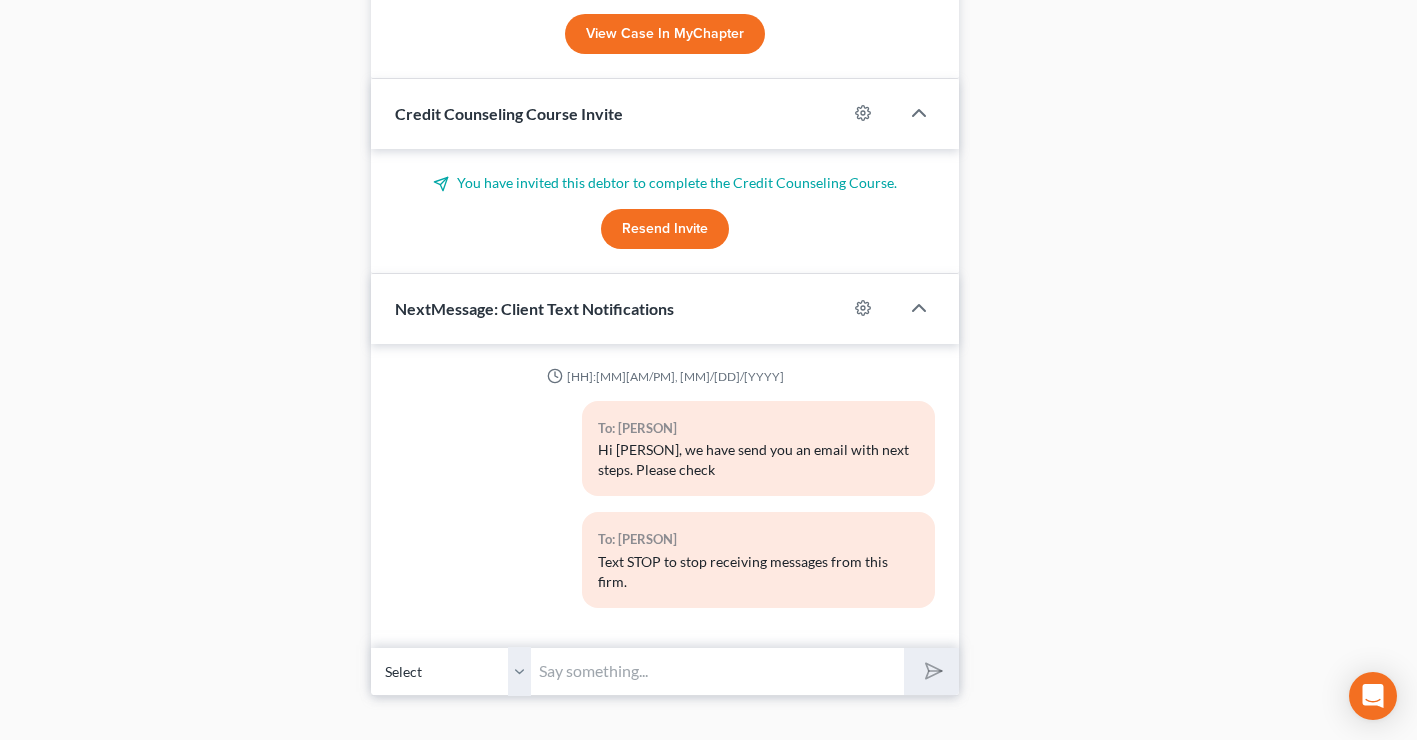 scroll, scrollTop: 1348, scrollLeft: 0, axis: vertical 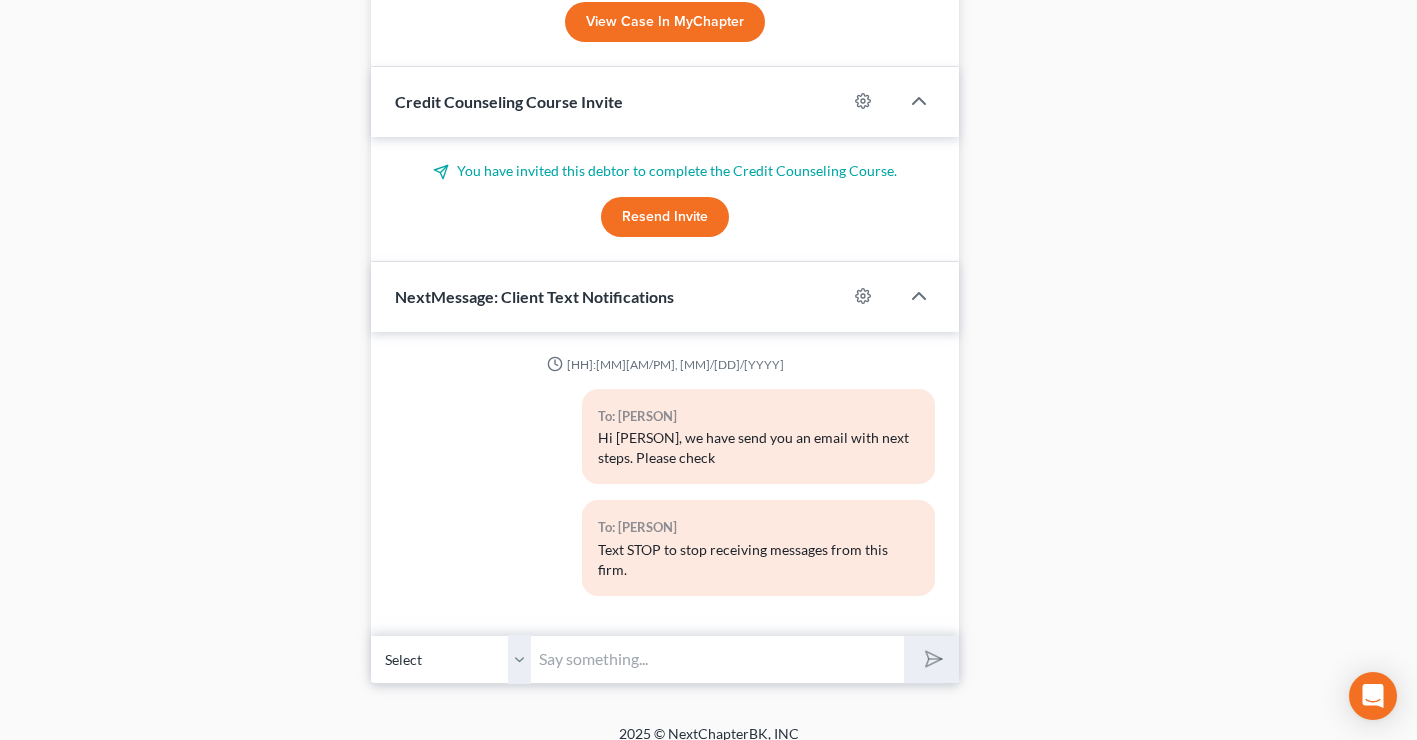 click at bounding box center [717, 659] 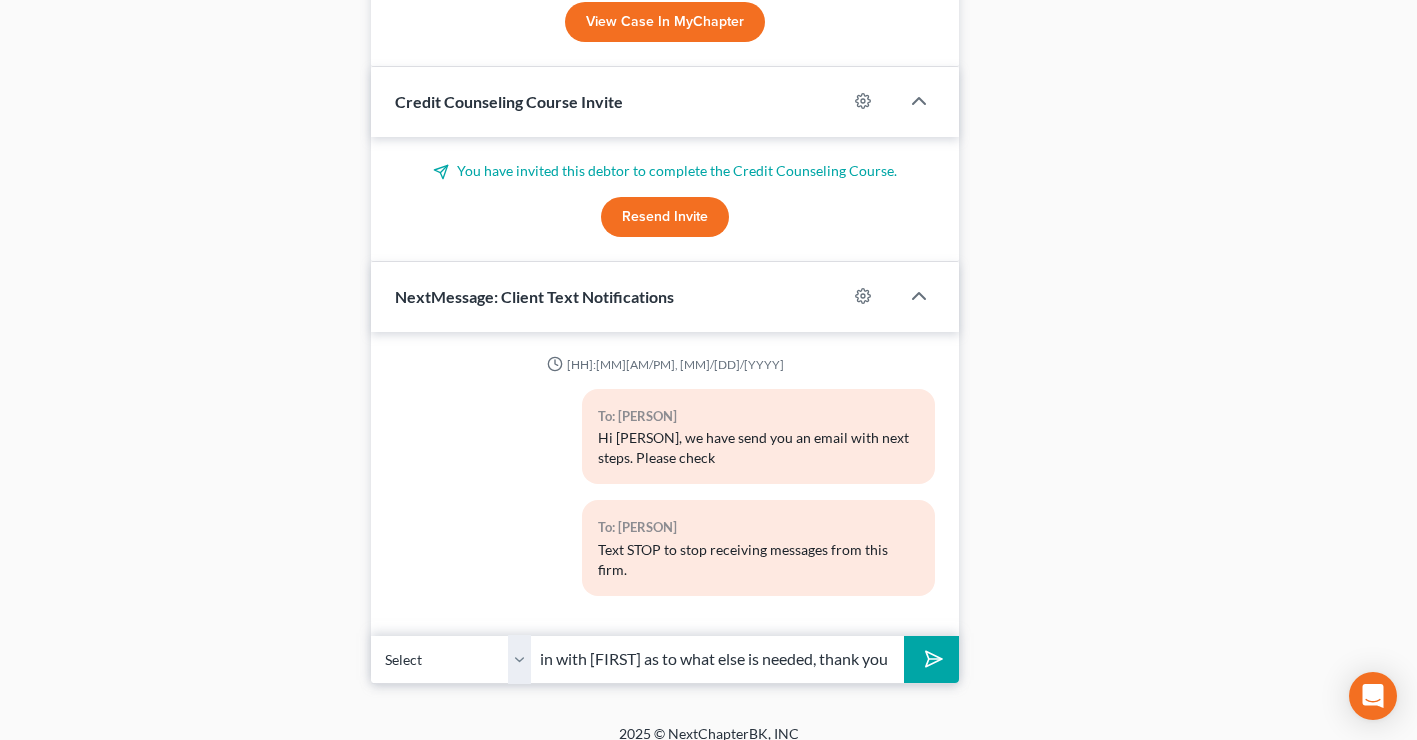 scroll, scrollTop: 0, scrollLeft: 91, axis: horizontal 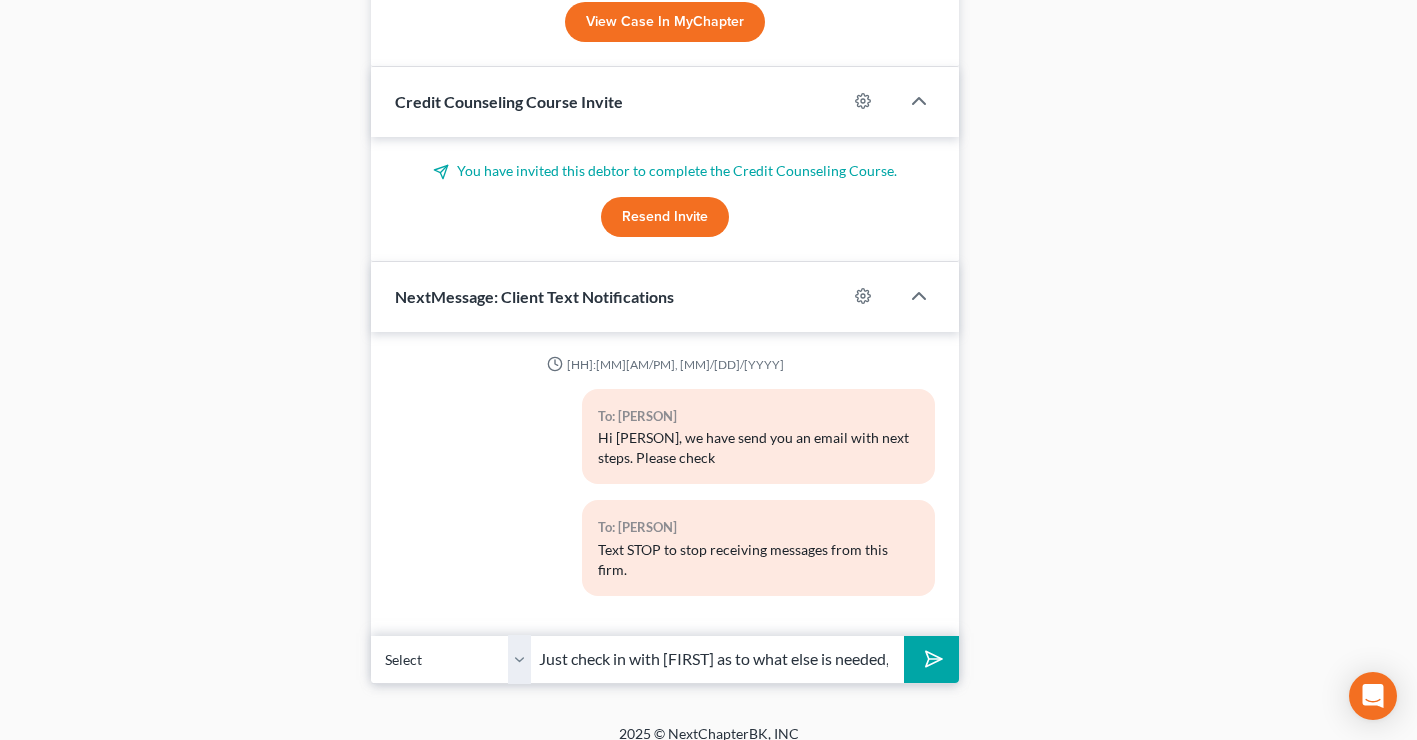 click 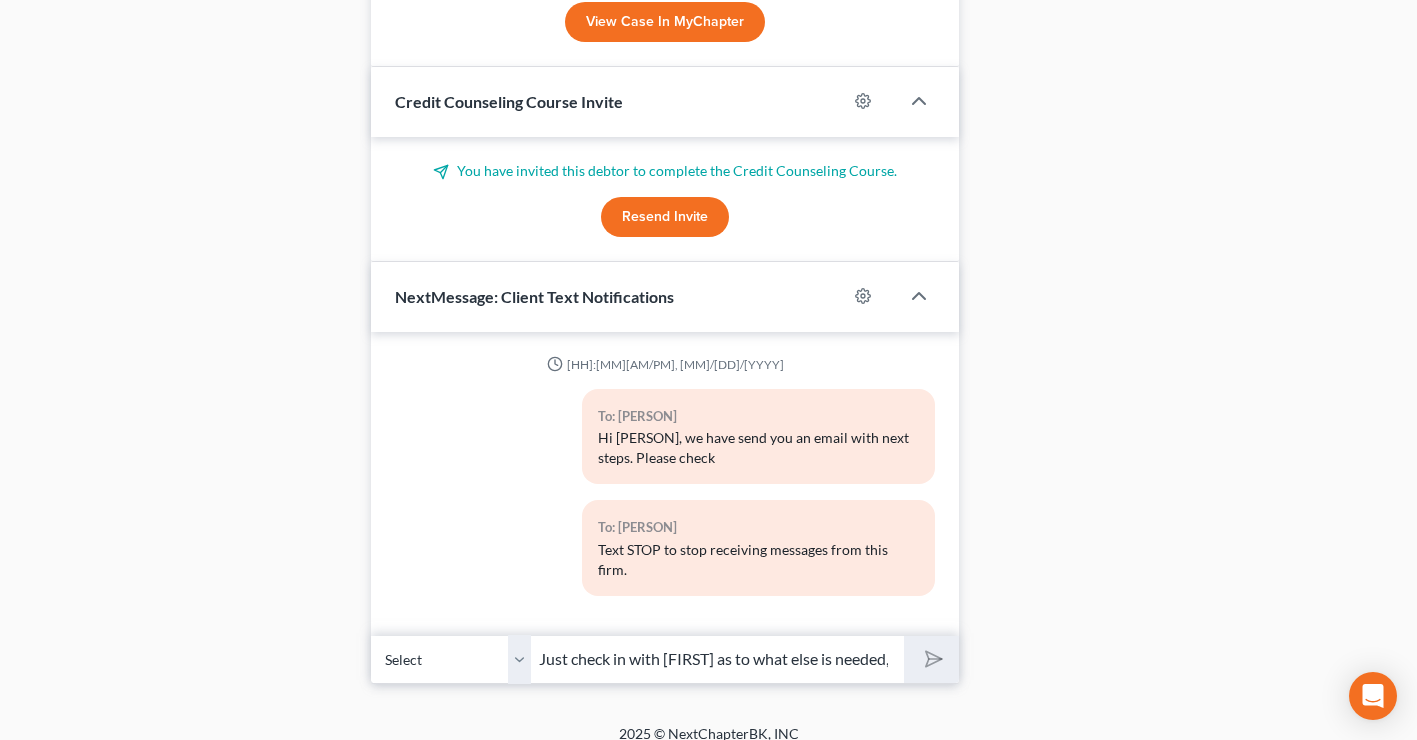 type 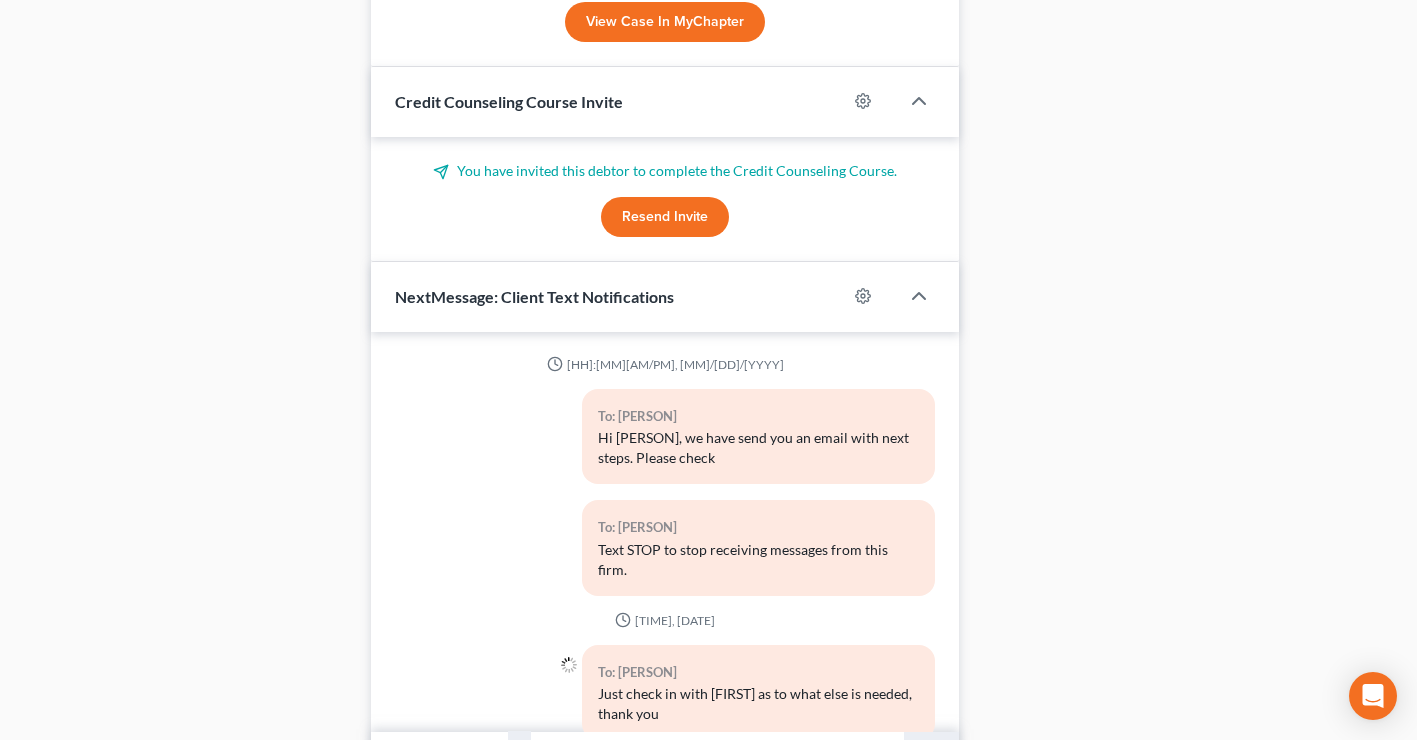 scroll, scrollTop: 48, scrollLeft: 0, axis: vertical 